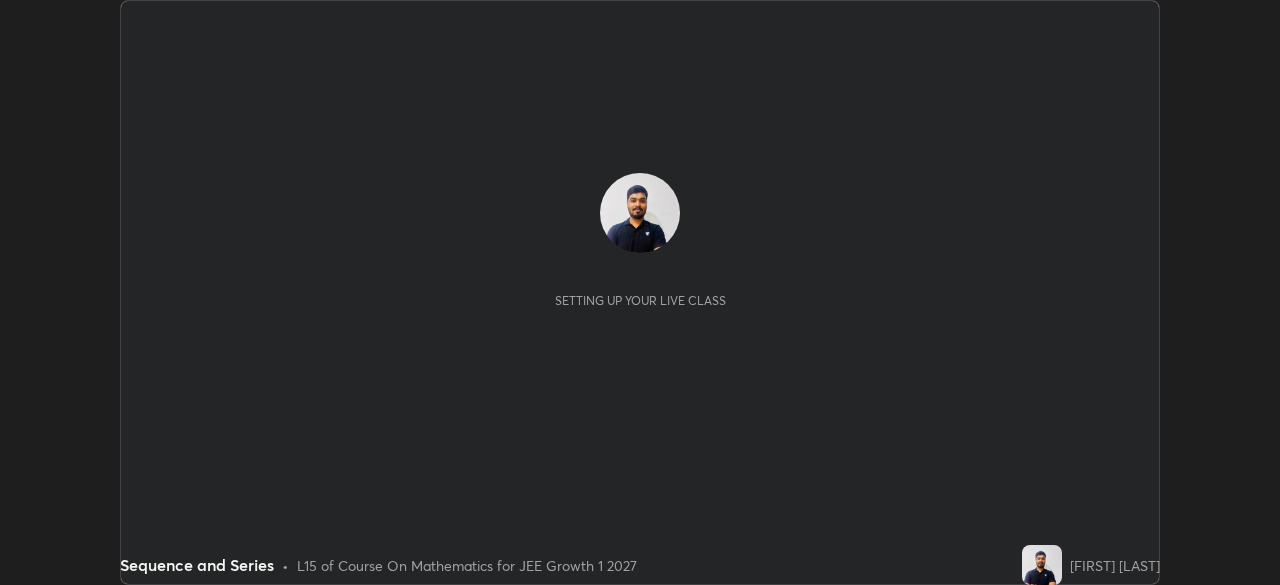 scroll, scrollTop: 0, scrollLeft: 0, axis: both 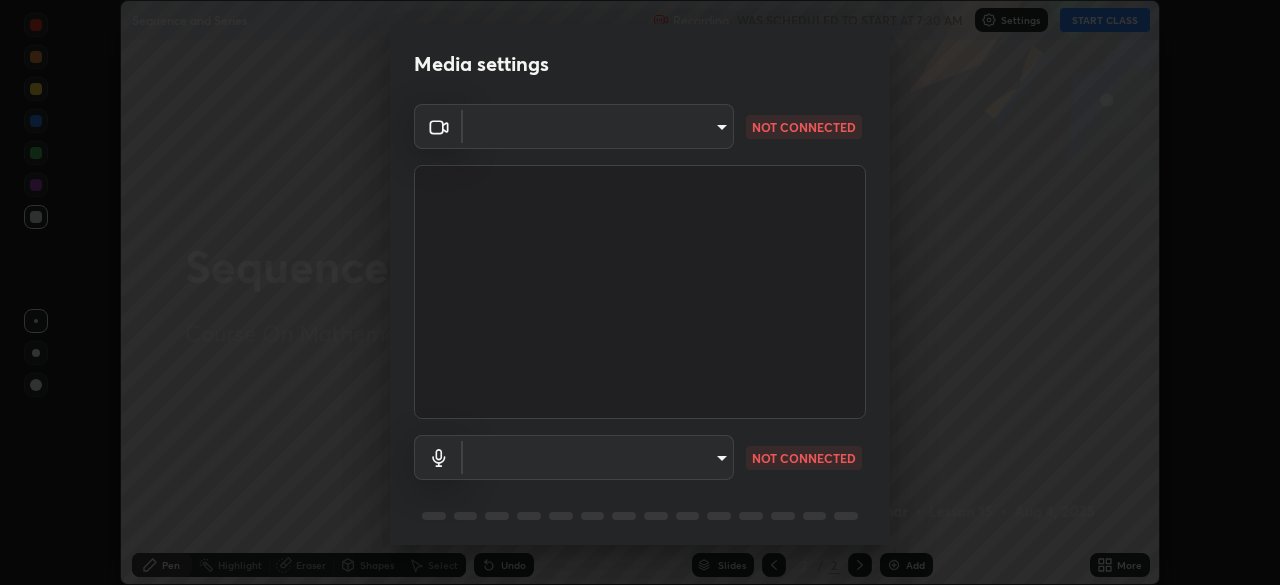 type on "4db0b441b46c867b9f8fa3c4c702c2a45477923b988fb192b35993b39004c803" 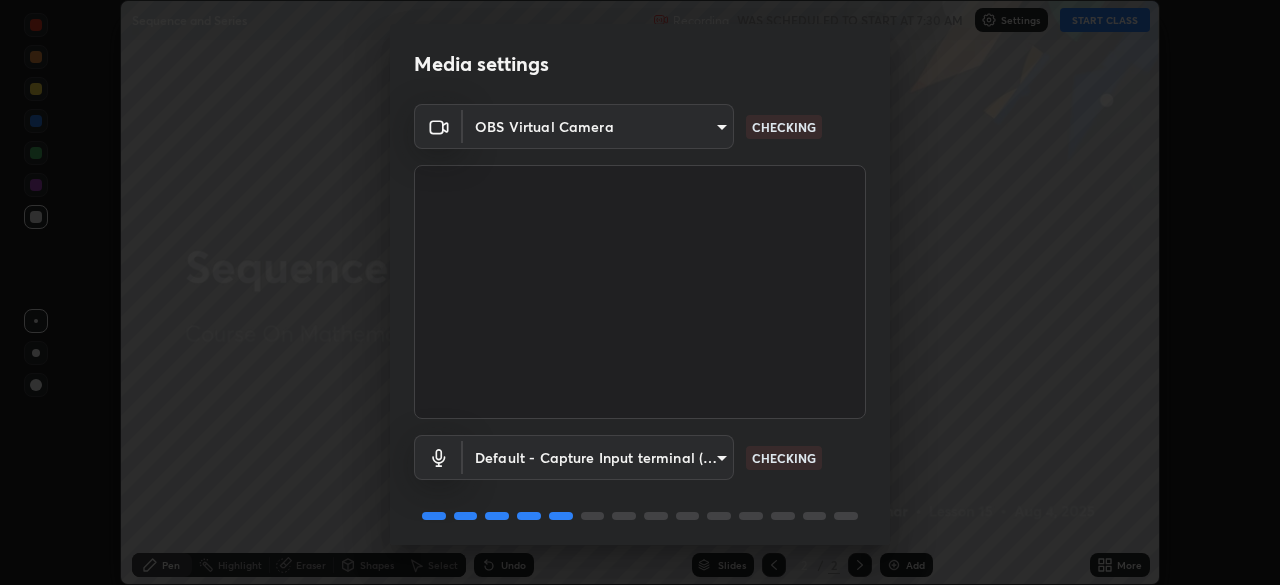 scroll, scrollTop: 71, scrollLeft: 0, axis: vertical 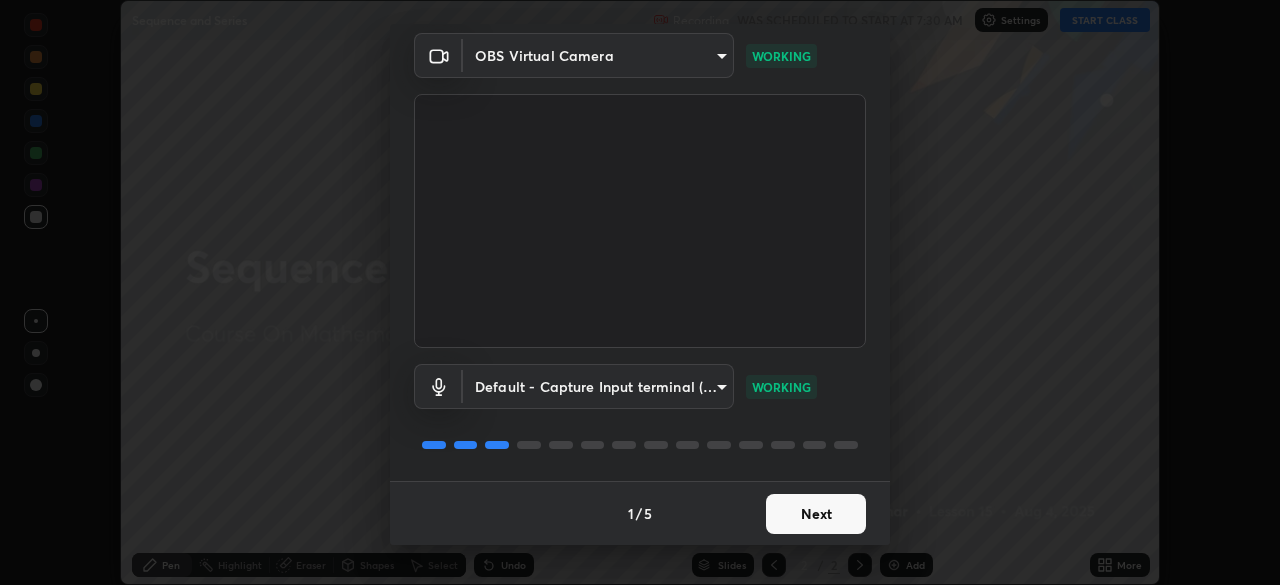 click on "Next" at bounding box center (816, 514) 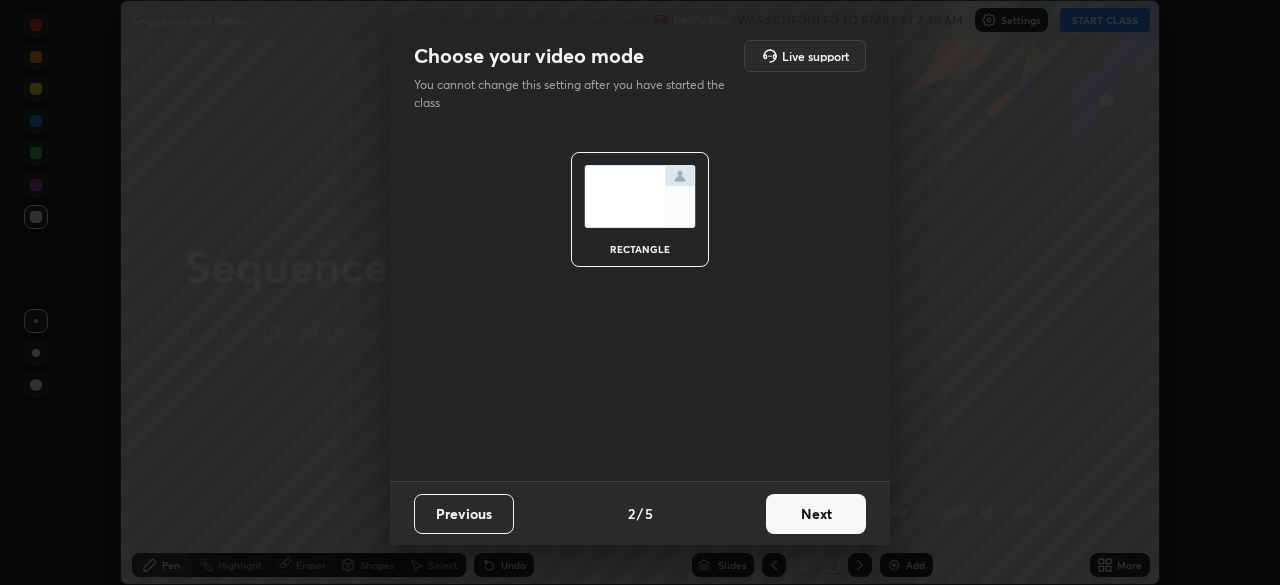 scroll, scrollTop: 0, scrollLeft: 0, axis: both 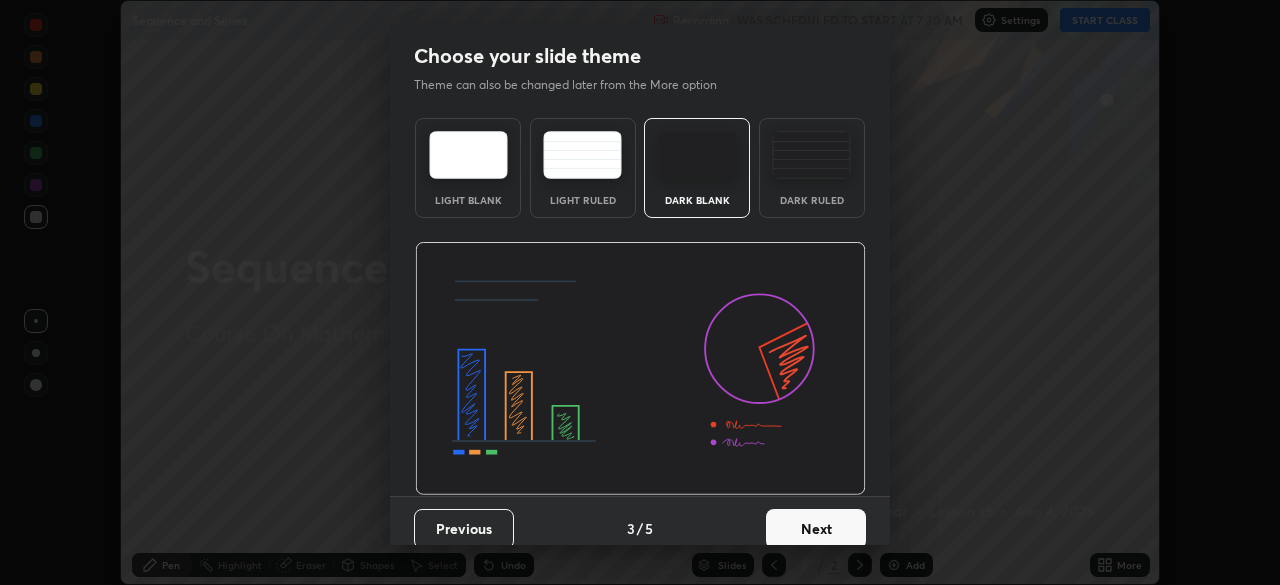 click on "Next" at bounding box center (816, 529) 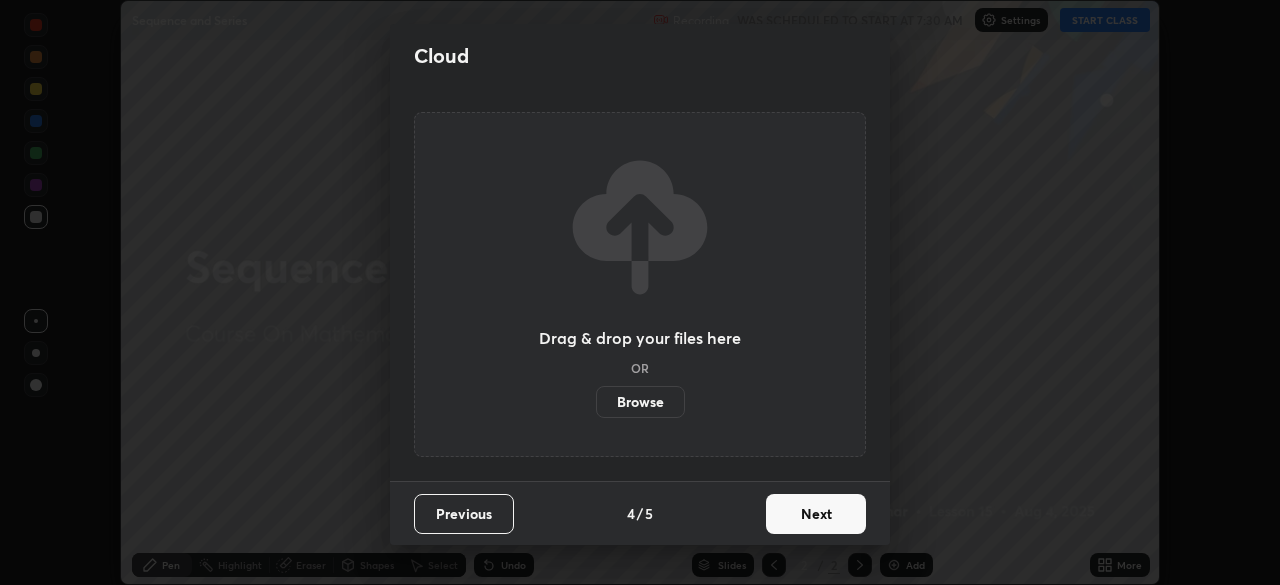 click on "Next" at bounding box center [816, 514] 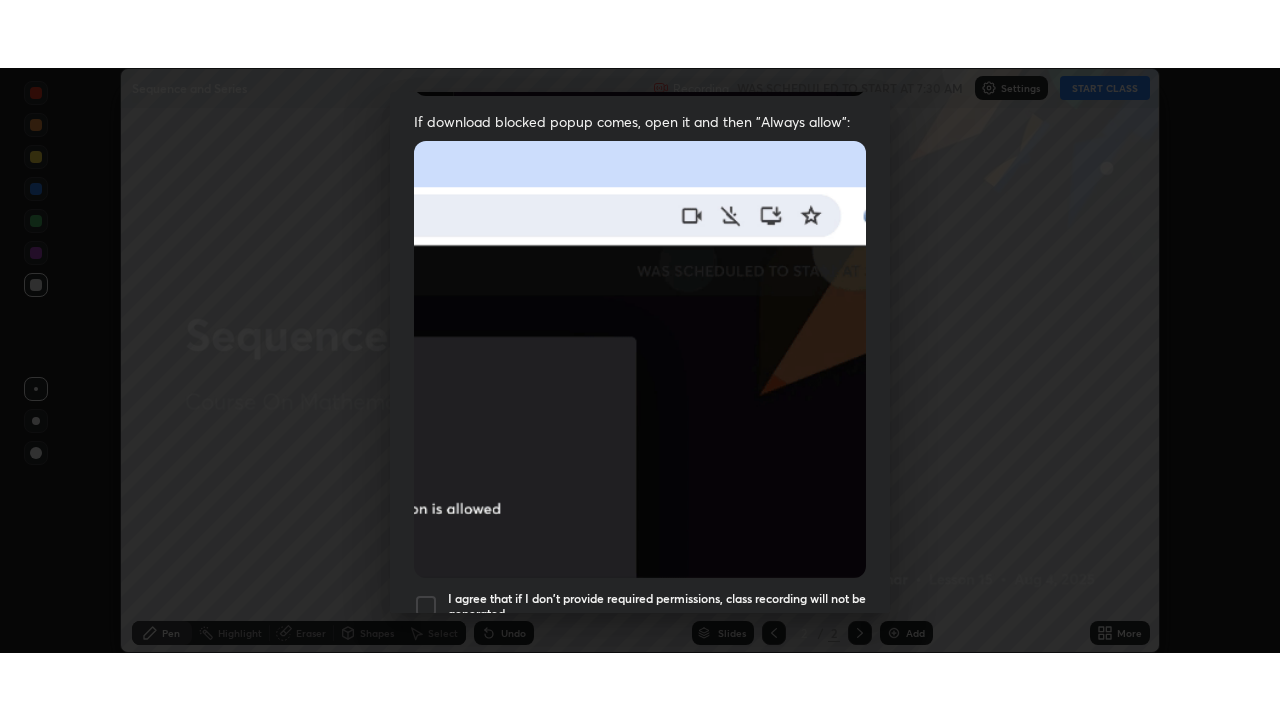 scroll, scrollTop: 479, scrollLeft: 0, axis: vertical 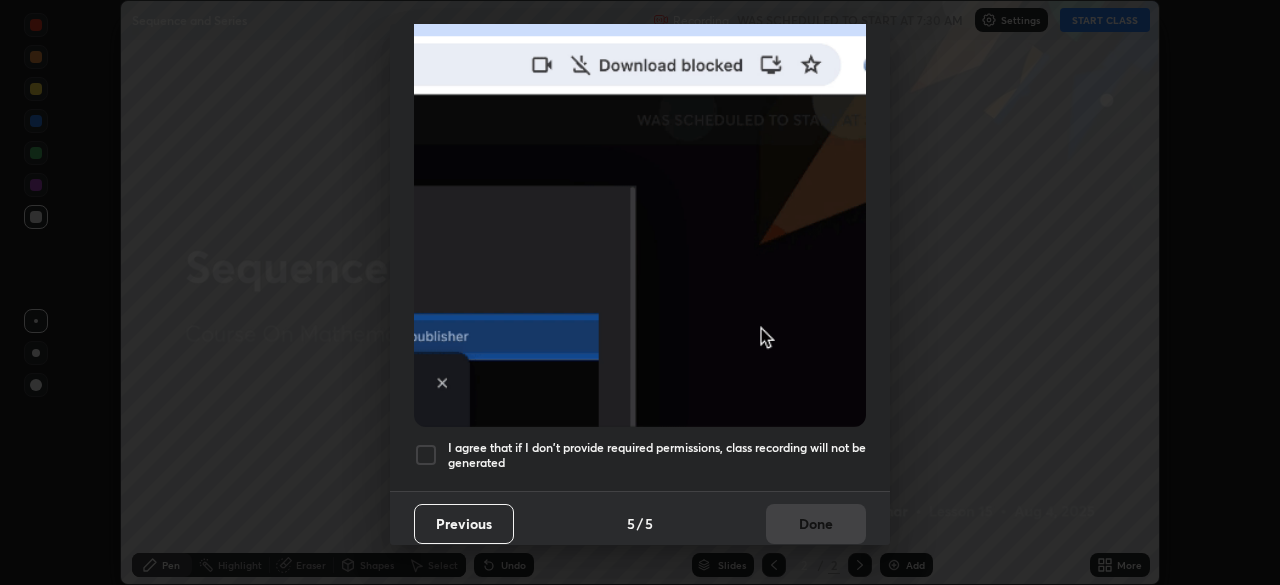 click on "I agree that if I don't provide required permissions, class recording will not be generated" at bounding box center [657, 455] 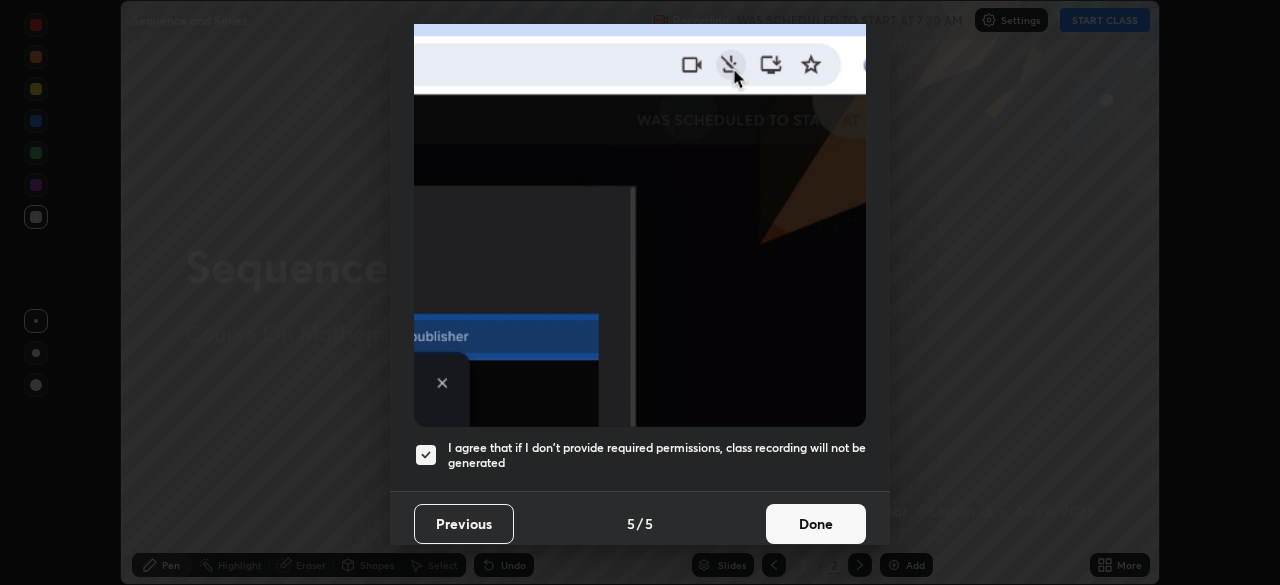 click on "Done" at bounding box center [816, 524] 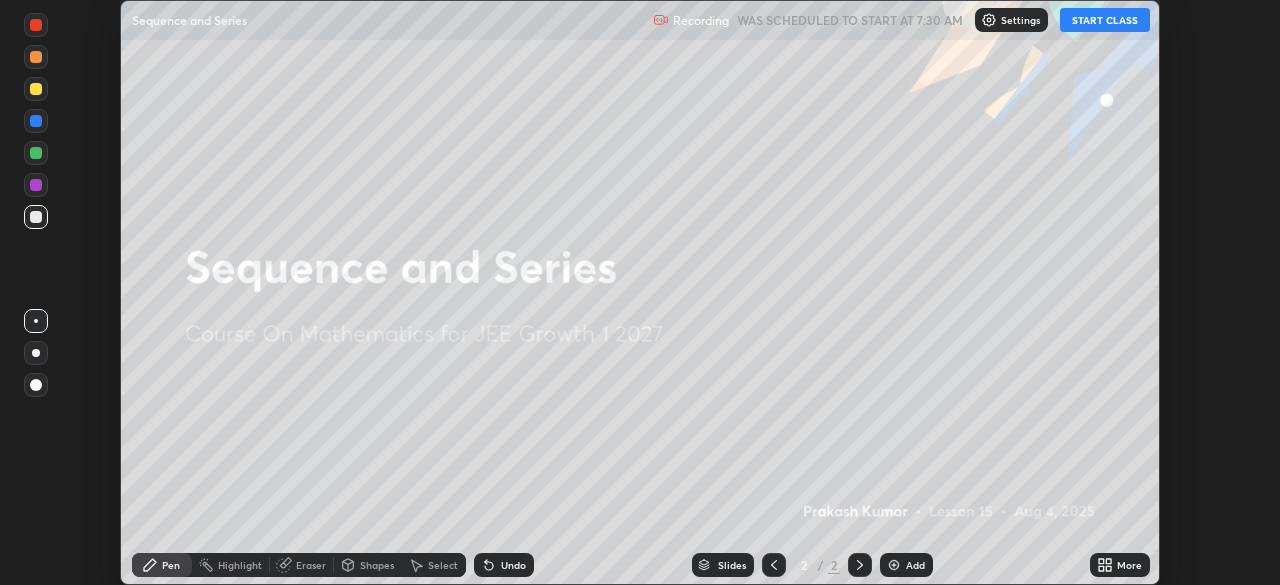 click on "START CLASS" at bounding box center [1105, 20] 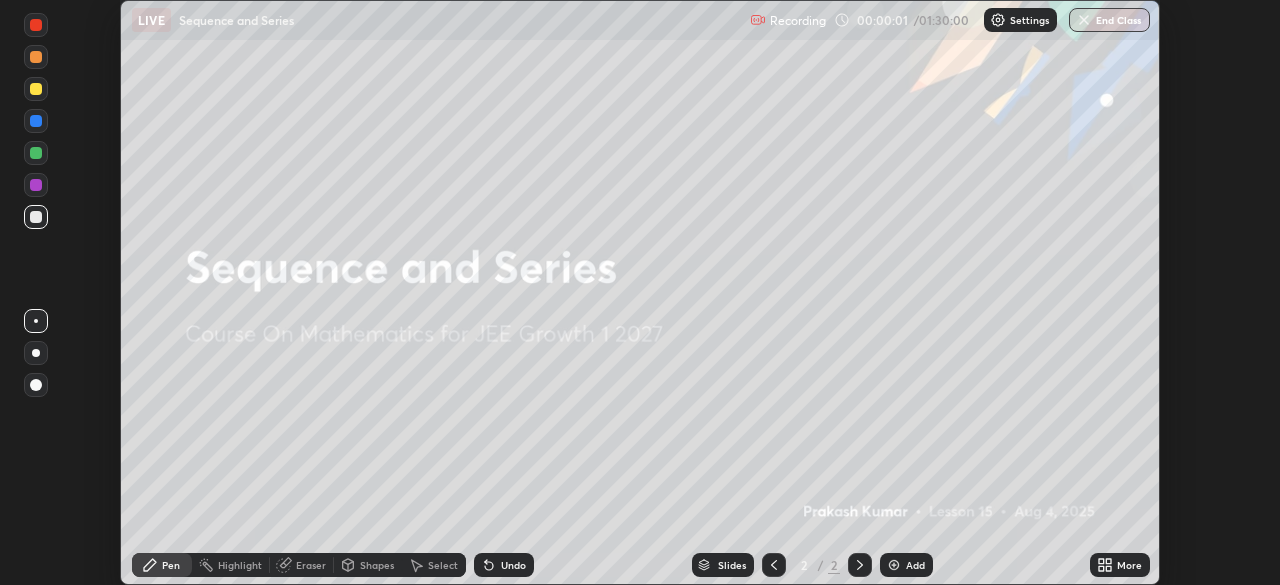click on "More" at bounding box center (1120, 565) 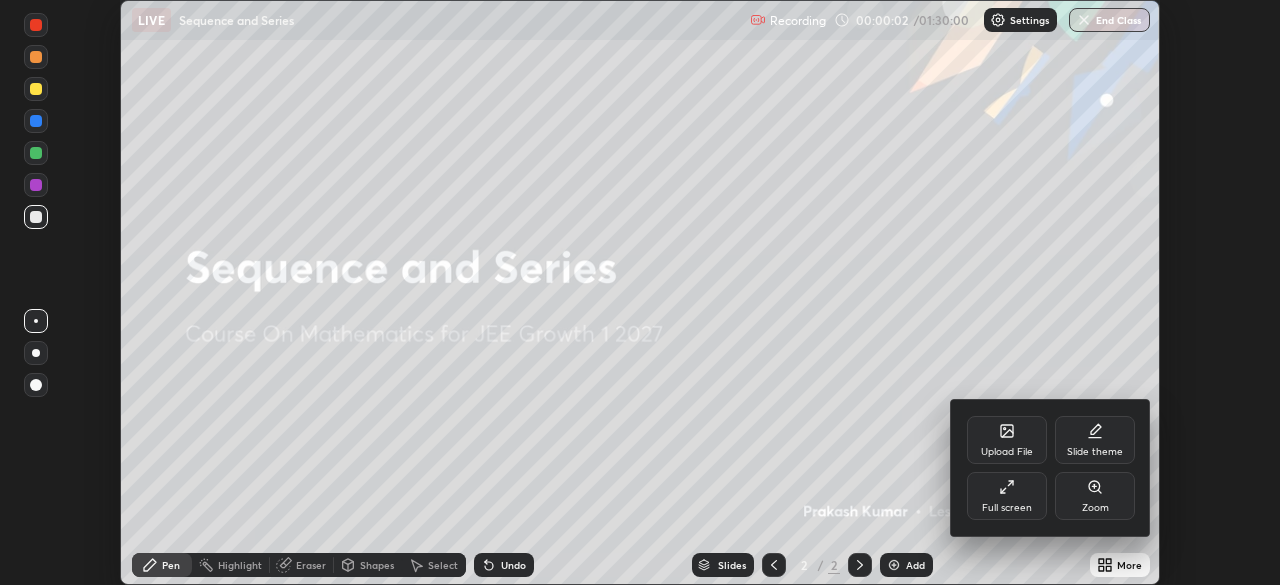 click 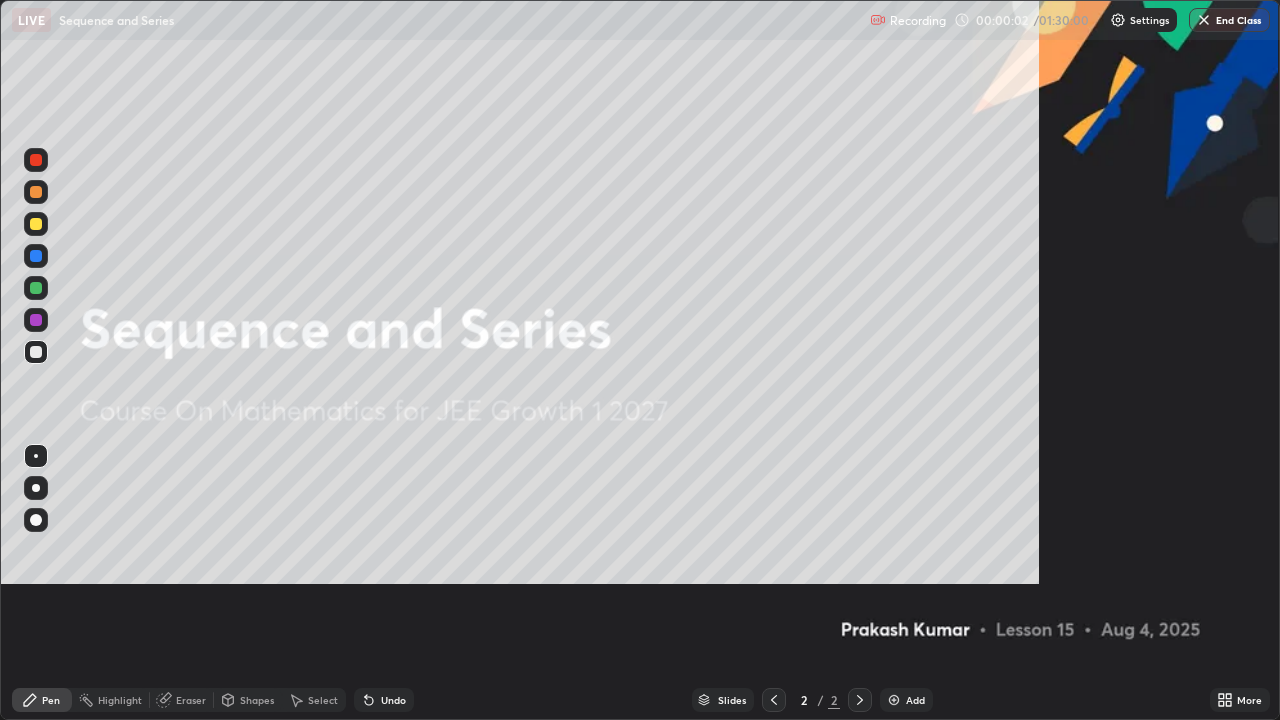 scroll, scrollTop: 99280, scrollLeft: 98720, axis: both 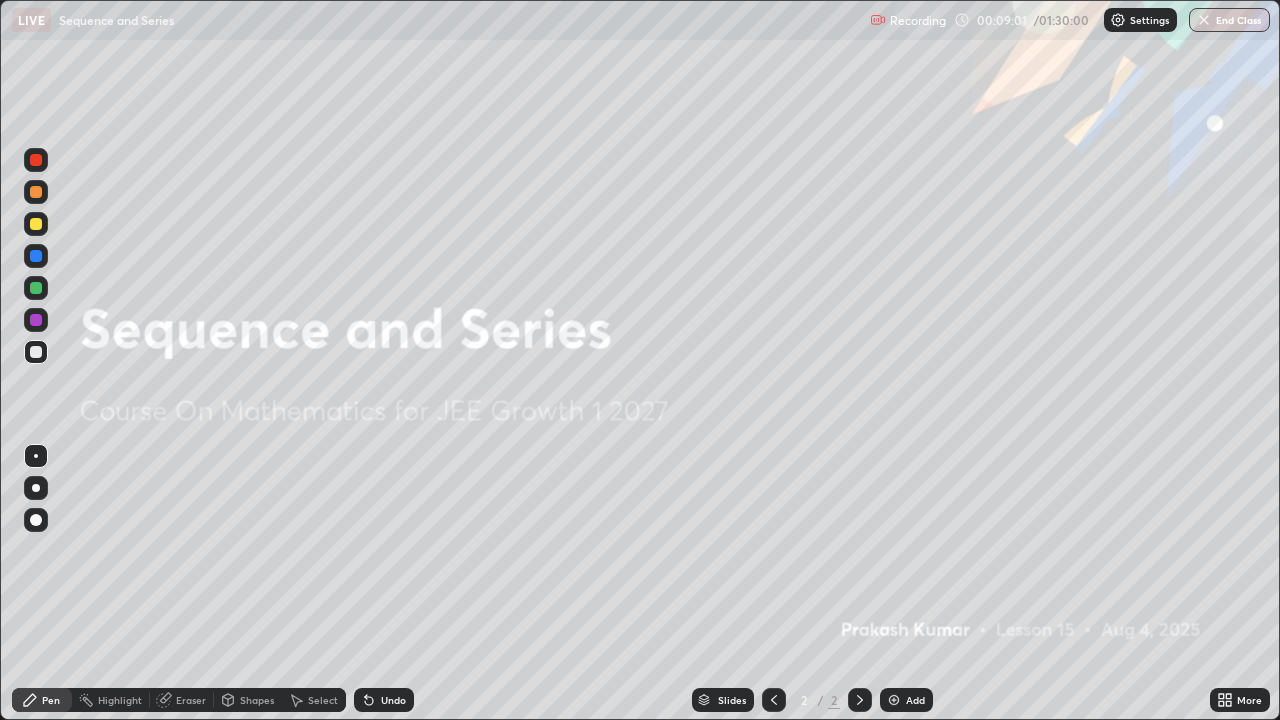 click on "Add" at bounding box center [915, 700] 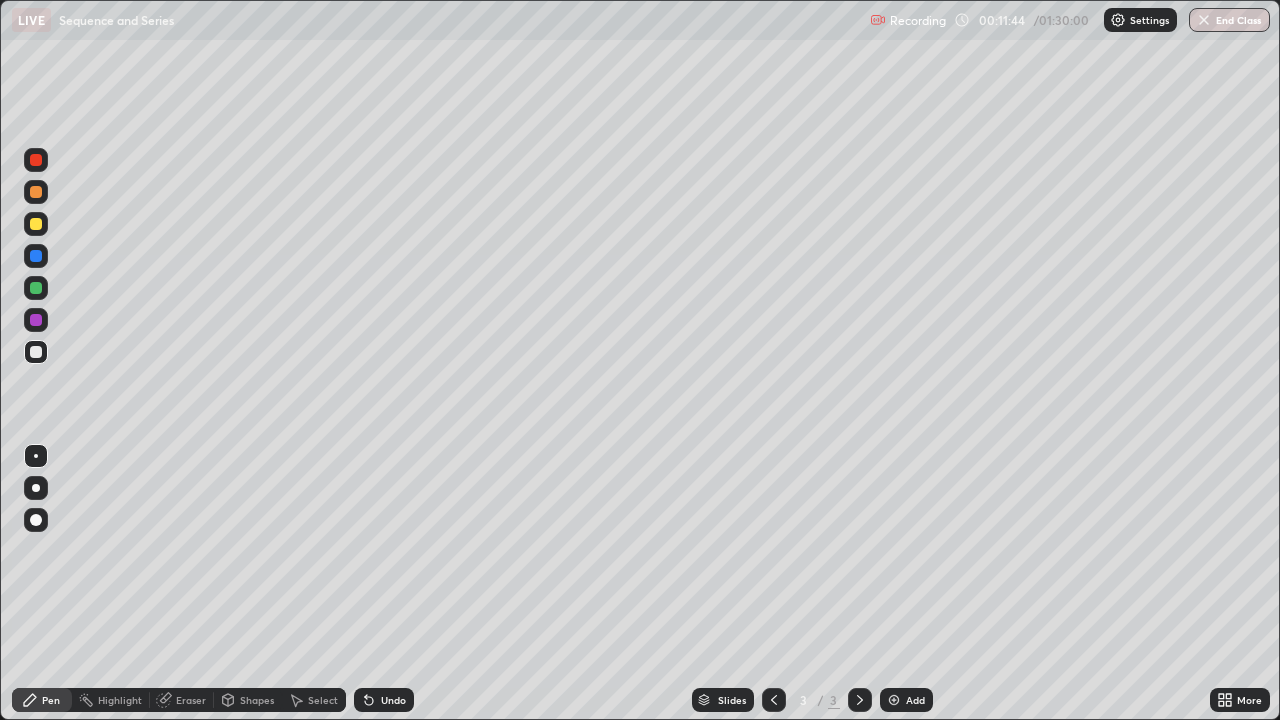 click on "Eraser" at bounding box center (191, 700) 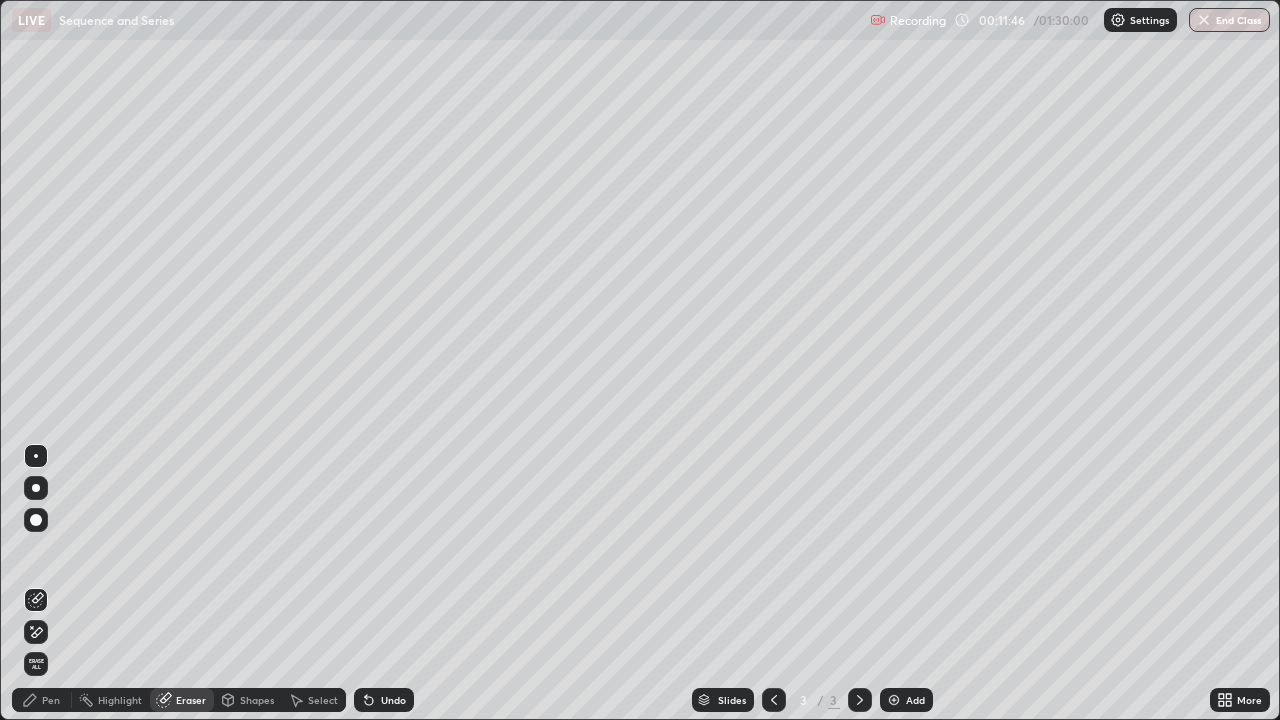 click on "Pen" at bounding box center [51, 700] 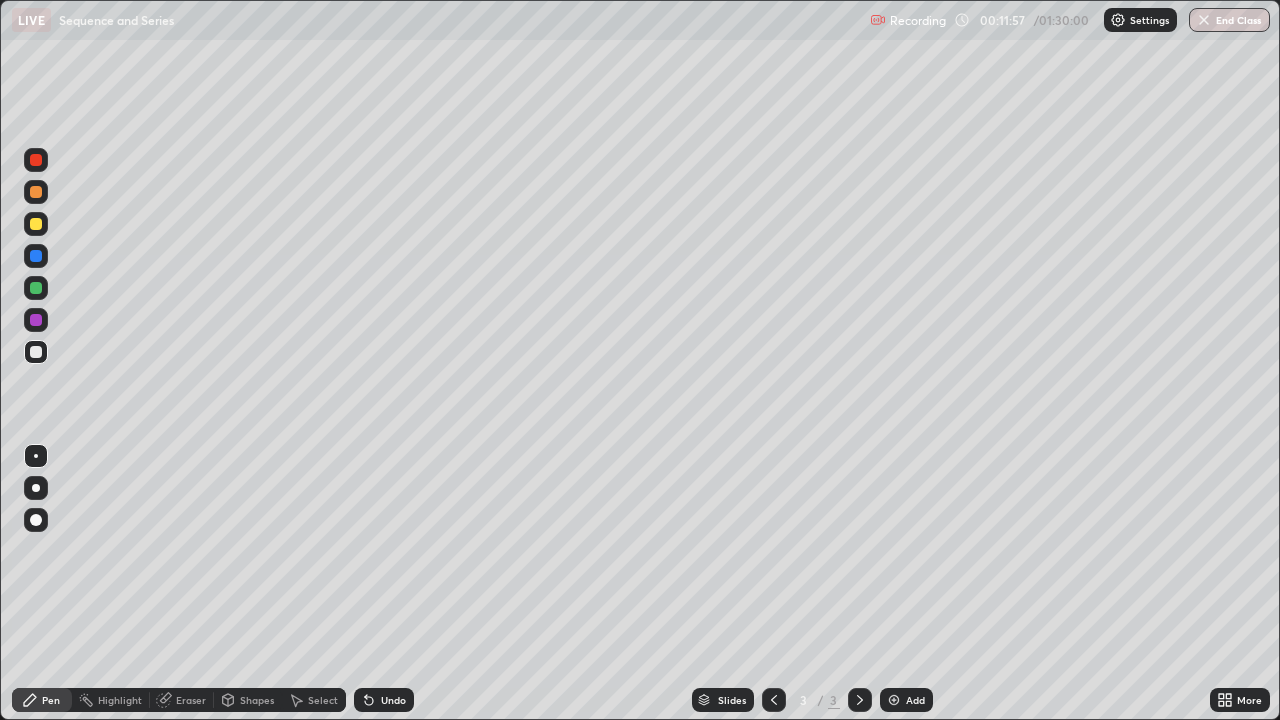 click on "Eraser" at bounding box center [182, 700] 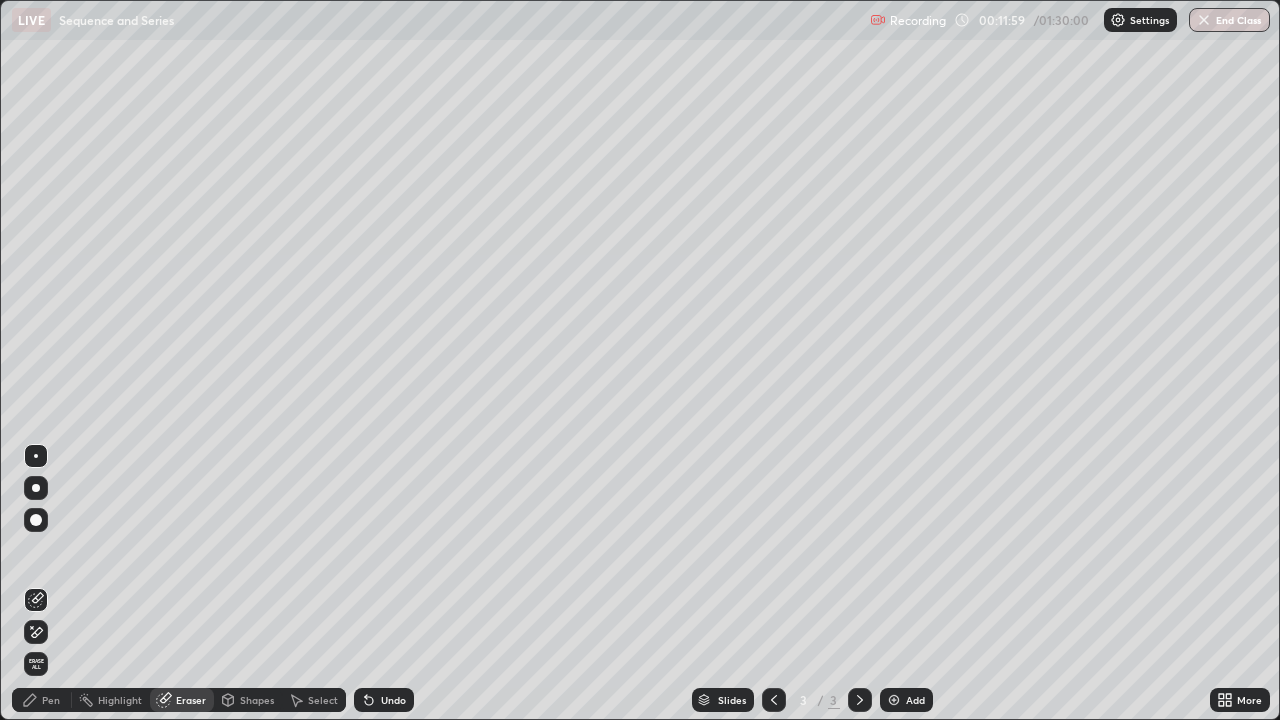 click on "Pen" at bounding box center [42, 700] 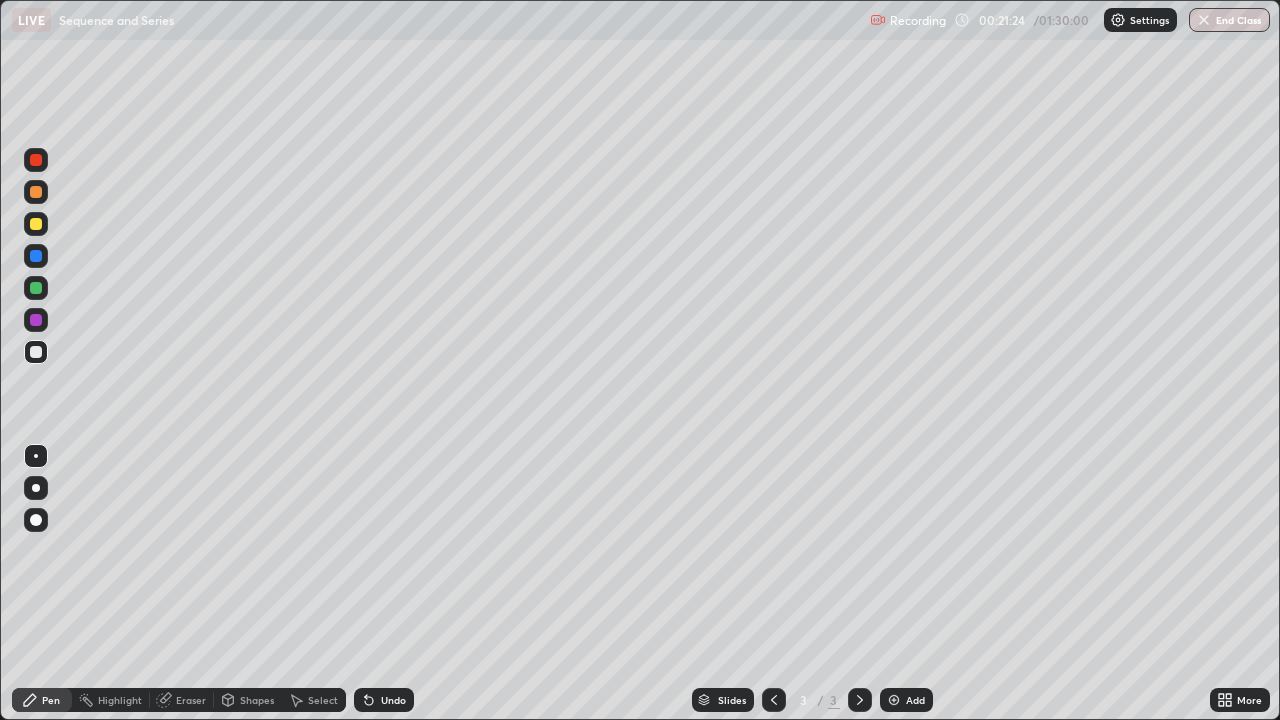 click on "Add" at bounding box center [915, 700] 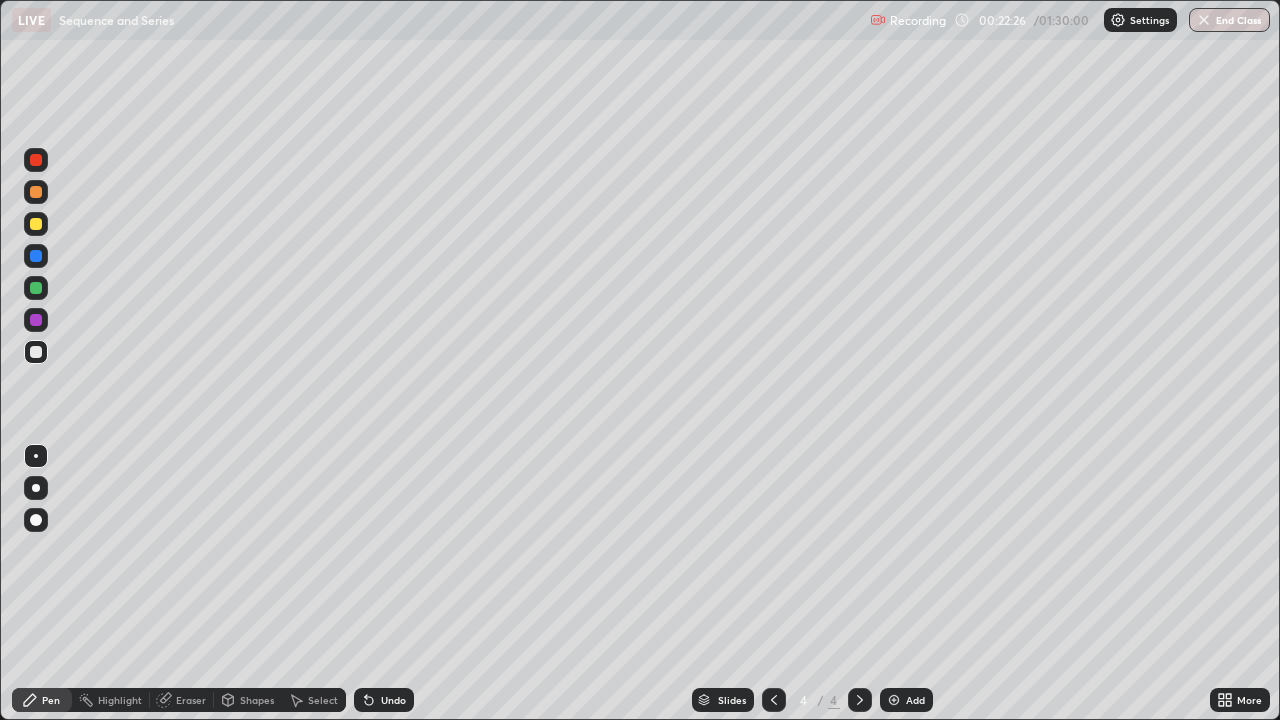 click on "Undo" at bounding box center (384, 700) 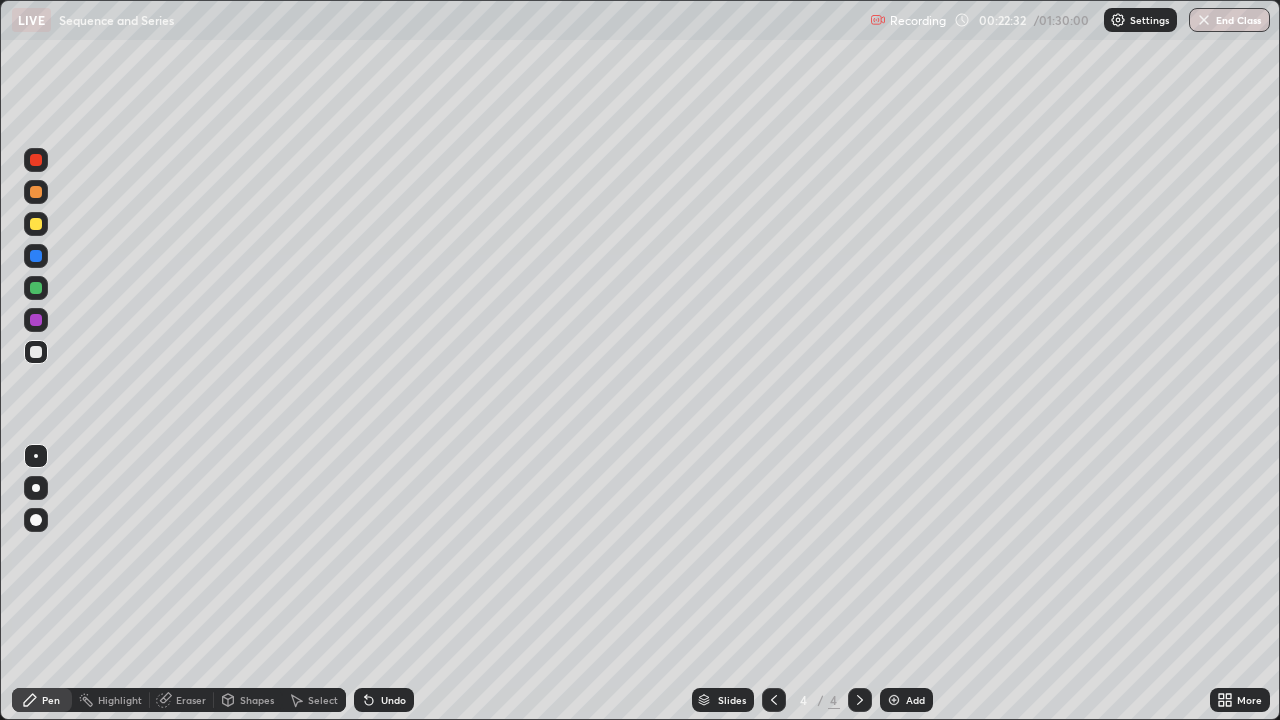 click on "Undo" at bounding box center (393, 700) 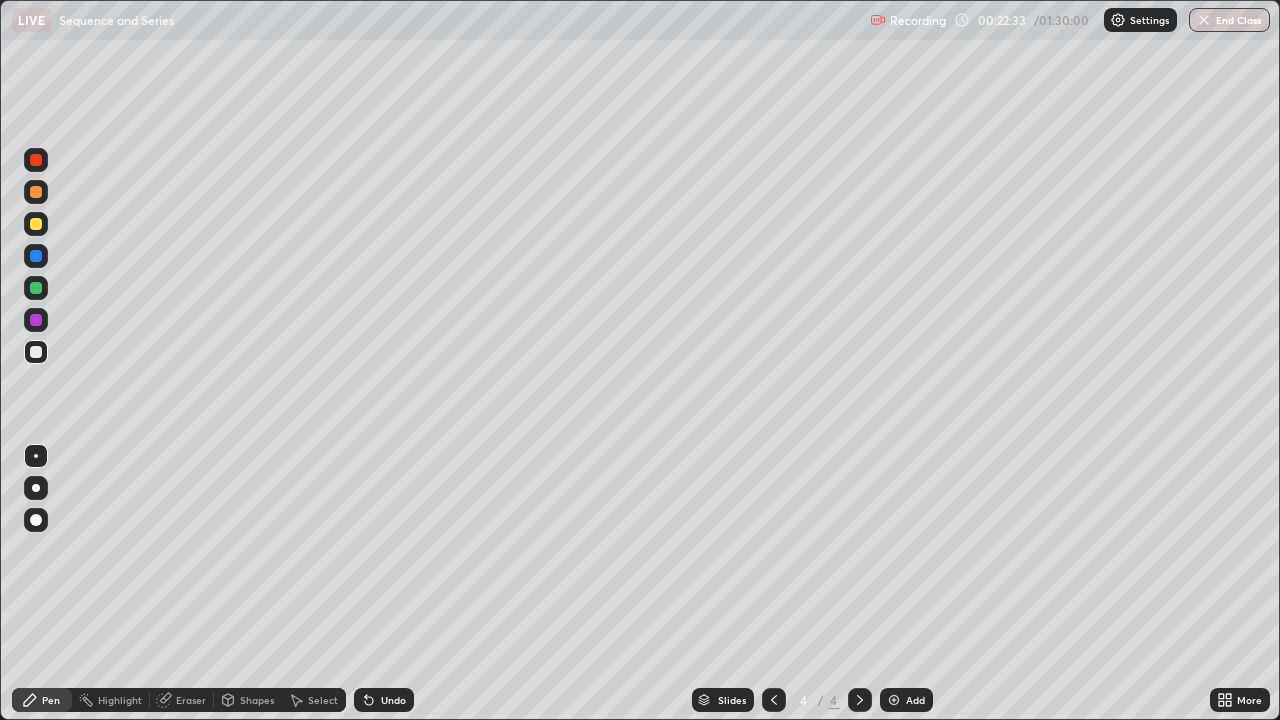 click on "Undo" at bounding box center (384, 700) 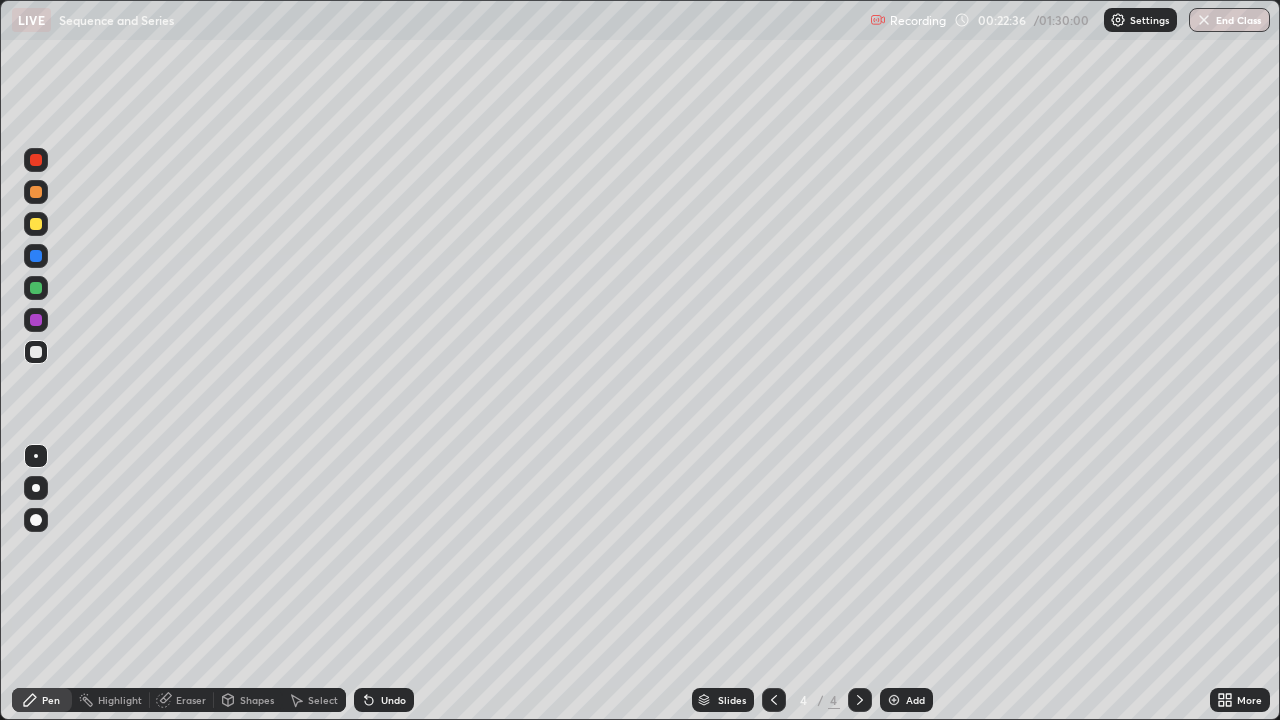 click on "Undo" at bounding box center [393, 700] 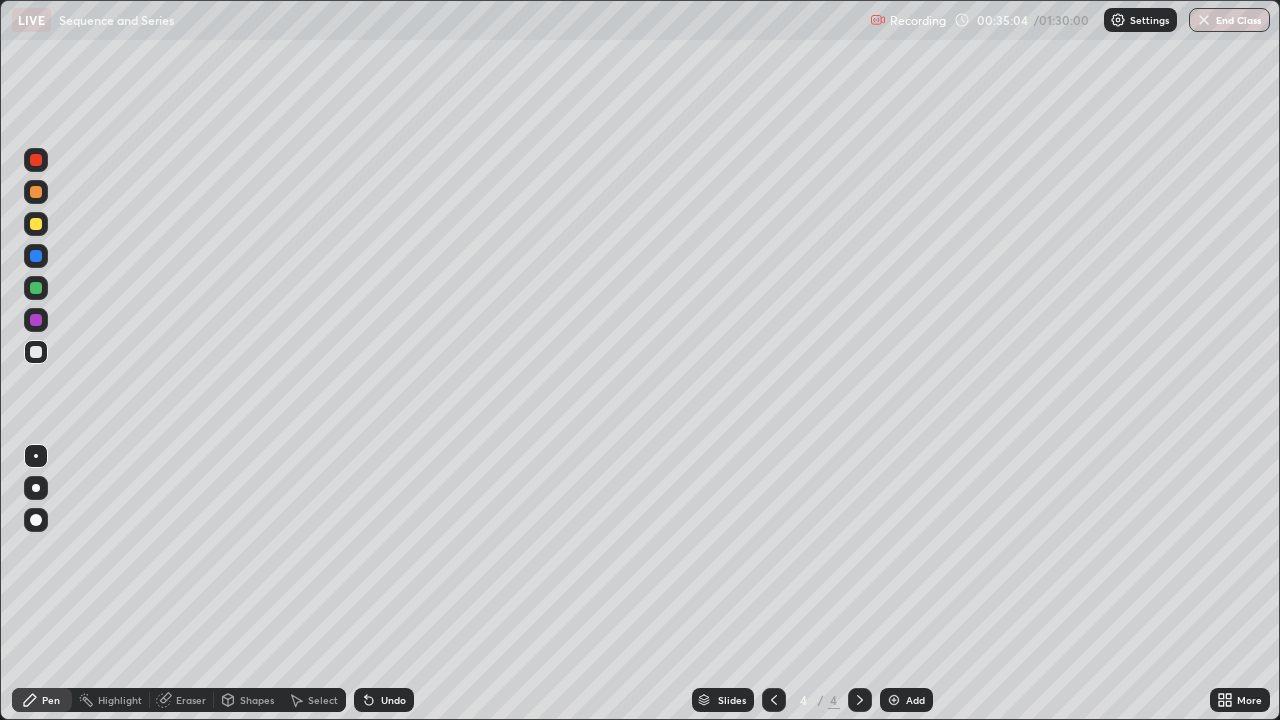 click on "Eraser" at bounding box center (182, 700) 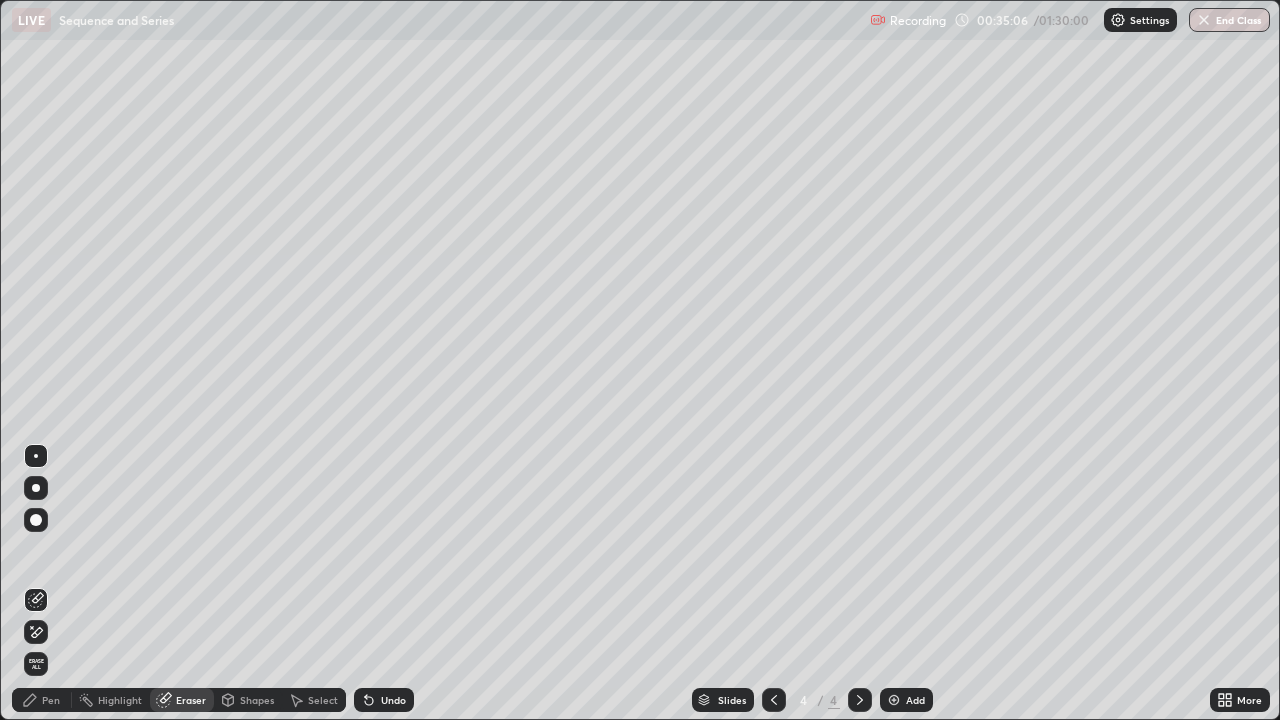 click on "Pen" at bounding box center [51, 700] 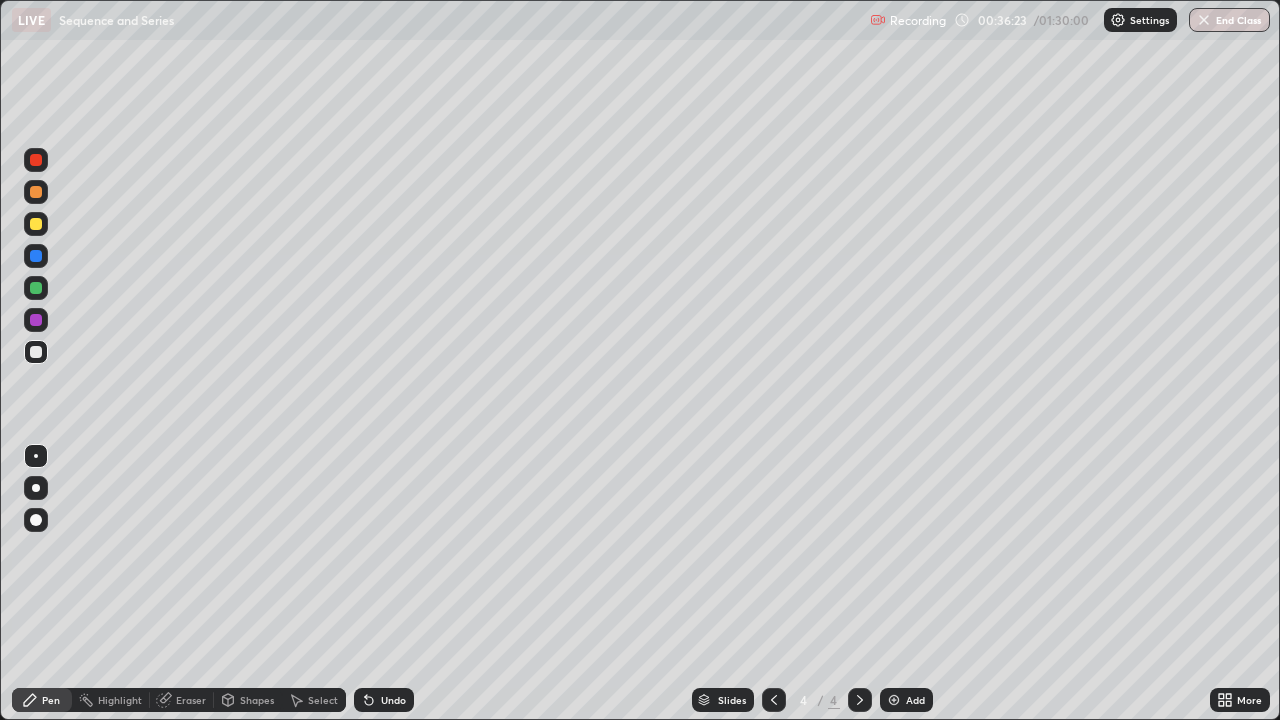 click on "Eraser" at bounding box center (182, 700) 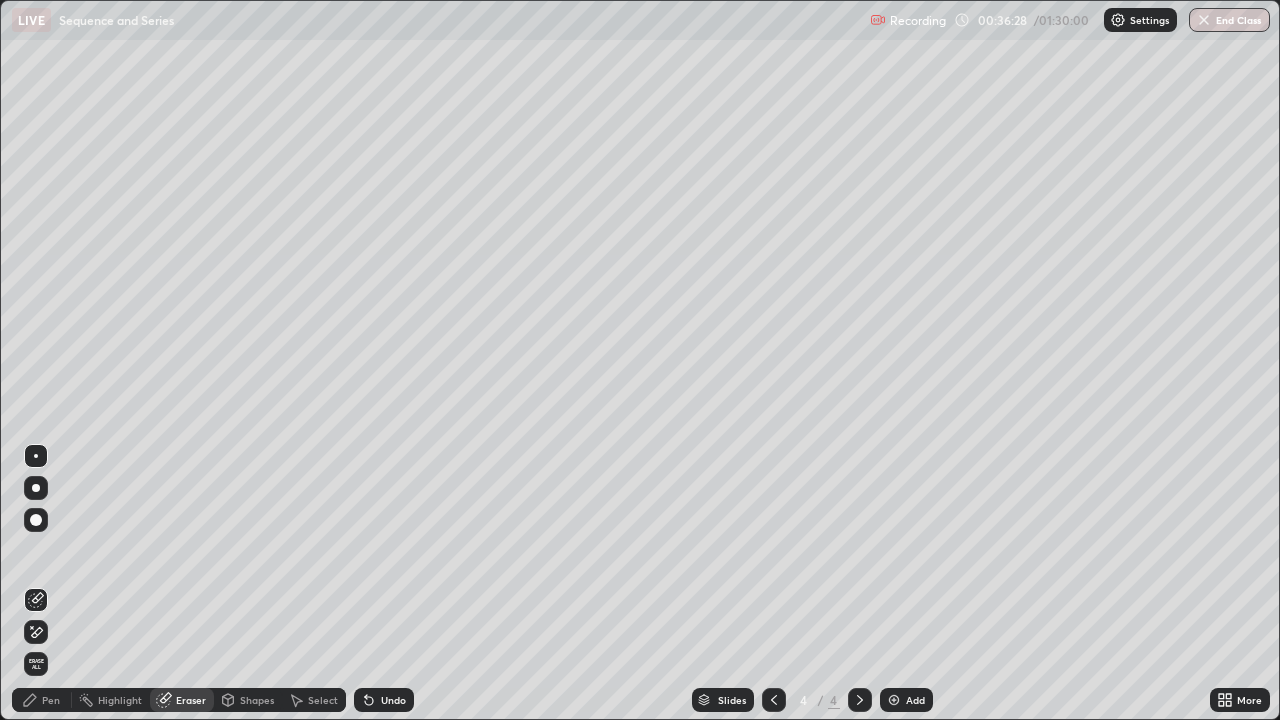 click on "Pen" at bounding box center (51, 700) 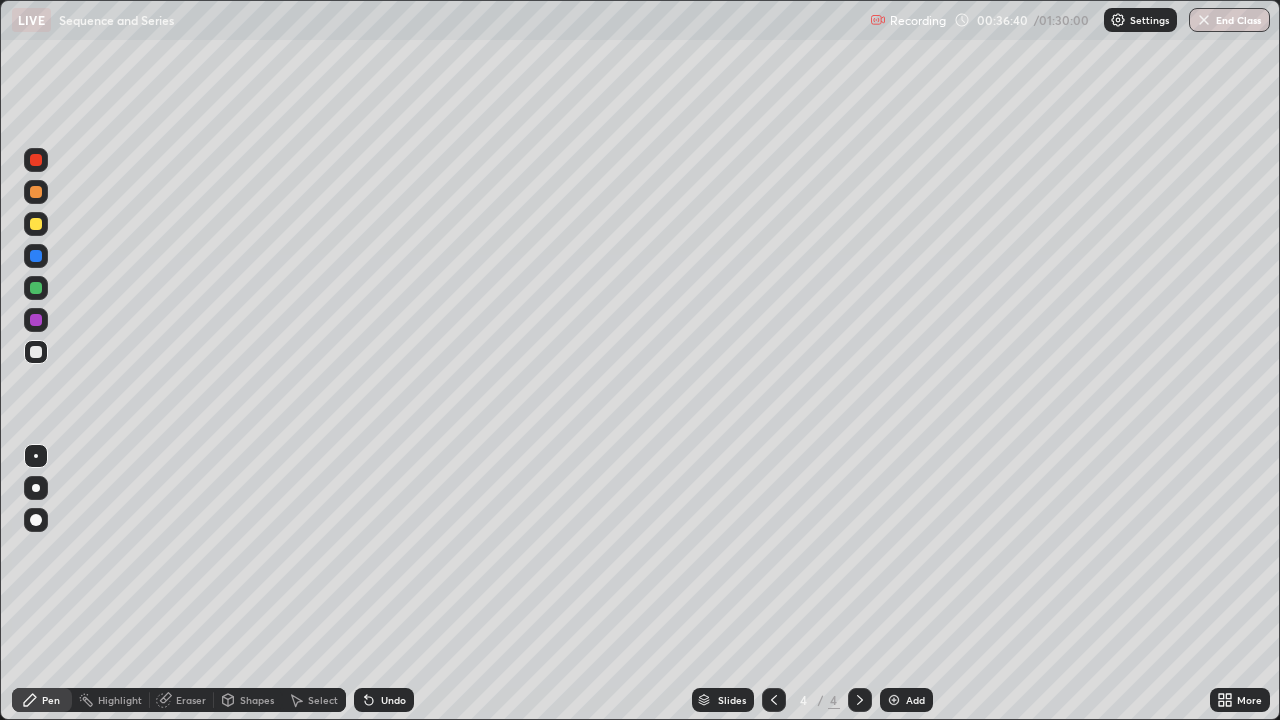 click 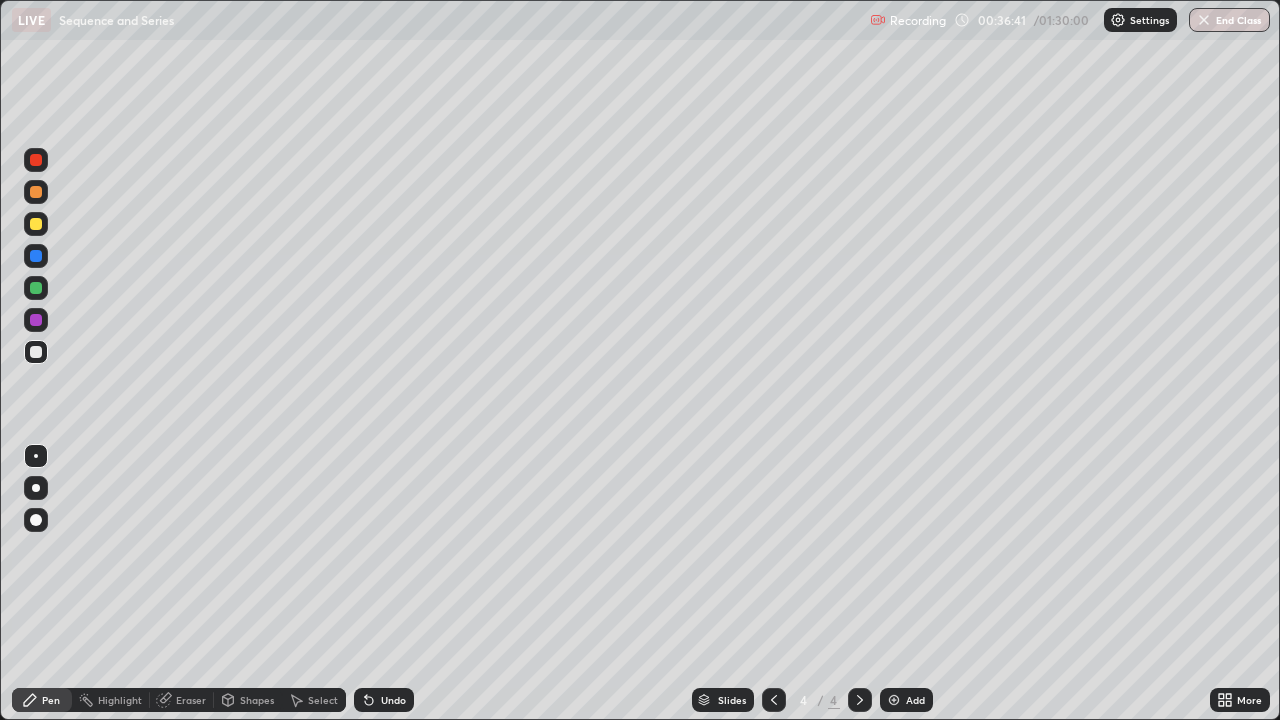 click 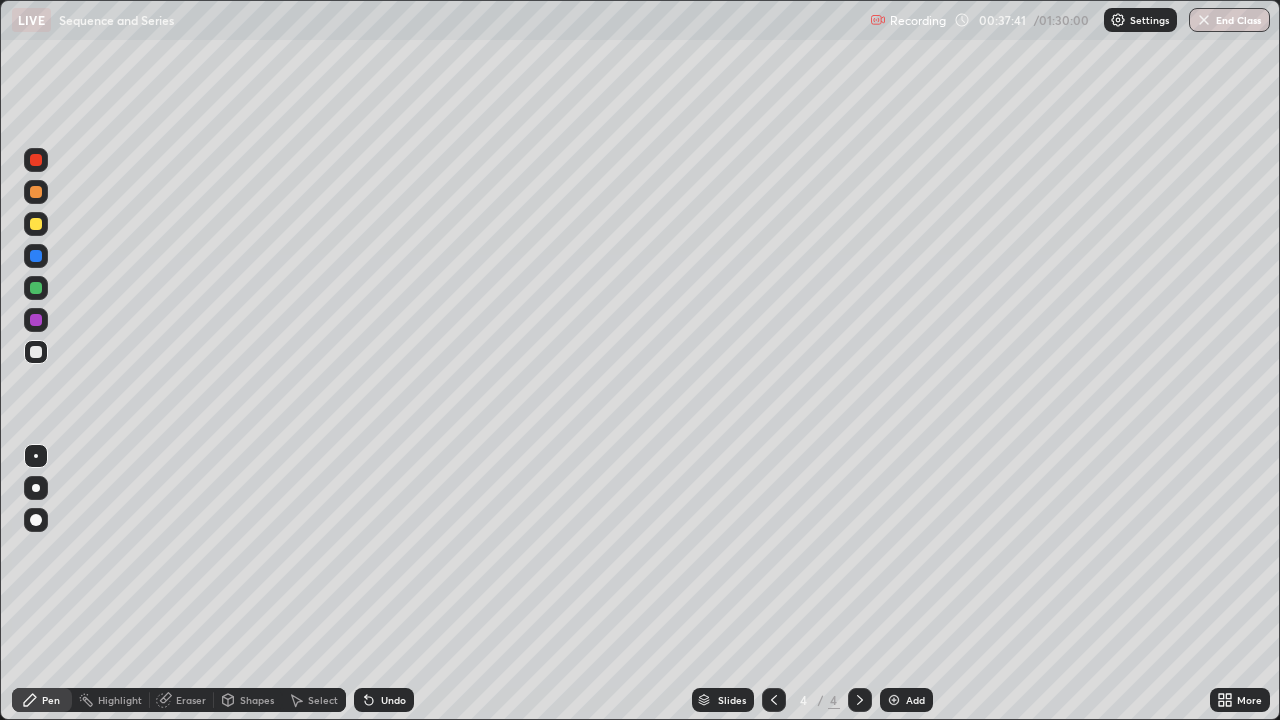 click on "Shapes" at bounding box center (257, 700) 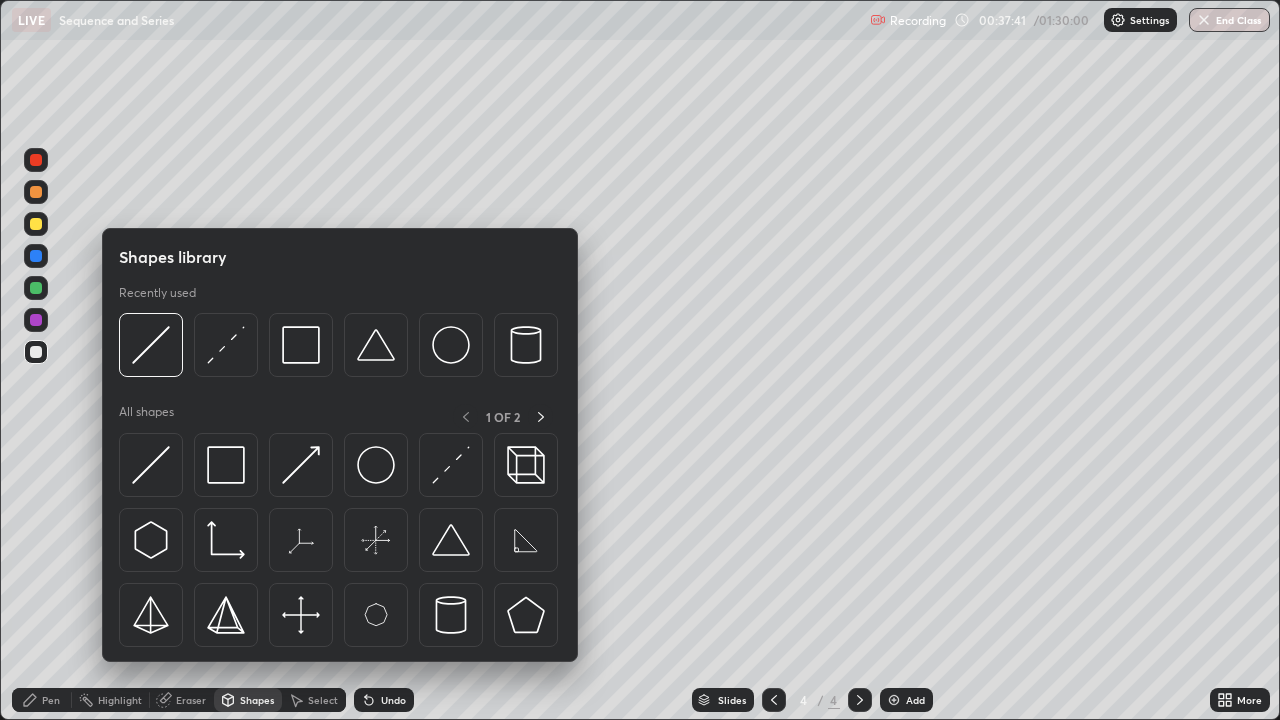 click on "Eraser" at bounding box center (191, 700) 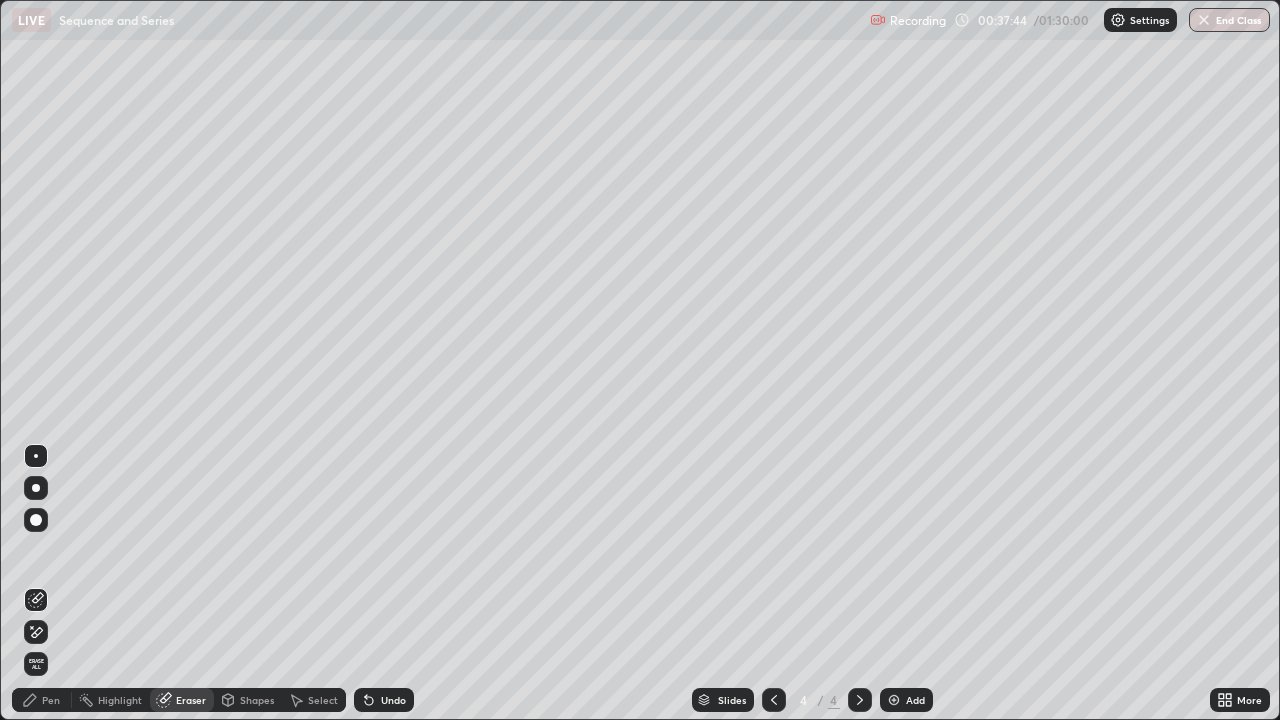 click on "Pen" at bounding box center (42, 700) 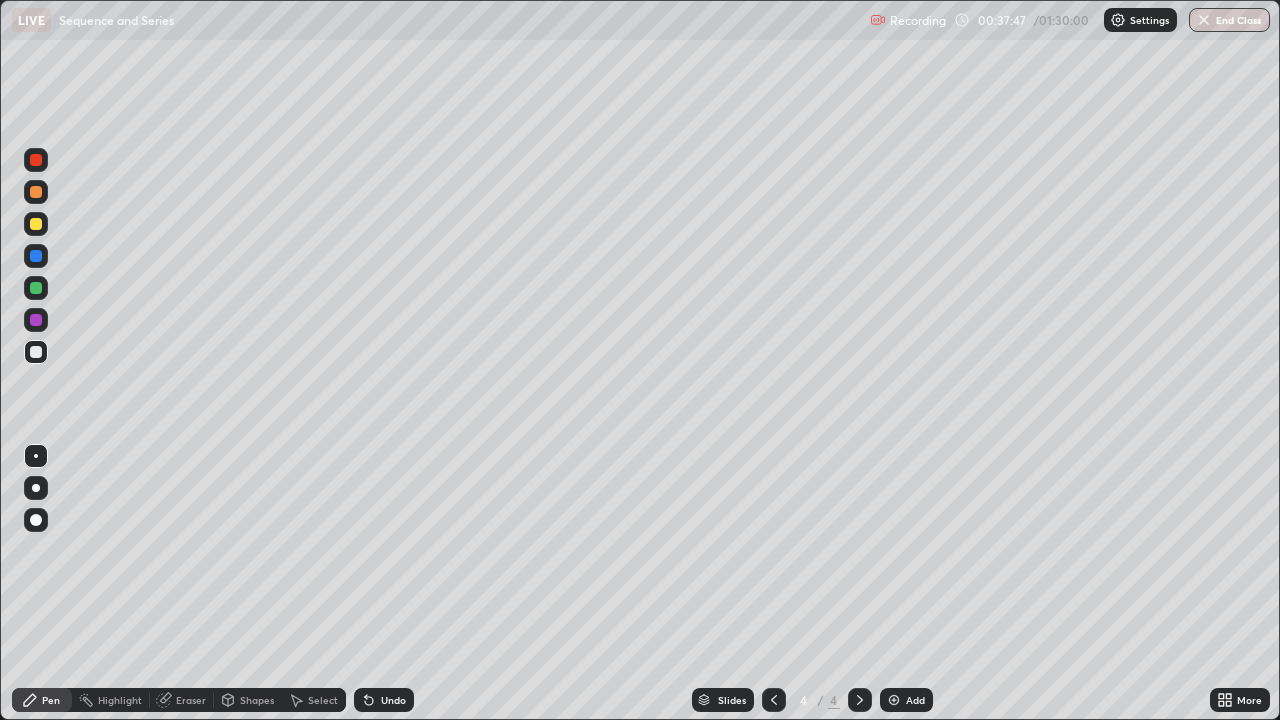 click on "Undo" at bounding box center (393, 700) 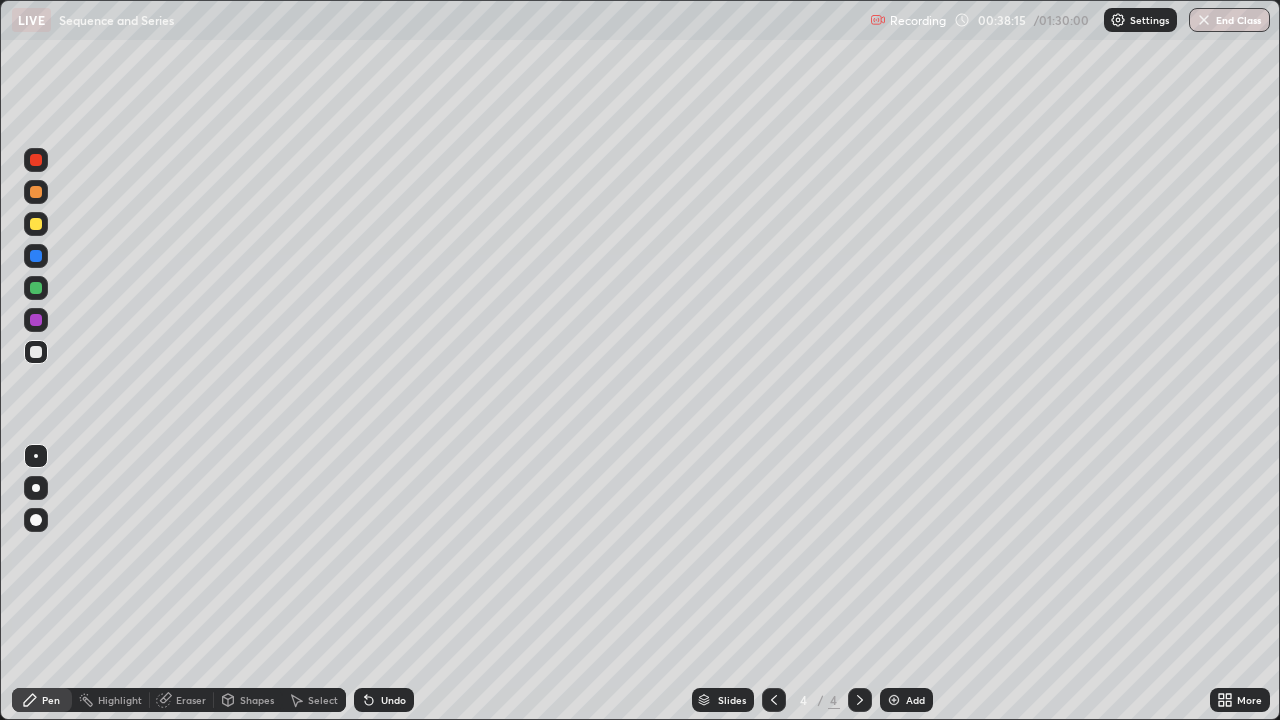 click at bounding box center [36, 224] 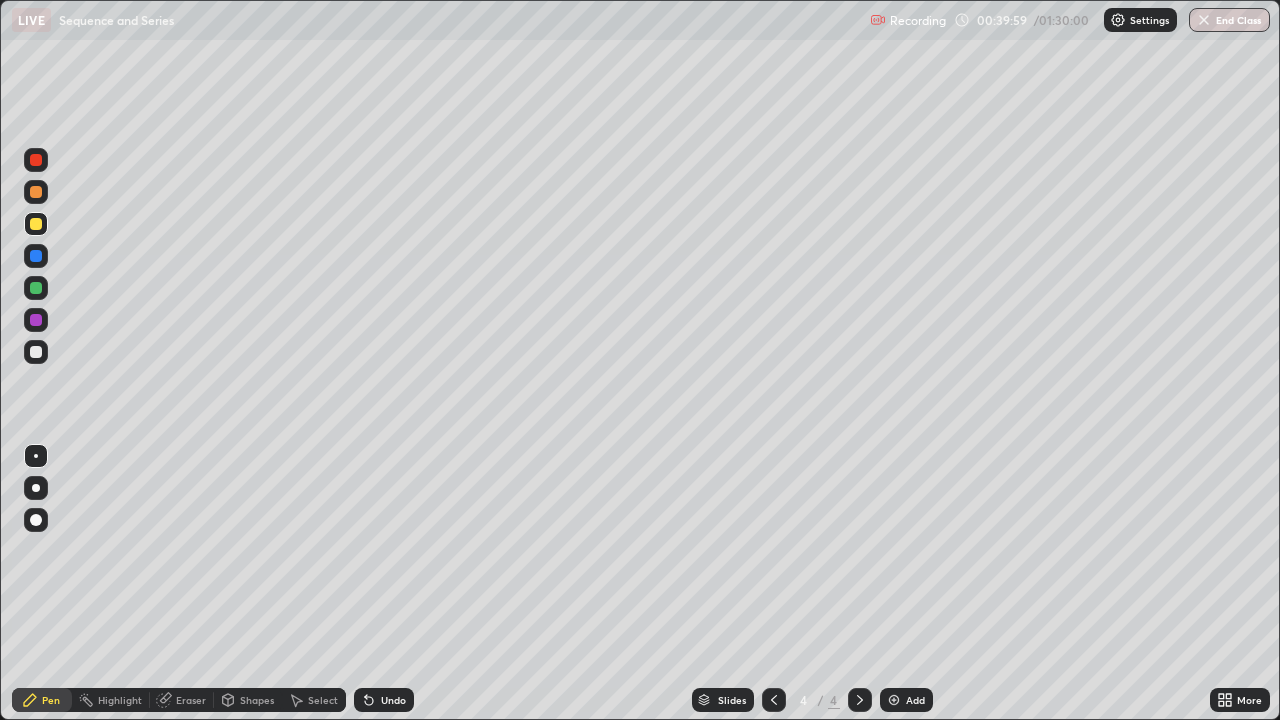 click on "Select" at bounding box center (323, 700) 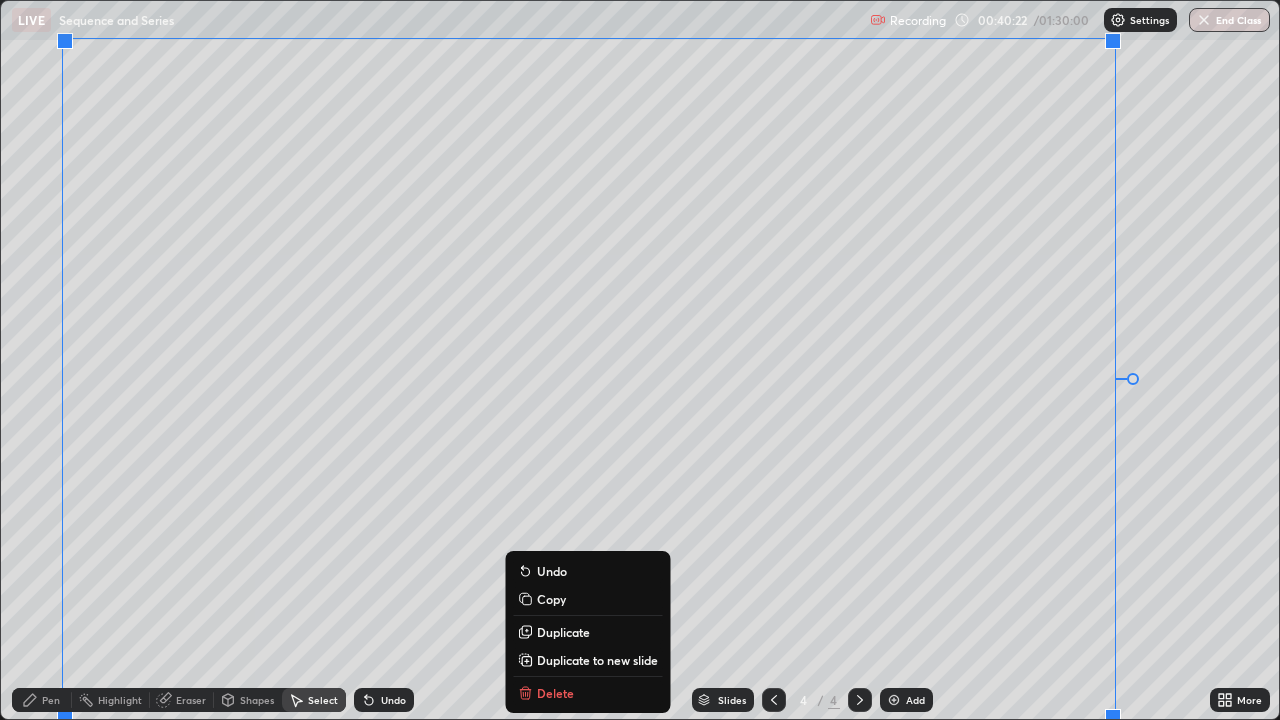 click on "Erase all" at bounding box center (36, 360) 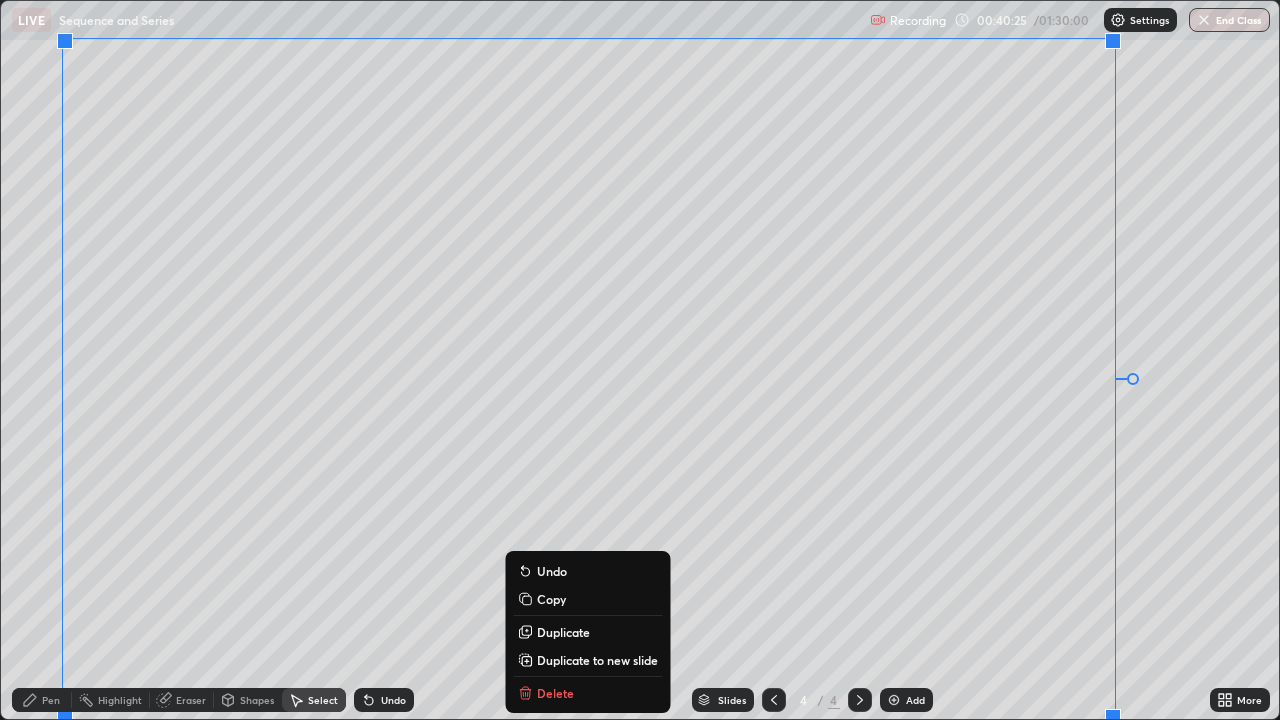 click on "Shapes" at bounding box center [257, 700] 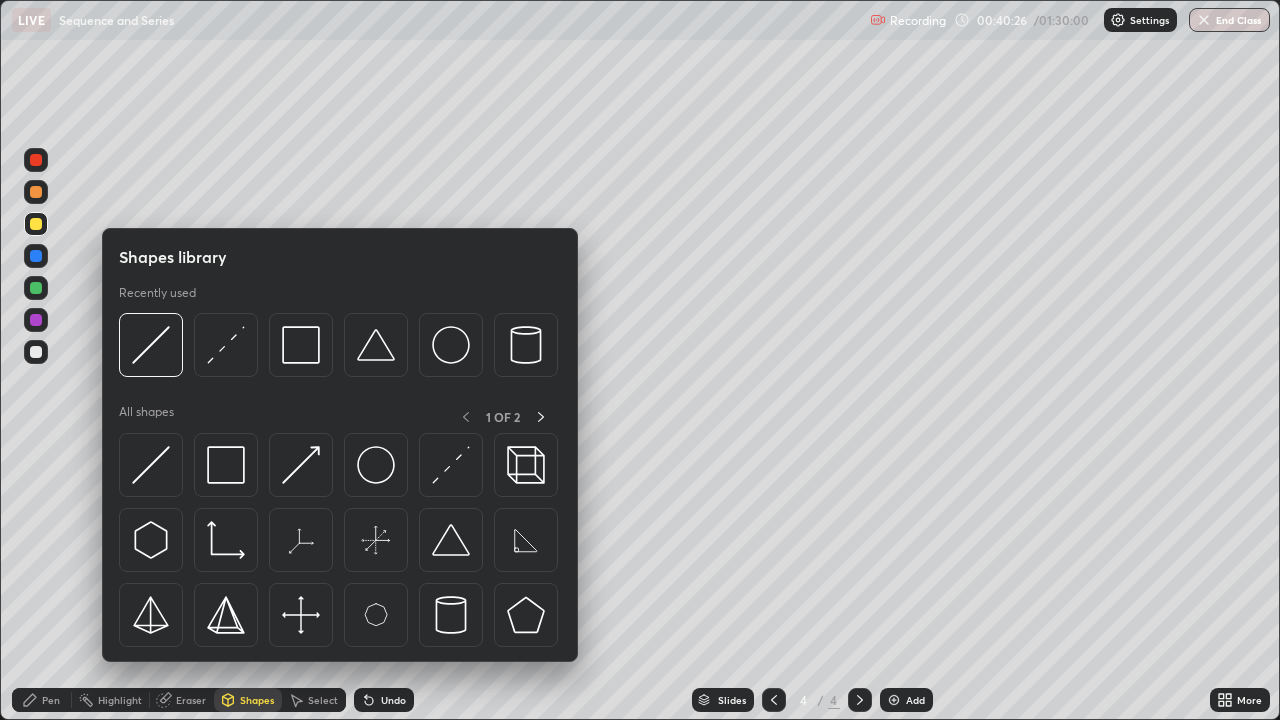 click on "Select" at bounding box center [323, 700] 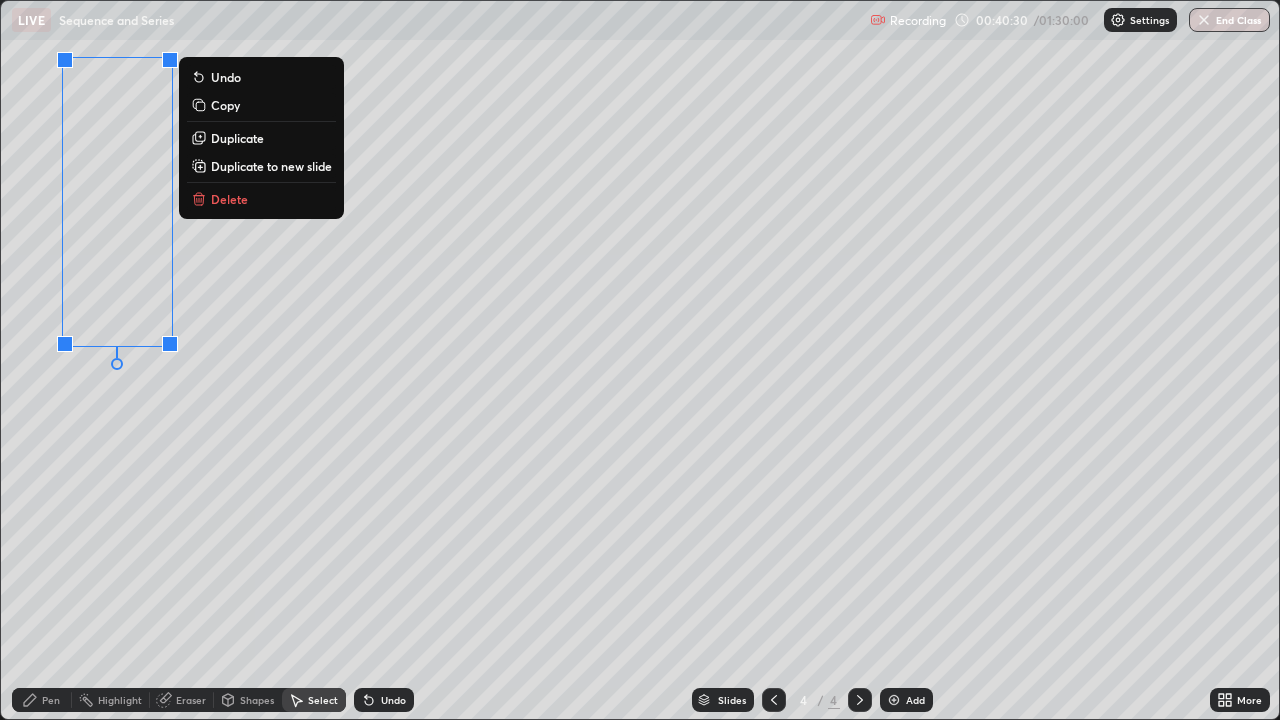 click on "0 ° Undo Copy Duplicate Duplicate to new slide Delete" at bounding box center (640, 360) 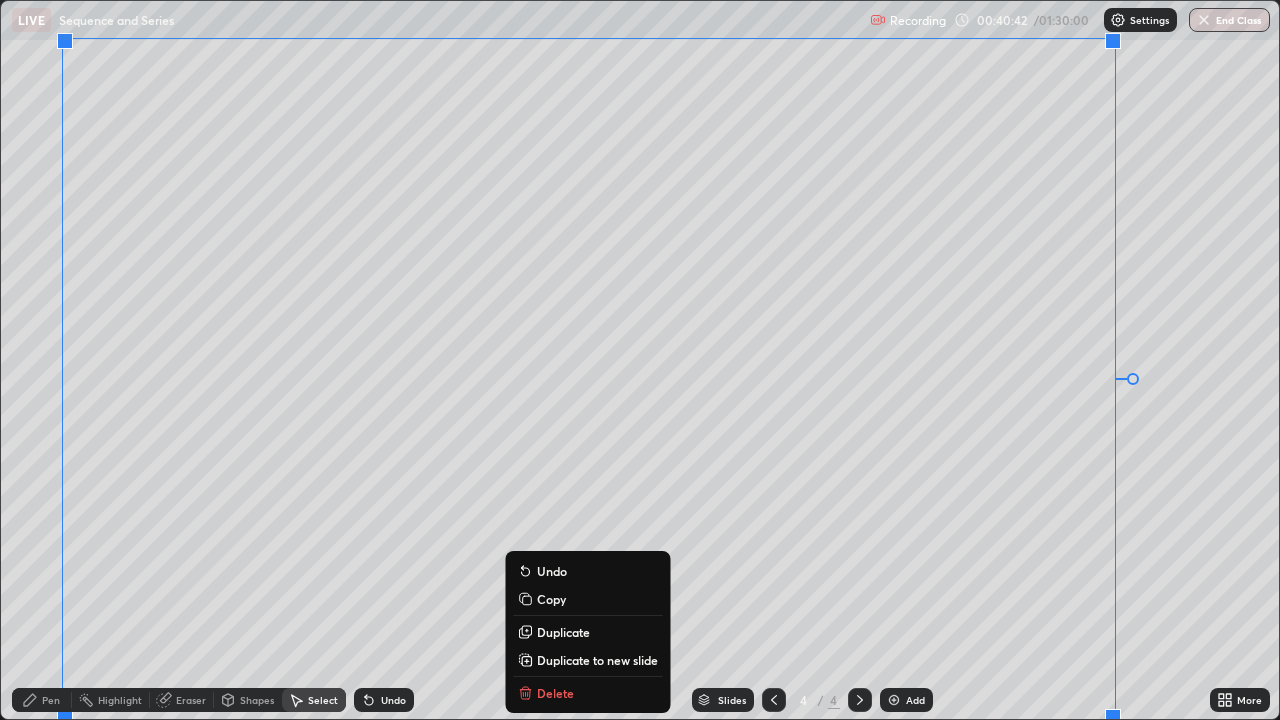 click on "0 ° Undo Copy Duplicate Duplicate to new slide Delete" at bounding box center [640, 360] 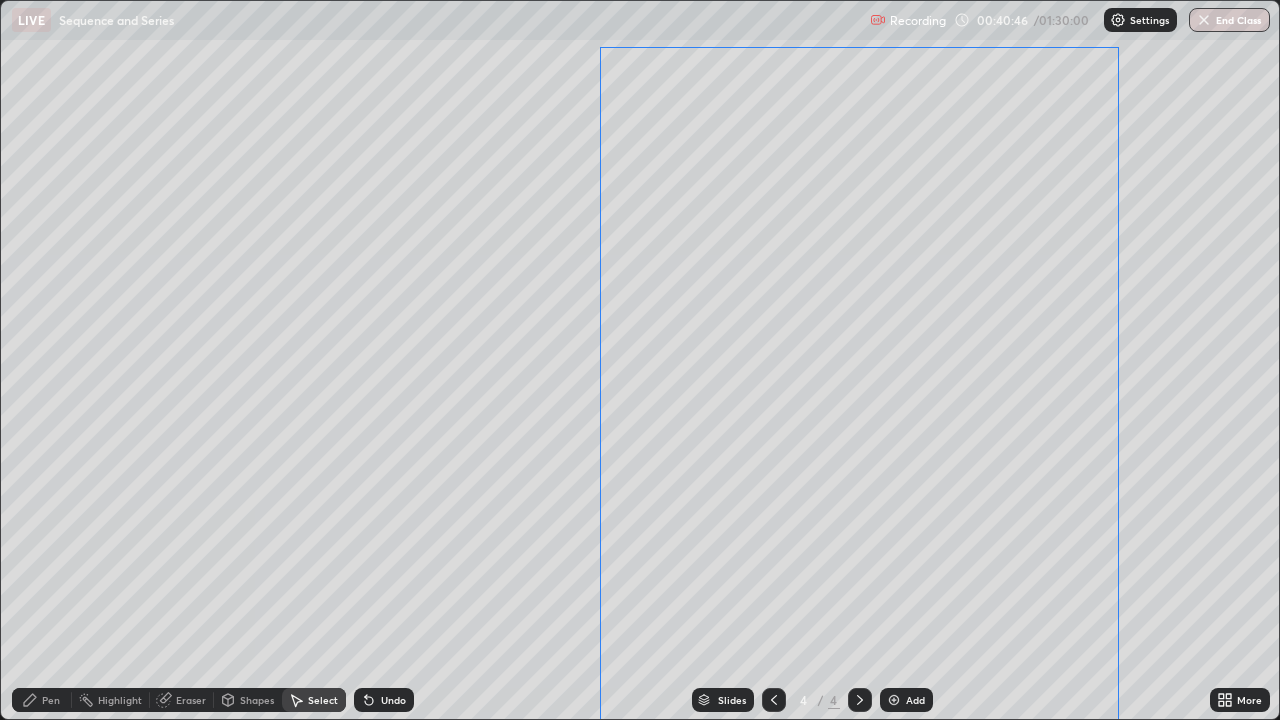 click on "0 ° Undo Copy Duplicate Duplicate to new slide Delete" at bounding box center [640, 360] 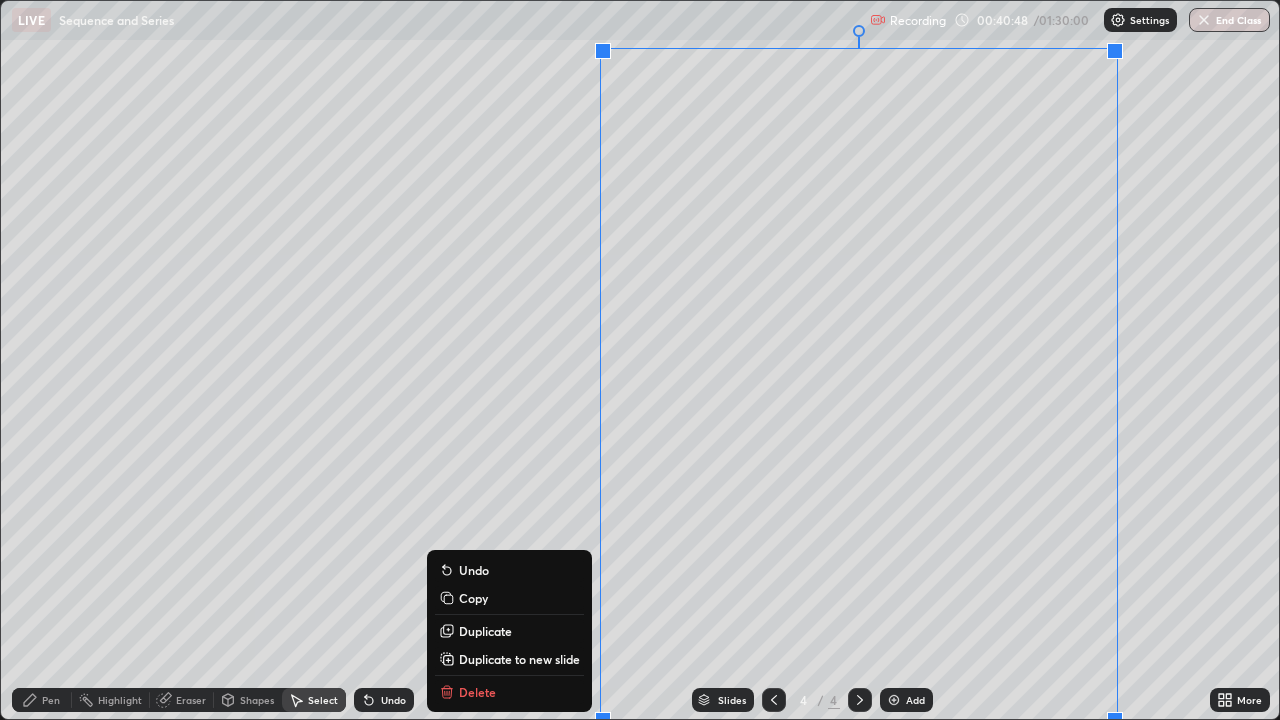 click on "Copy" at bounding box center (509, 598) 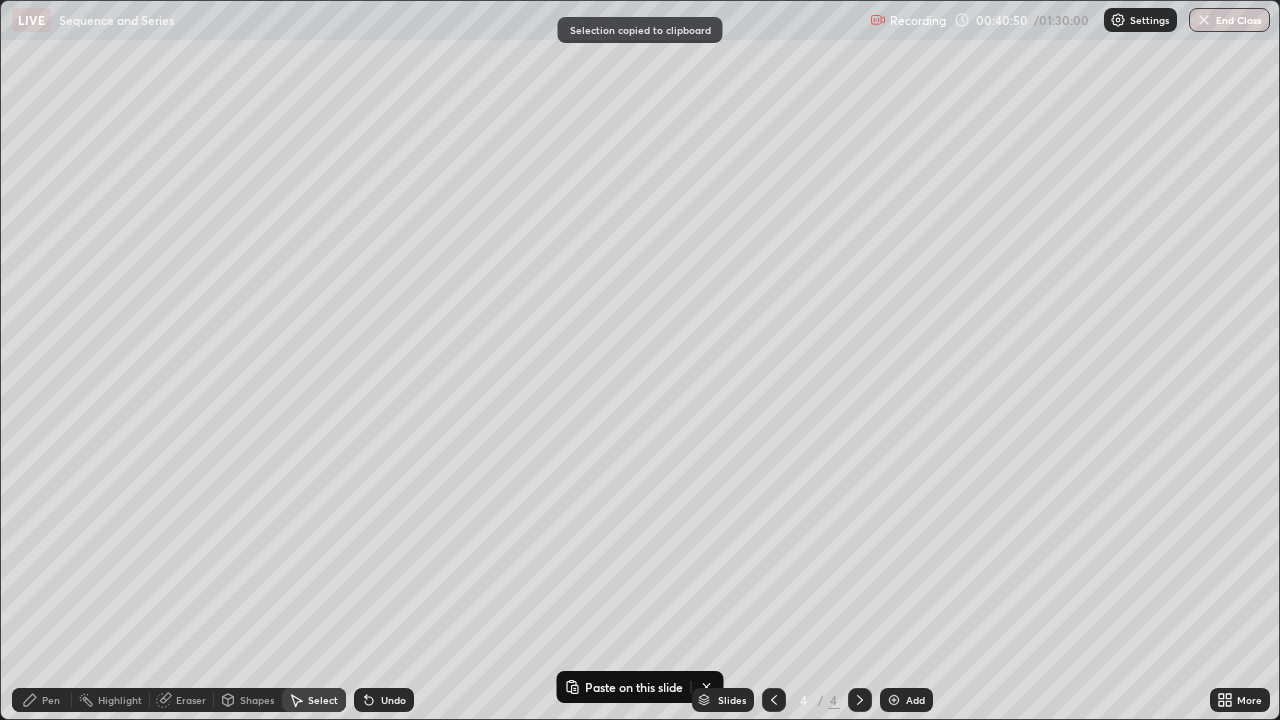 click on "Add" at bounding box center [906, 700] 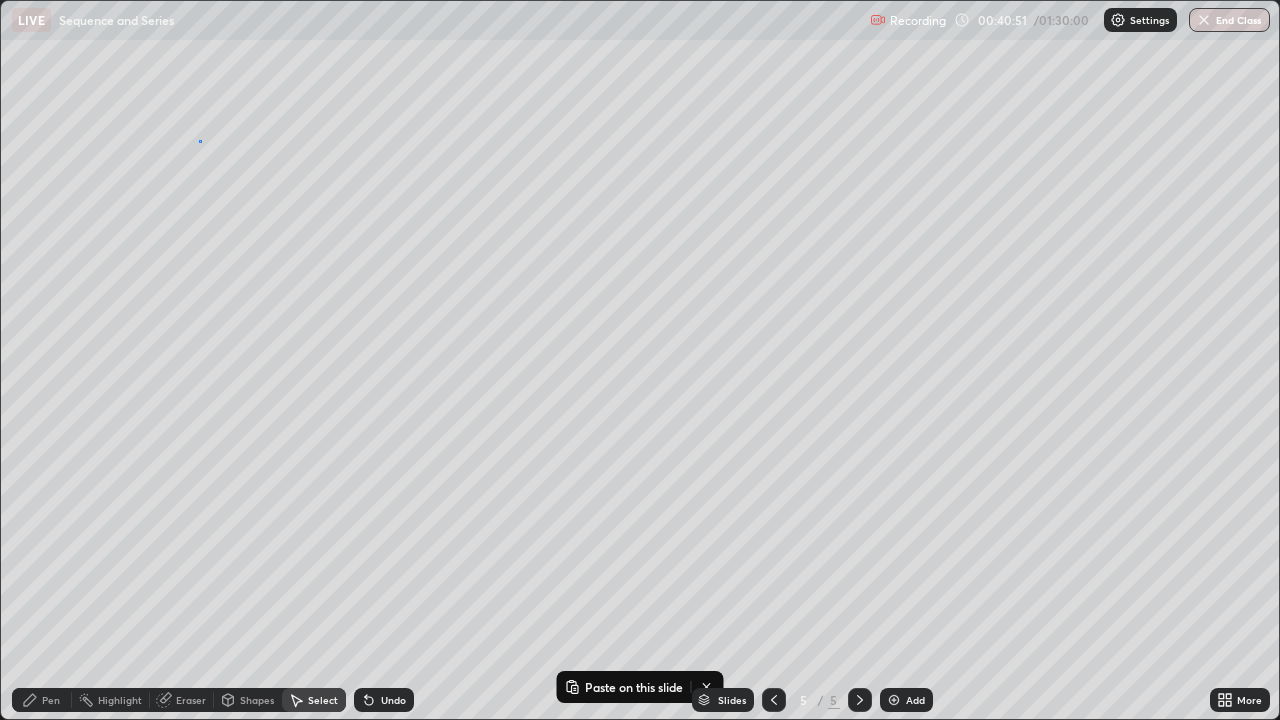 click on "0 ° Undo Copy Paste here Duplicate Duplicate to new slide Delete" at bounding box center [640, 360] 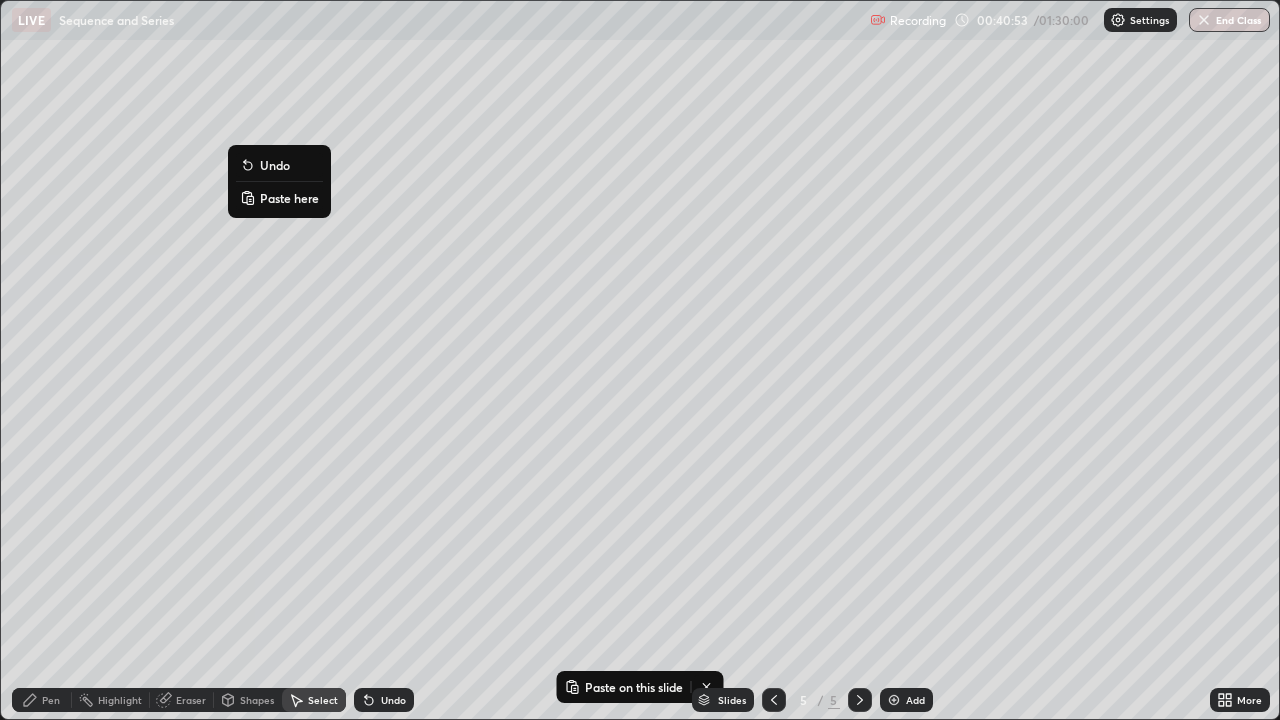 click on "Slides 5 / 5 Add" at bounding box center [812, 700] 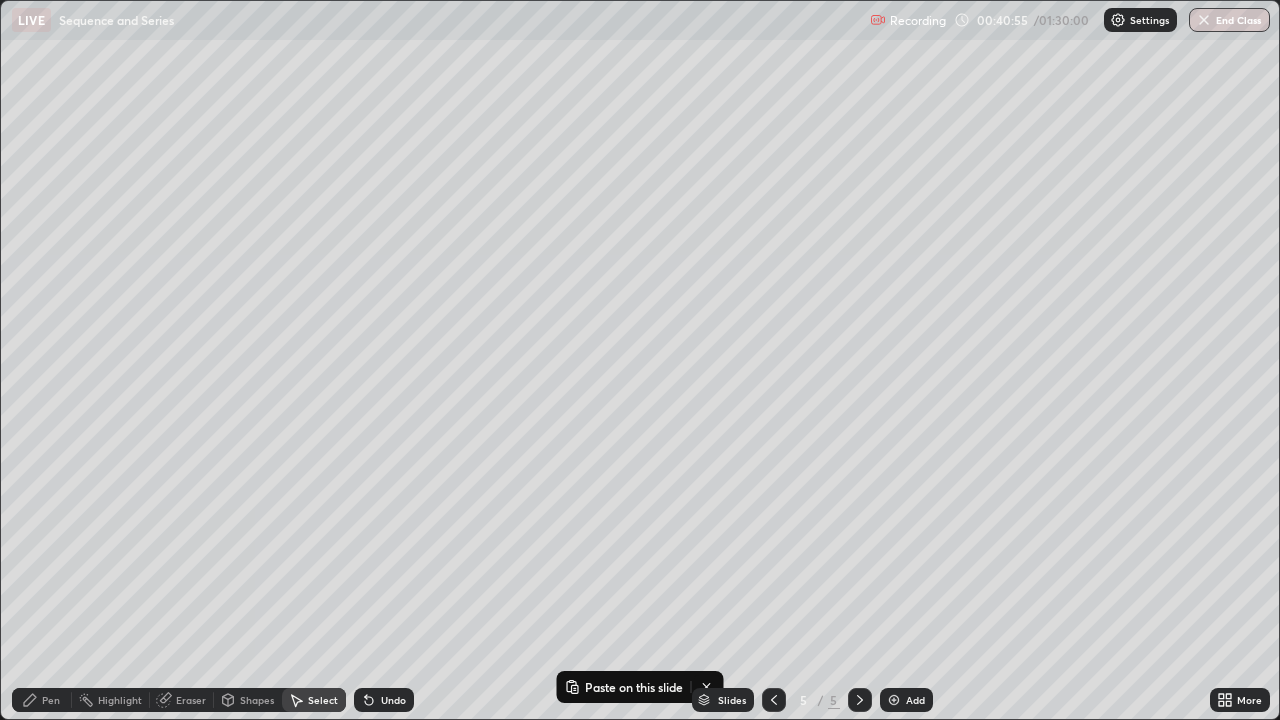 click on "Slides 5 / 5 Add" at bounding box center (812, 700) 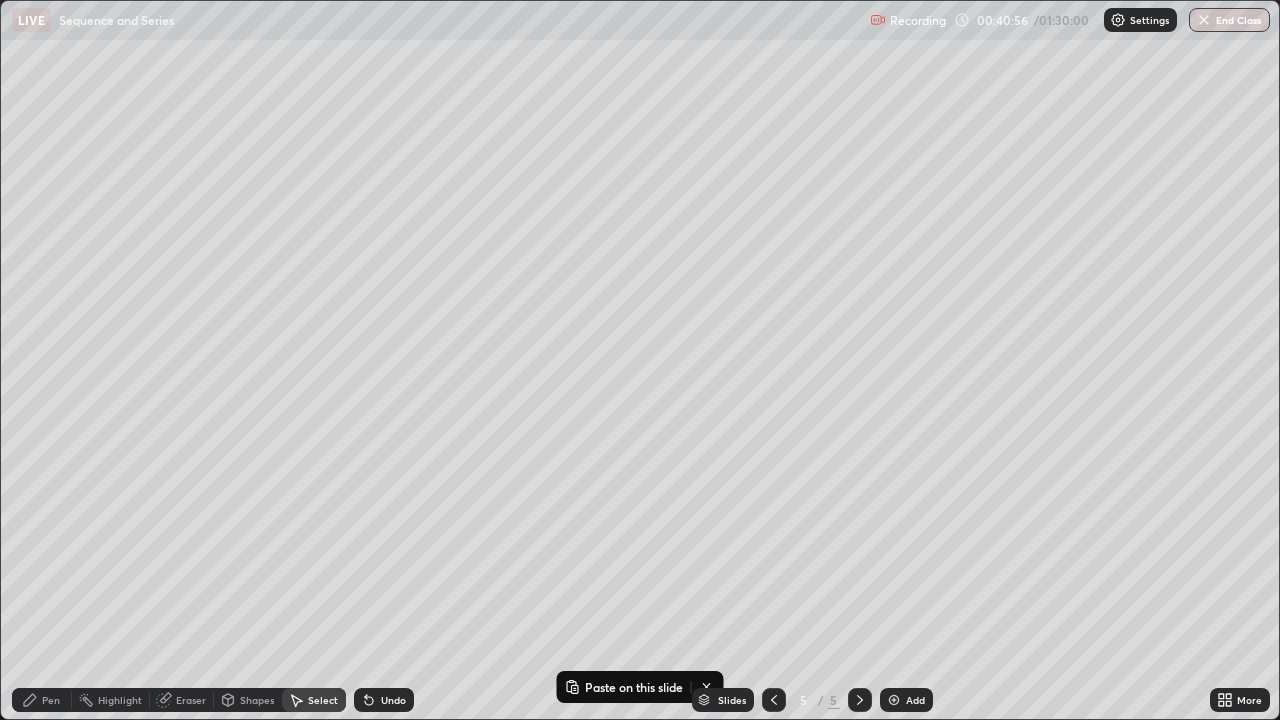 click on "Slides 5 / 5 Add" at bounding box center (812, 700) 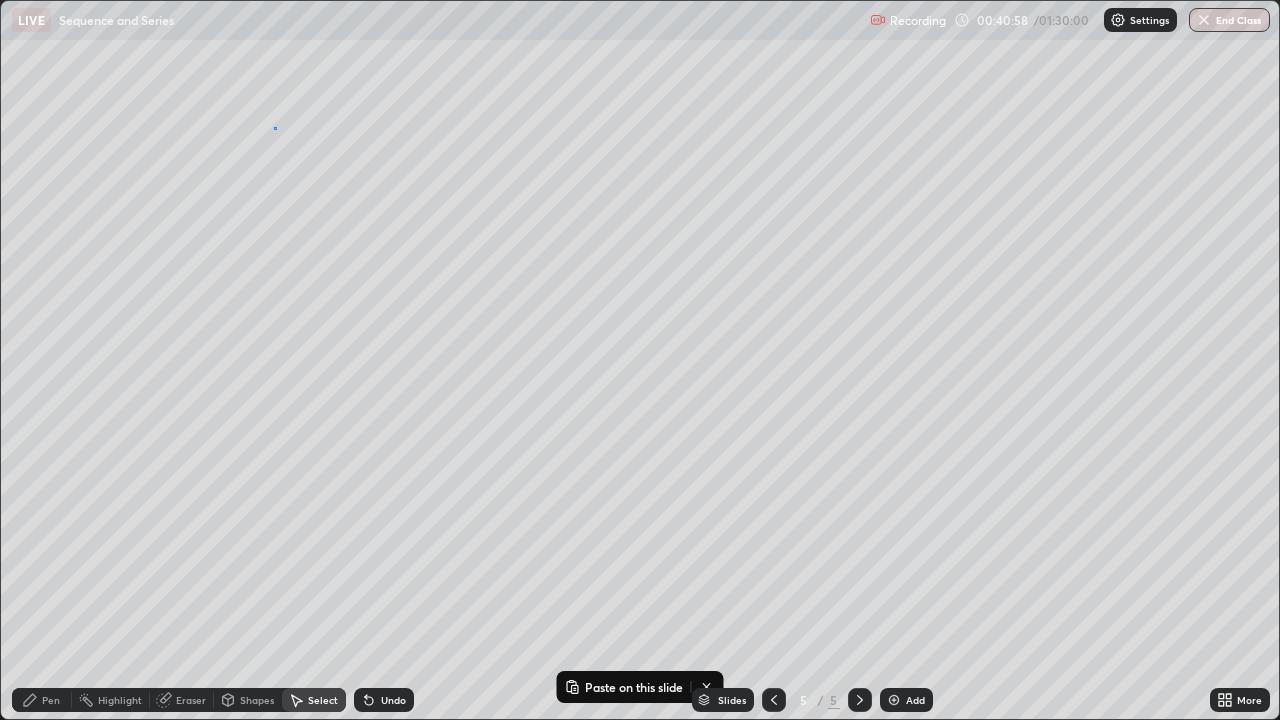 click on "0 ° Undo Copy Paste here Duplicate Duplicate to new slide Delete" at bounding box center [640, 360] 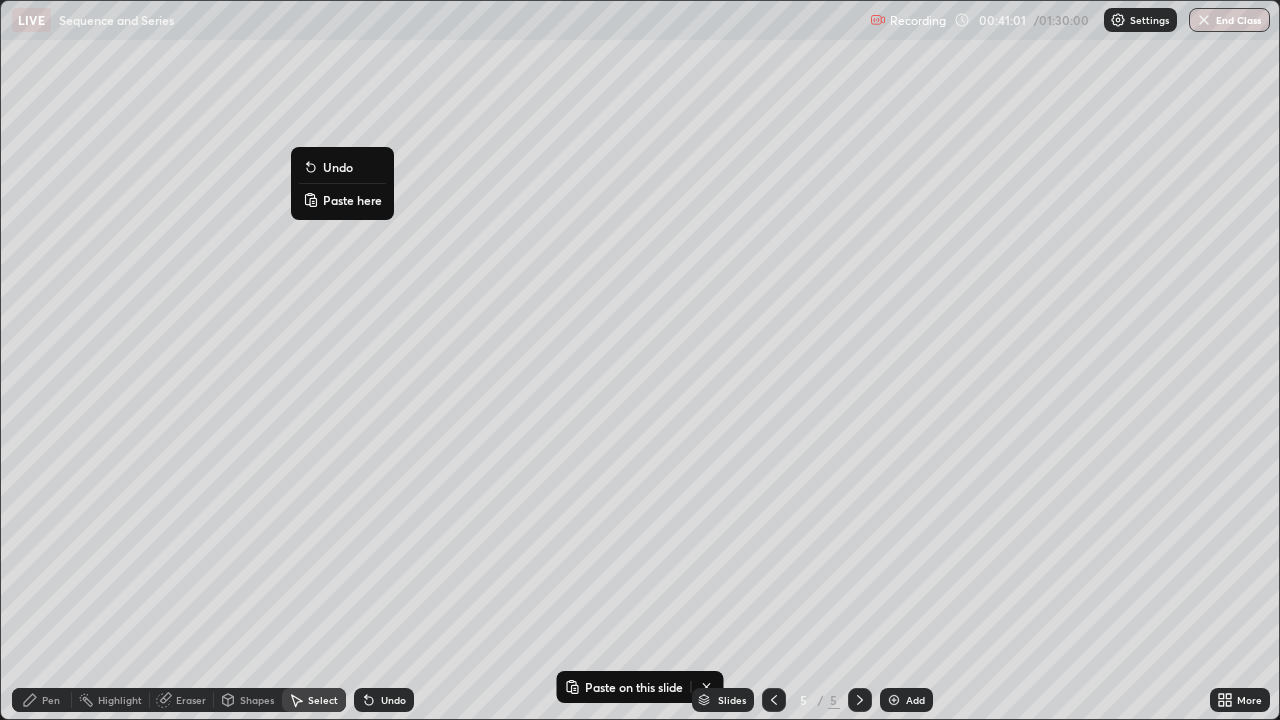 click on "Paste here" at bounding box center (352, 200) 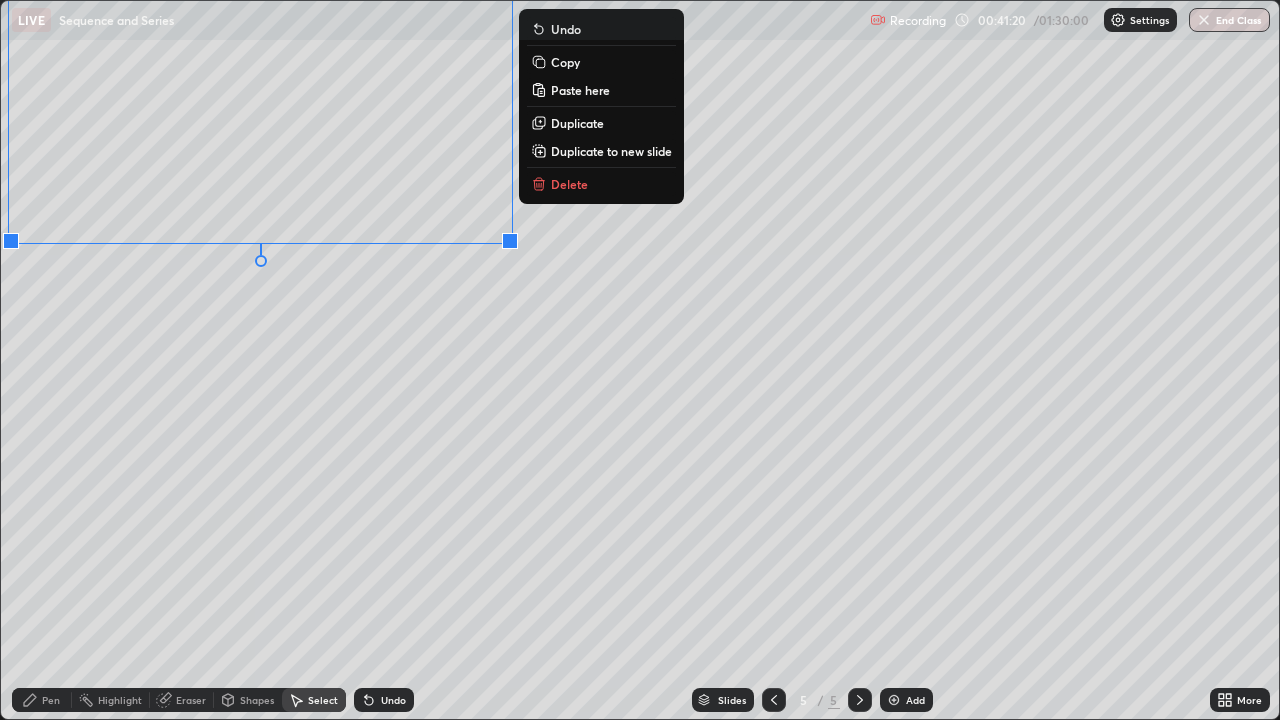 click on "0 ° Undo Copy Paste here Duplicate Duplicate to new slide Delete" at bounding box center (640, 360) 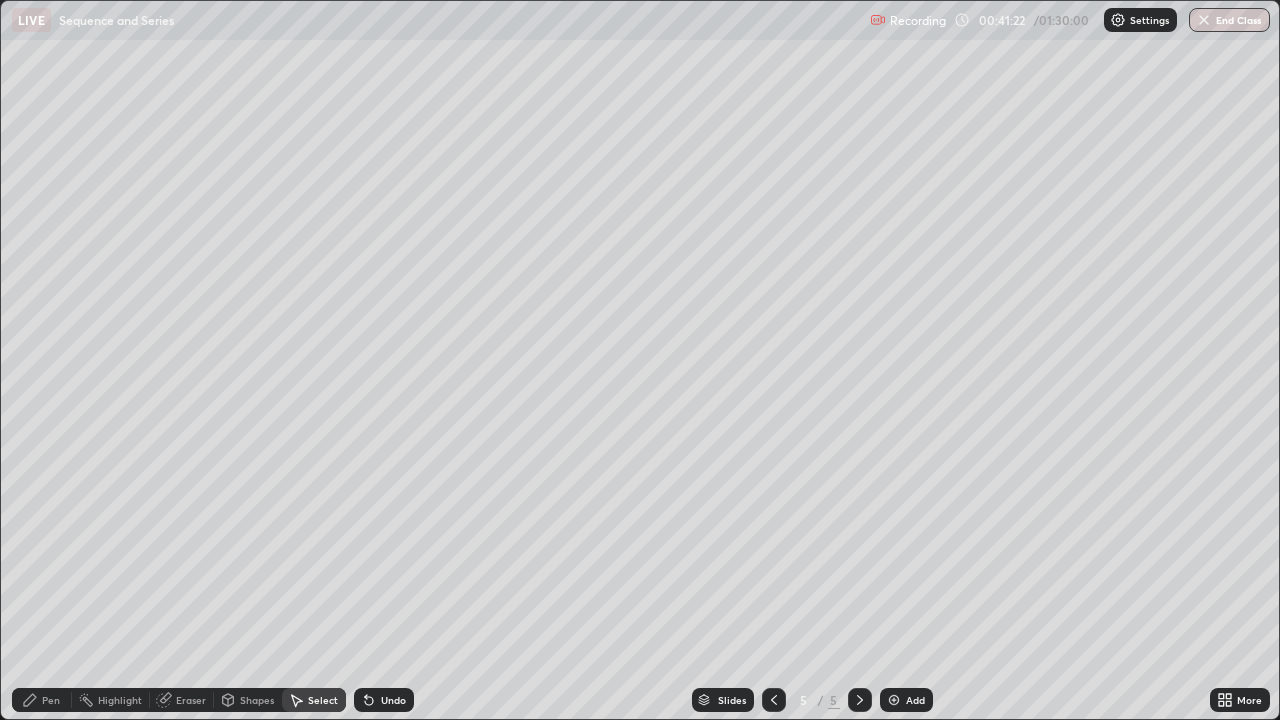 click on "Pen" at bounding box center [51, 700] 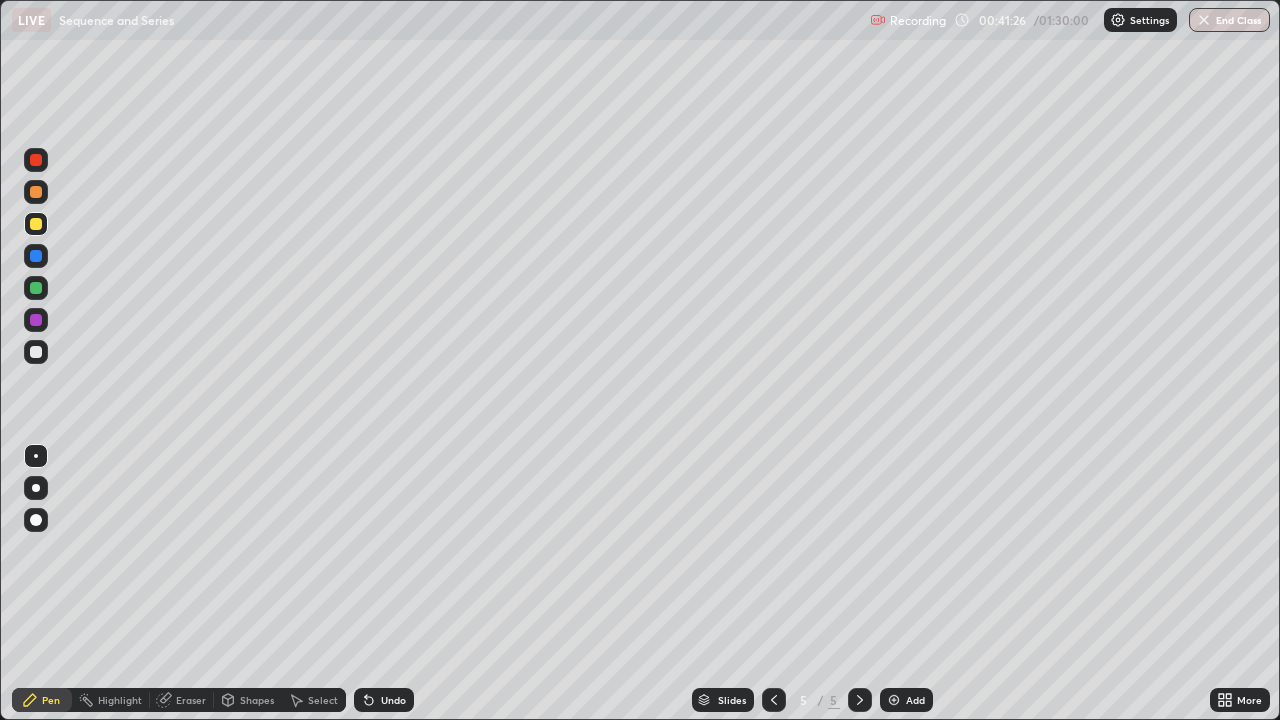 click at bounding box center (36, 352) 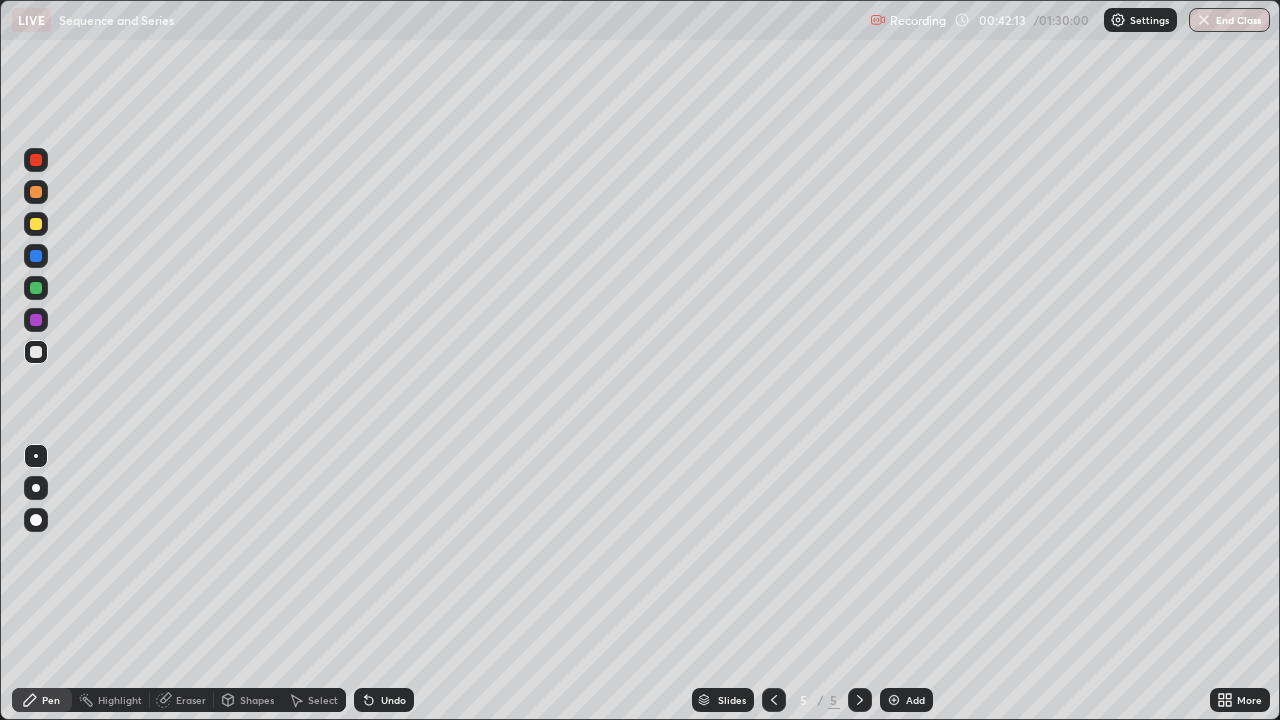 click 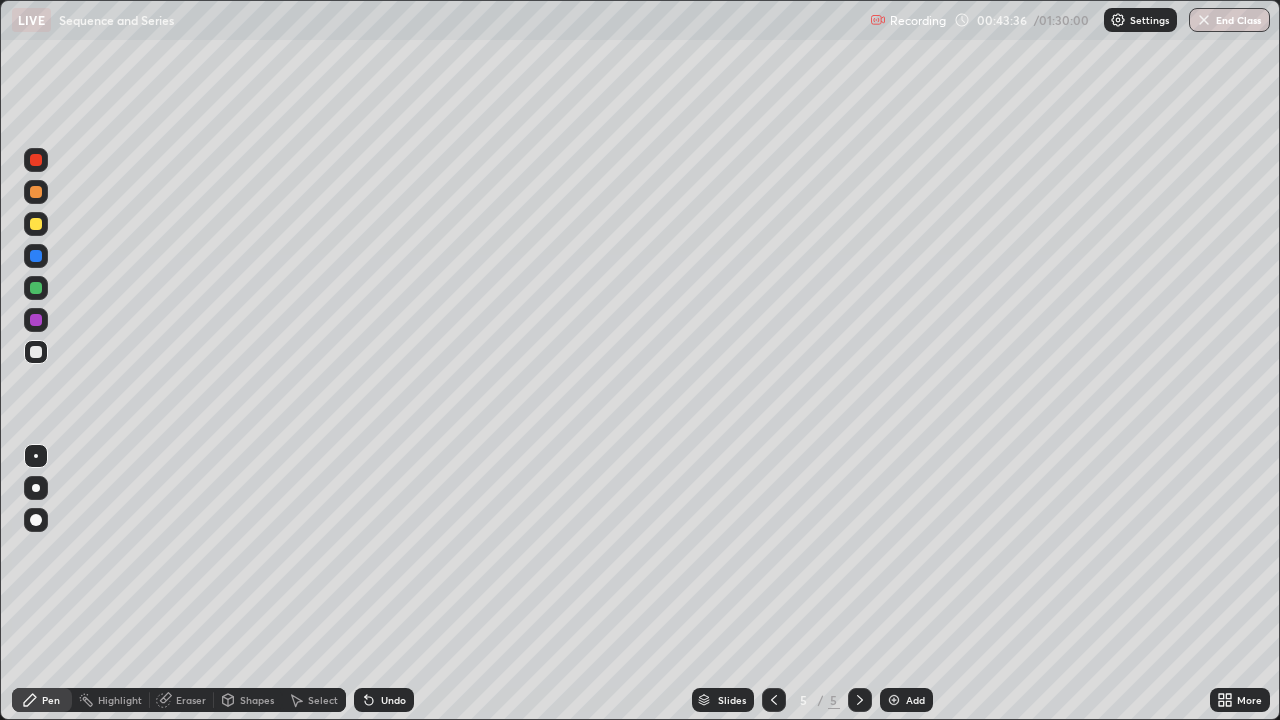 click on "Undo" at bounding box center [393, 700] 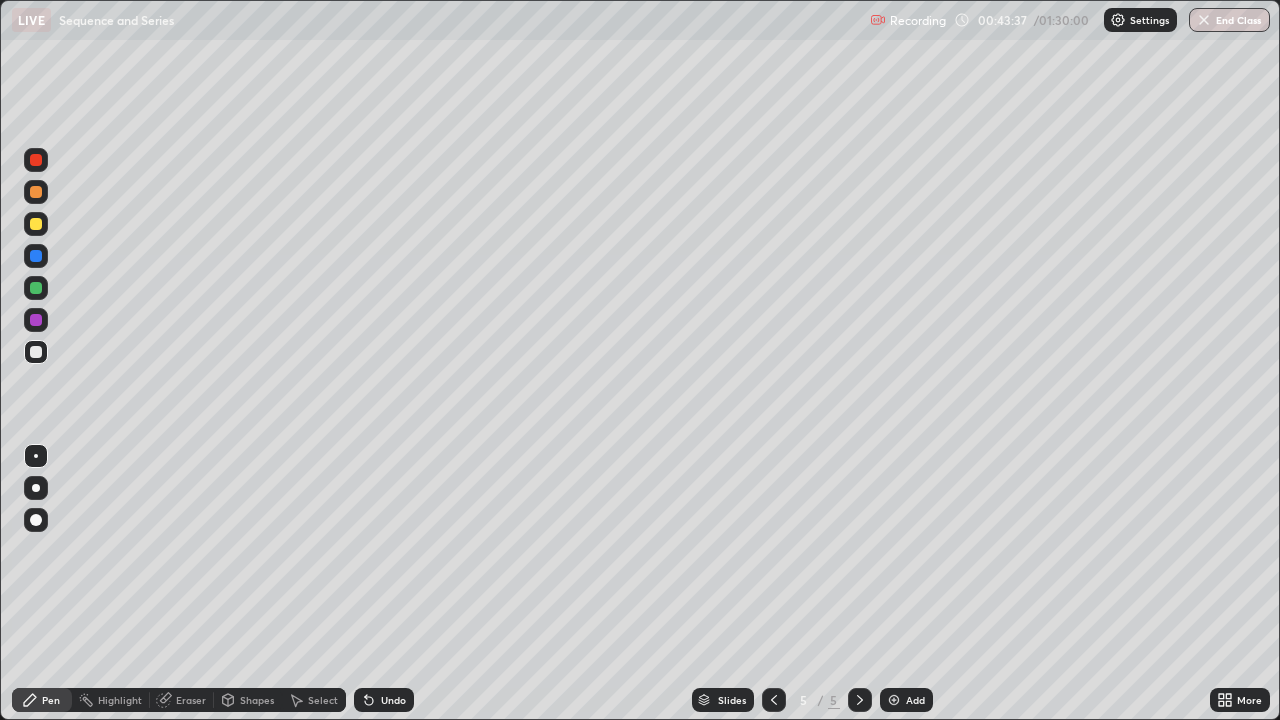 click on "Undo" at bounding box center (384, 700) 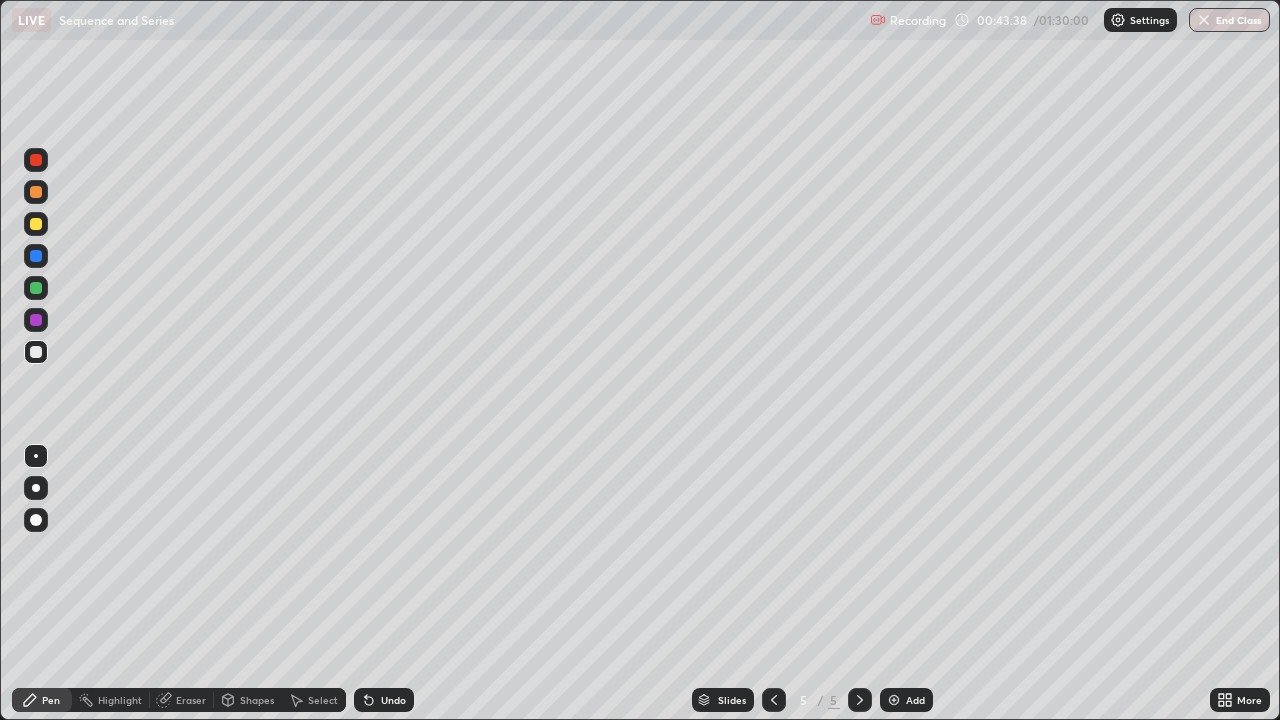 click on "Highlight" at bounding box center (120, 700) 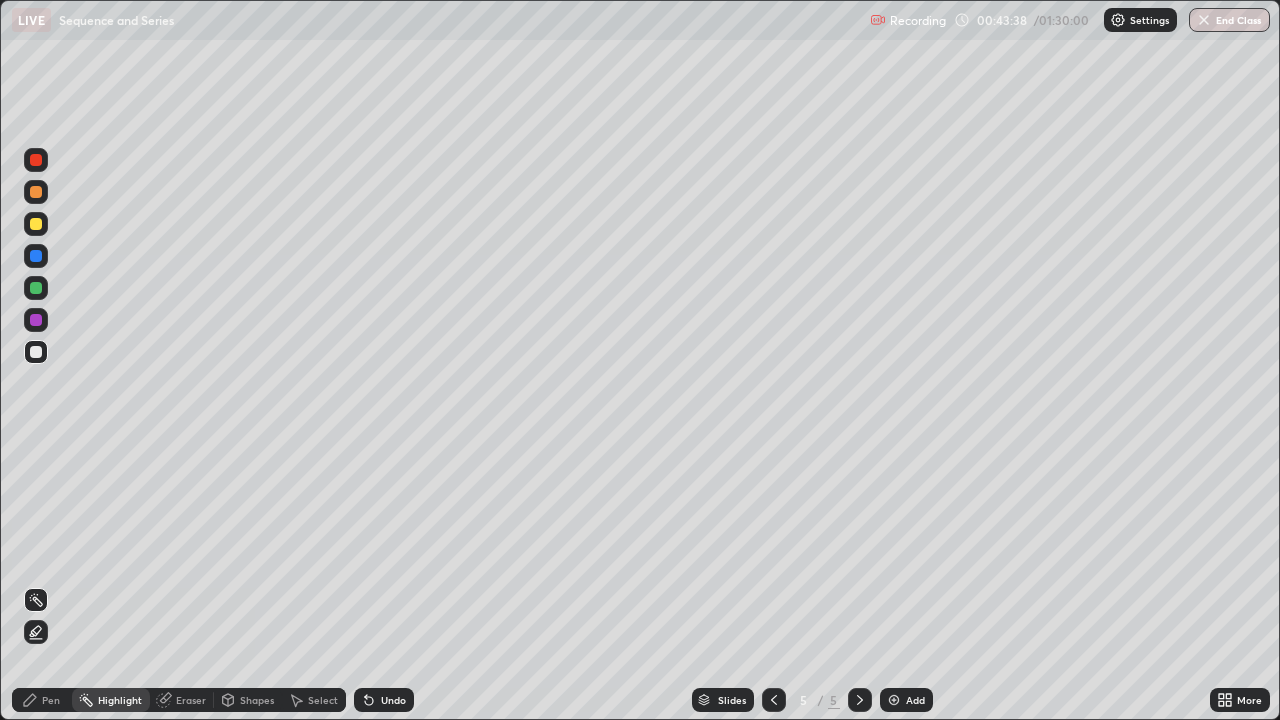 click on "Eraser" at bounding box center [191, 700] 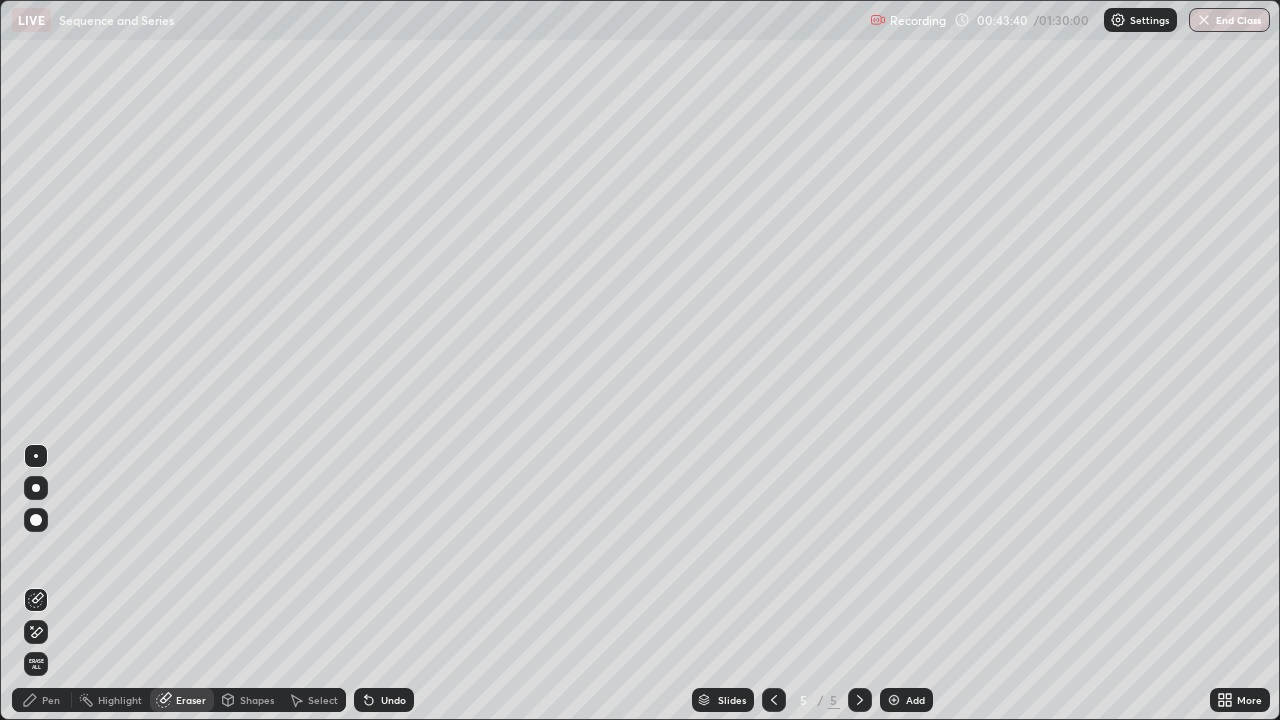 click 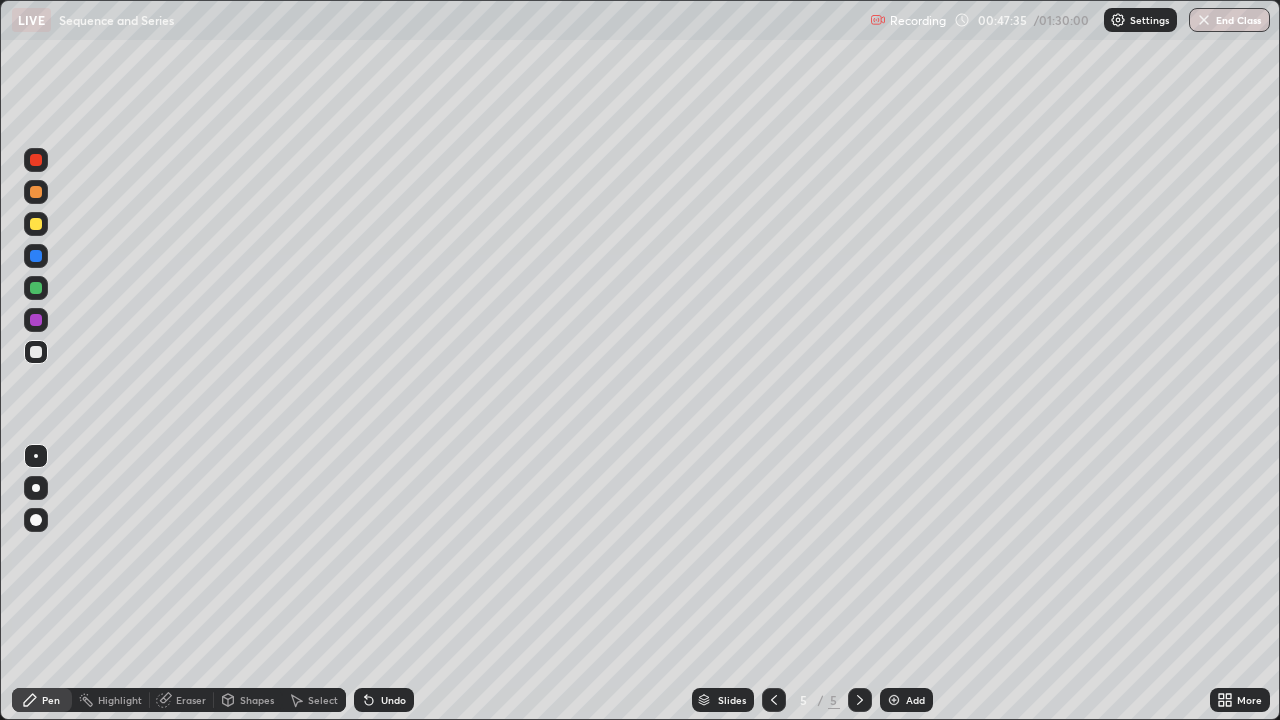 click on "More" at bounding box center [1249, 700] 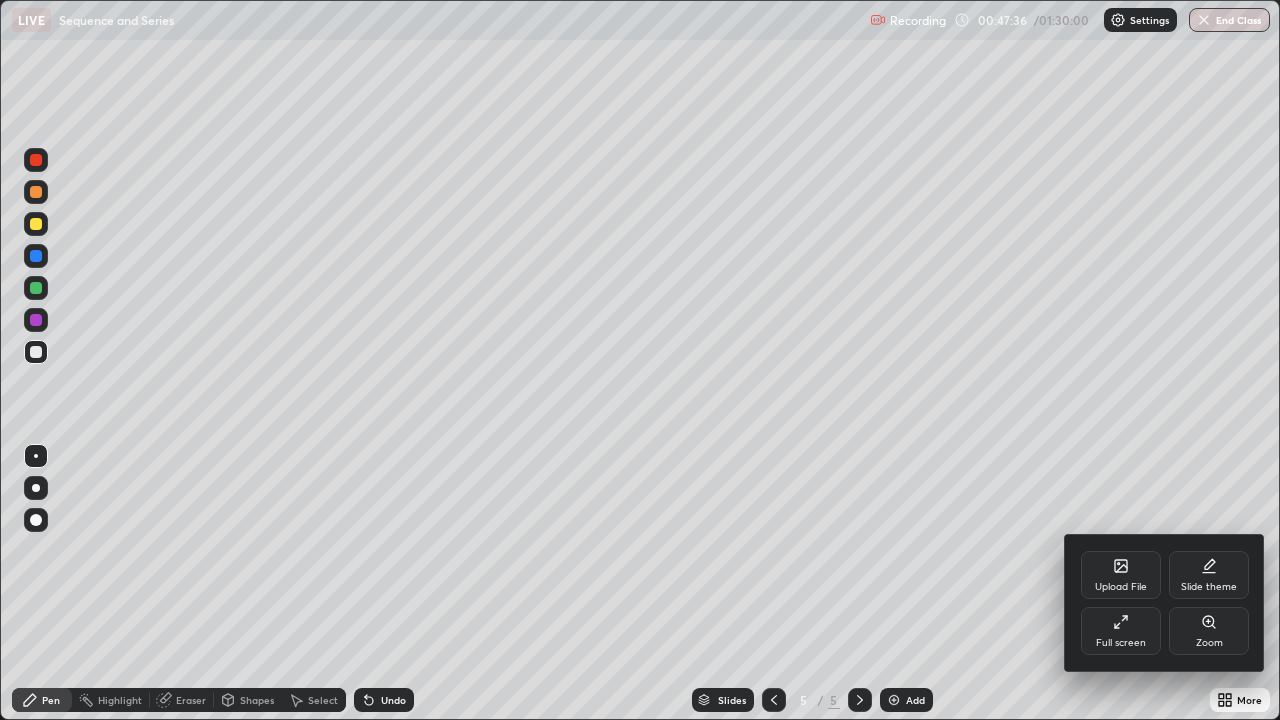 click on "Full screen" at bounding box center [1121, 643] 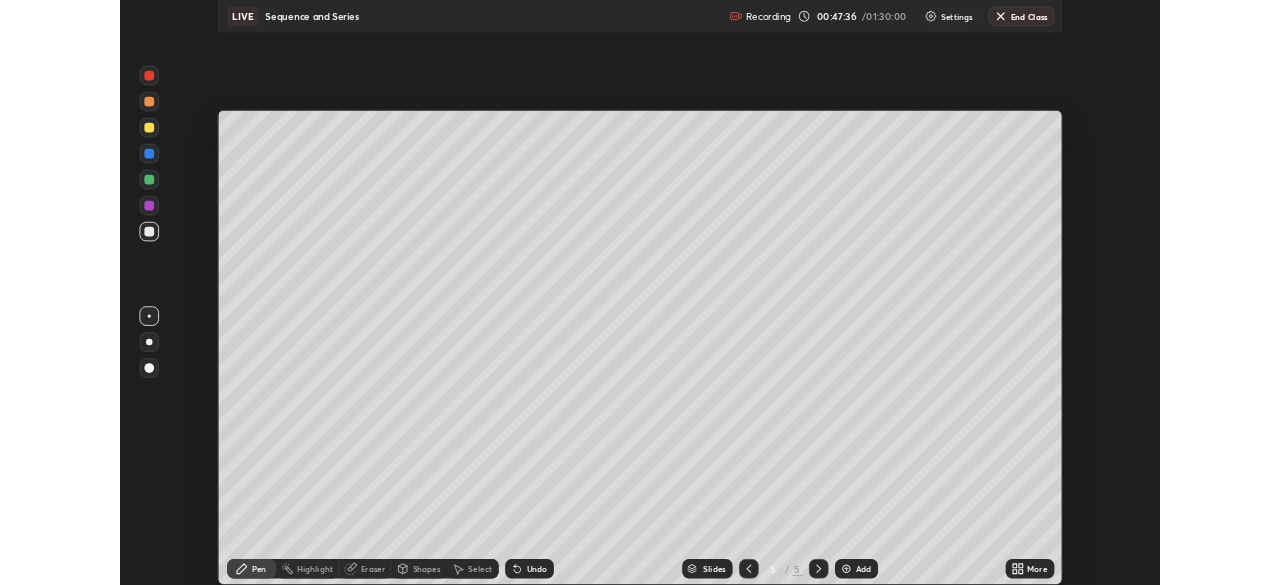 scroll, scrollTop: 585, scrollLeft: 1280, axis: both 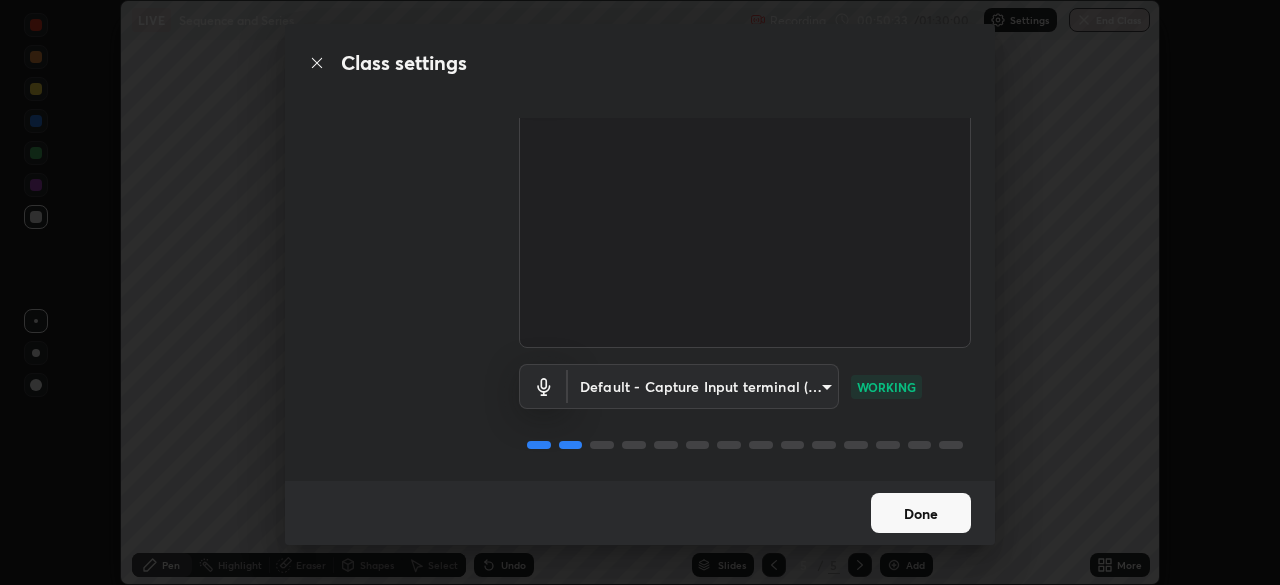 click on "Done" at bounding box center (921, 513) 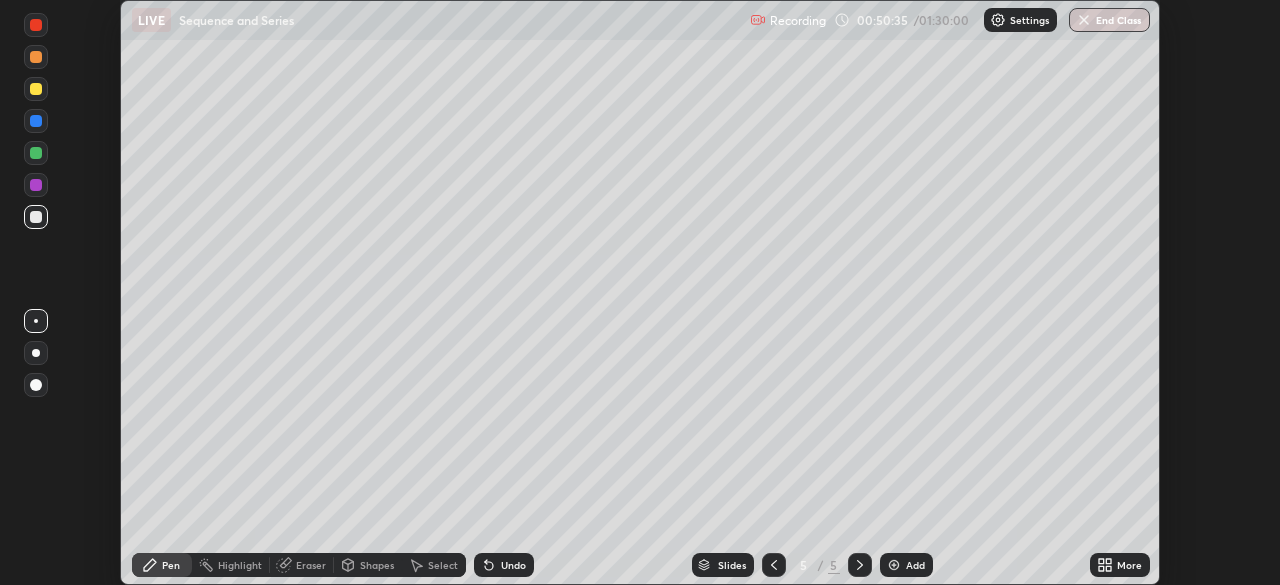 click on "More" at bounding box center (1129, 565) 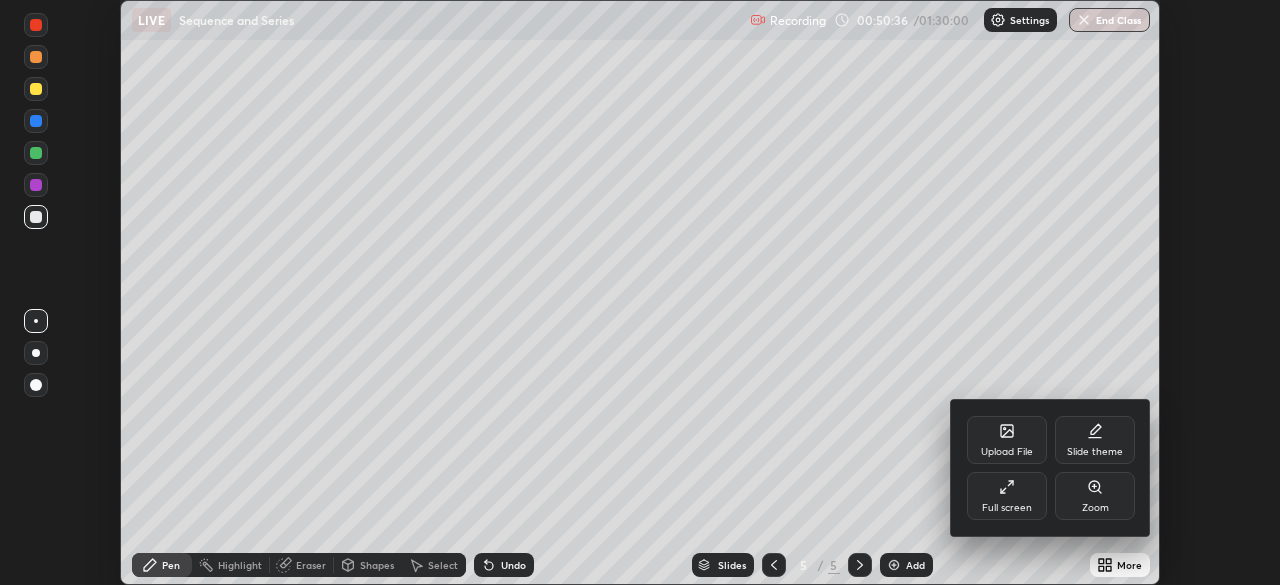click on "Full screen" at bounding box center [1007, 496] 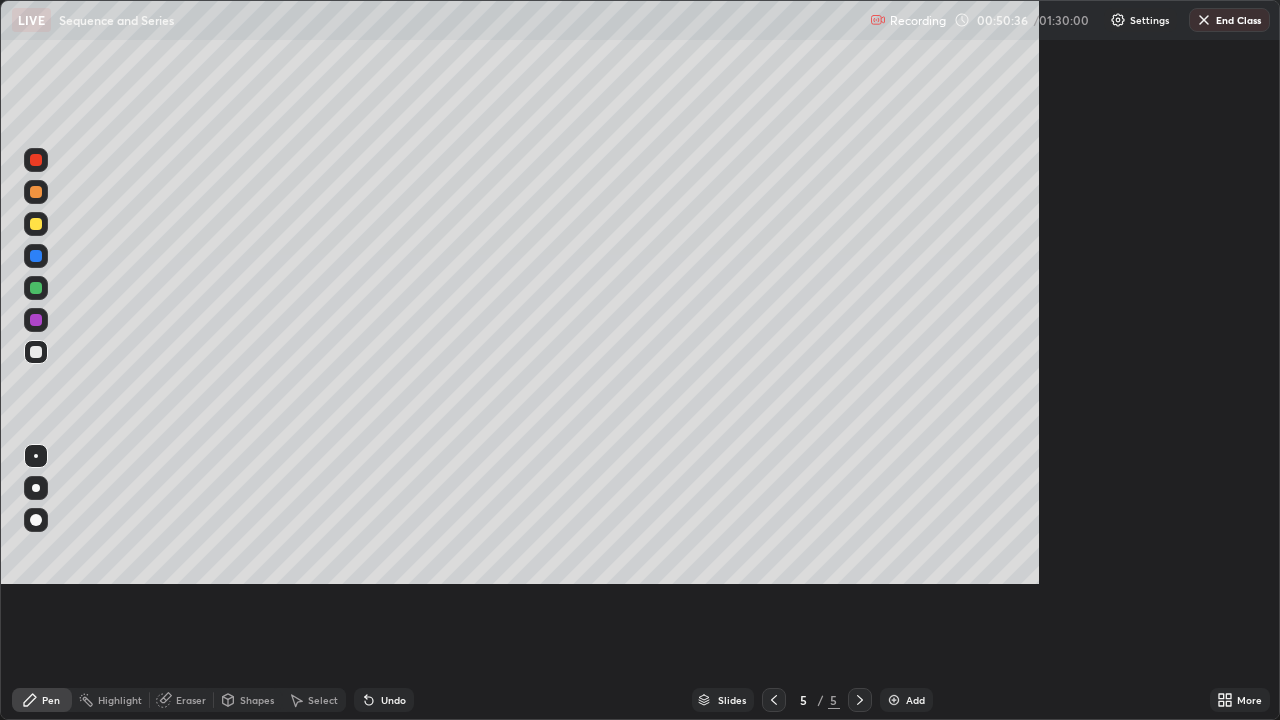 scroll, scrollTop: 99280, scrollLeft: 98720, axis: both 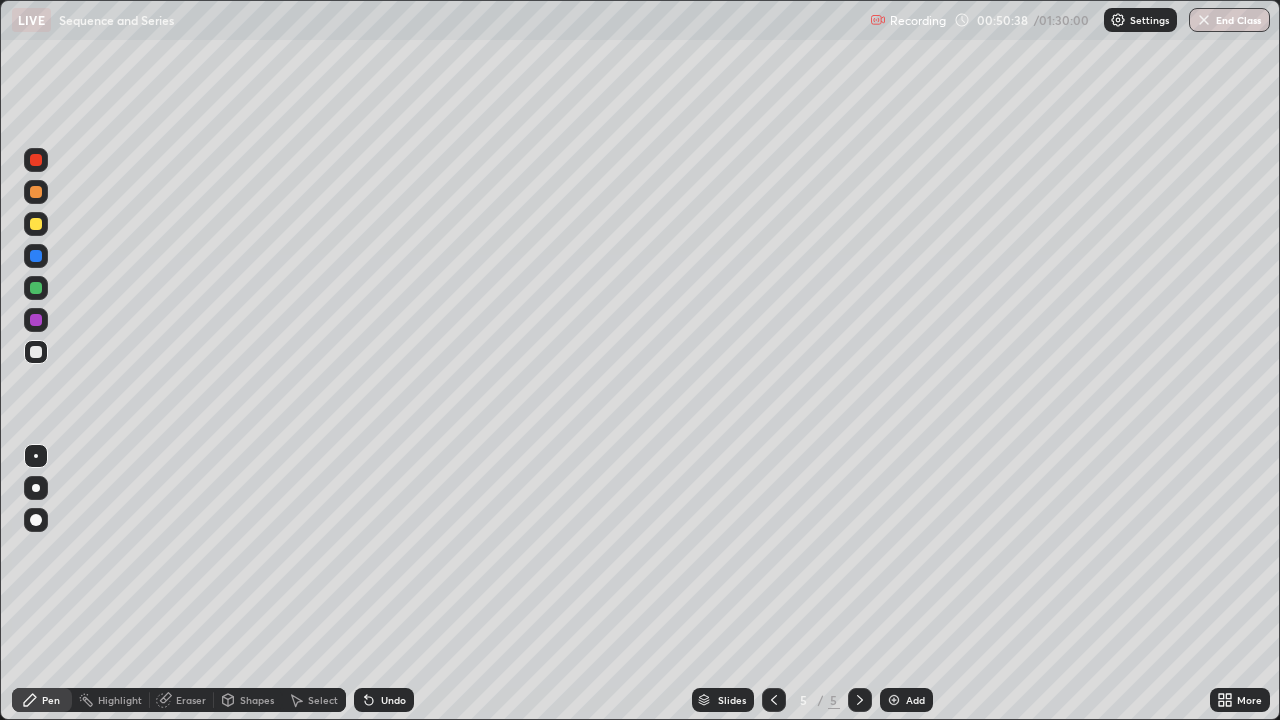 click on "Add" at bounding box center (906, 700) 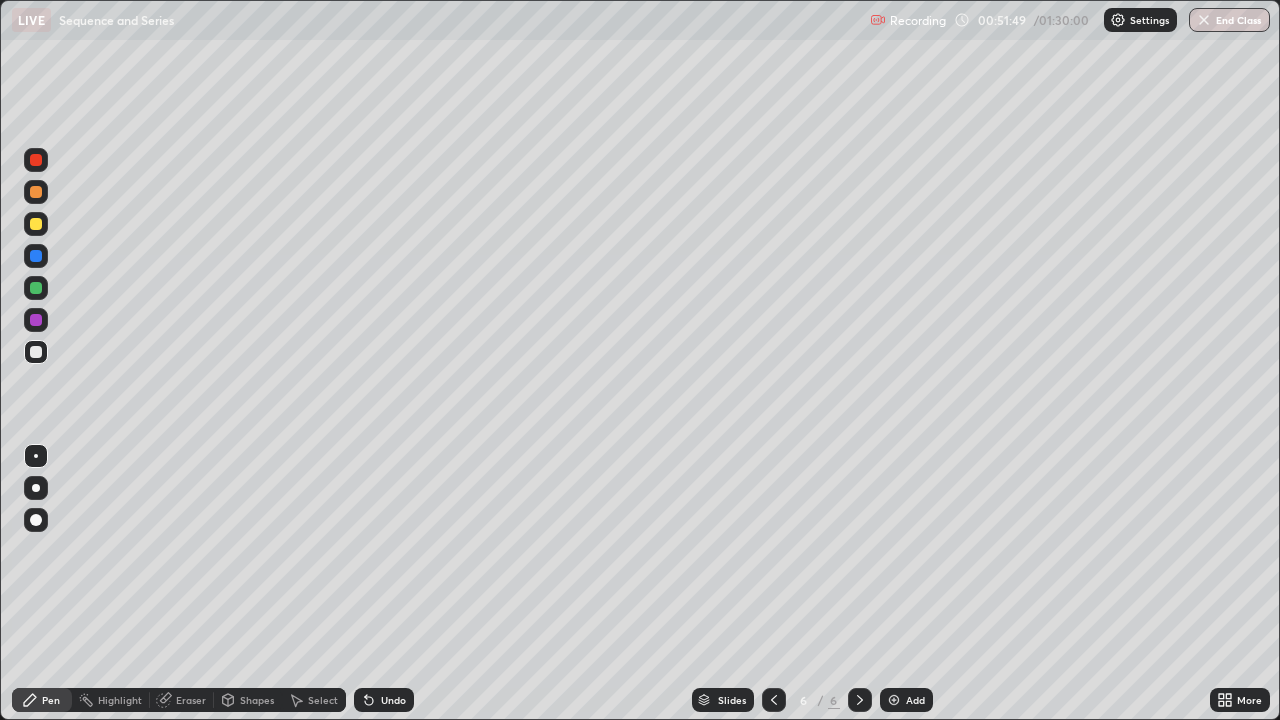 click on "Undo" at bounding box center [384, 700] 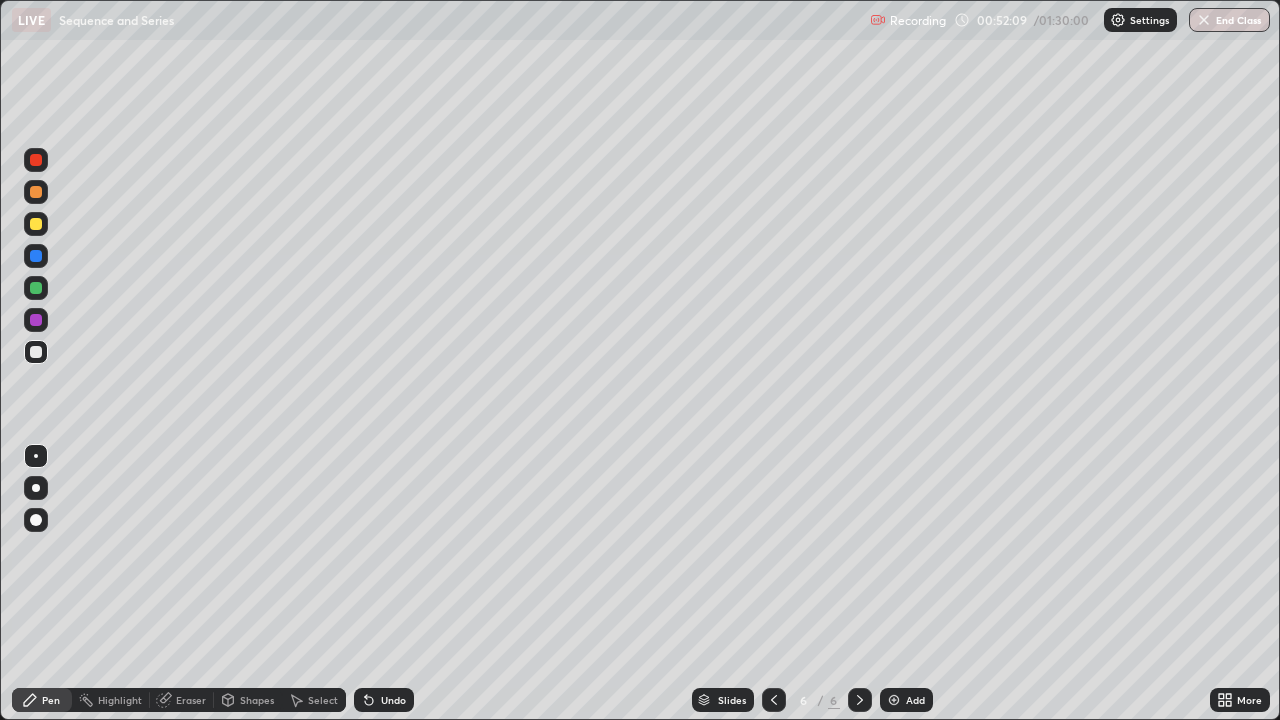 click on "Eraser" at bounding box center (191, 700) 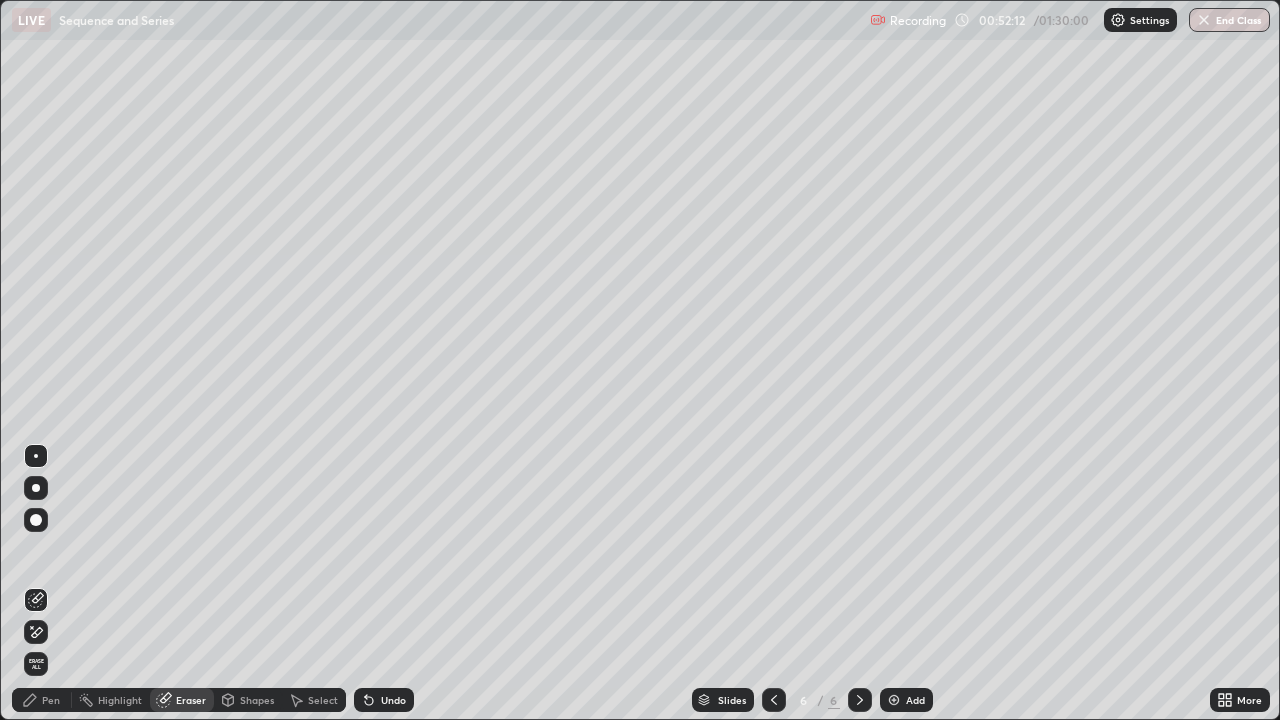 click on "Pen" at bounding box center (51, 700) 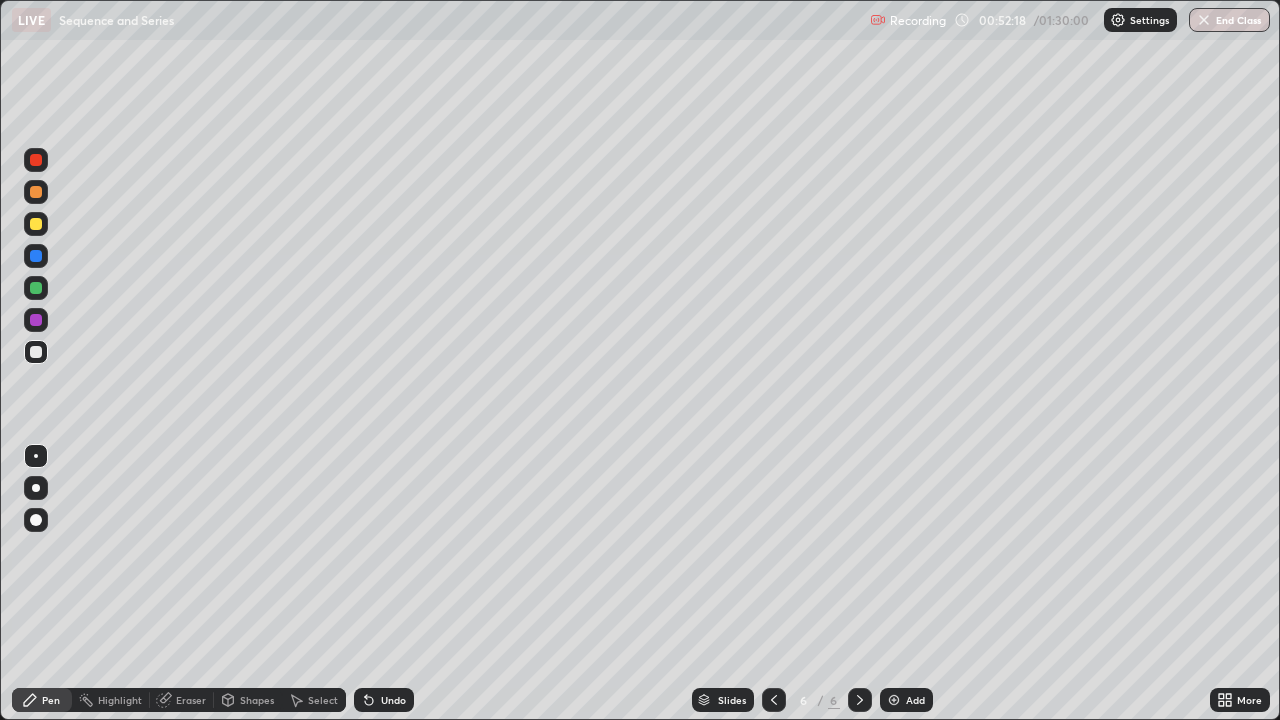 click on "Undo" at bounding box center (384, 700) 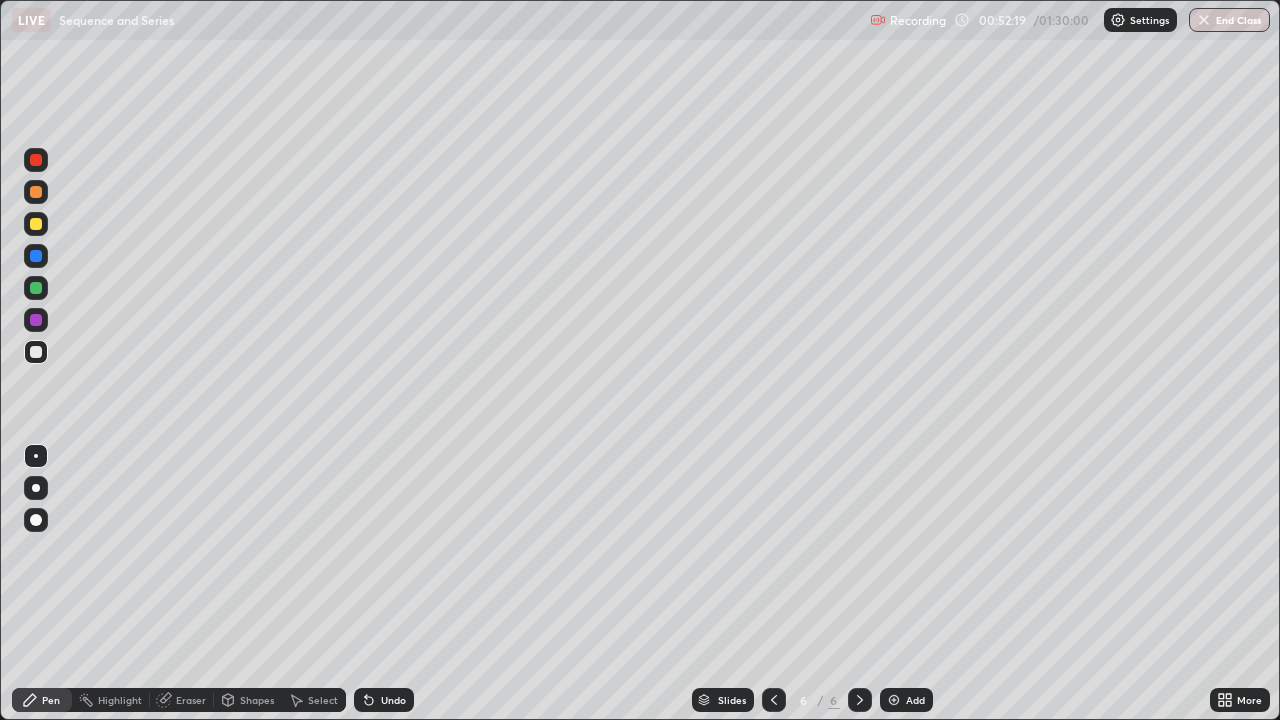click 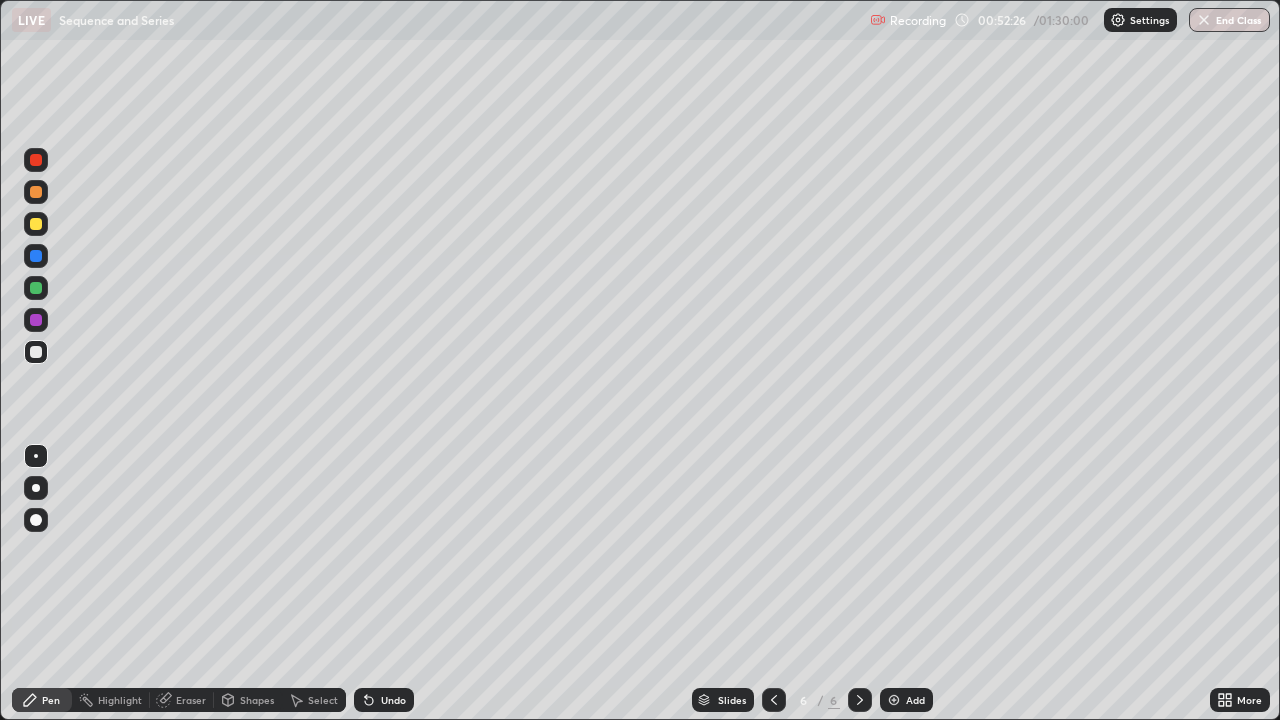 click on "Undo" at bounding box center [393, 700] 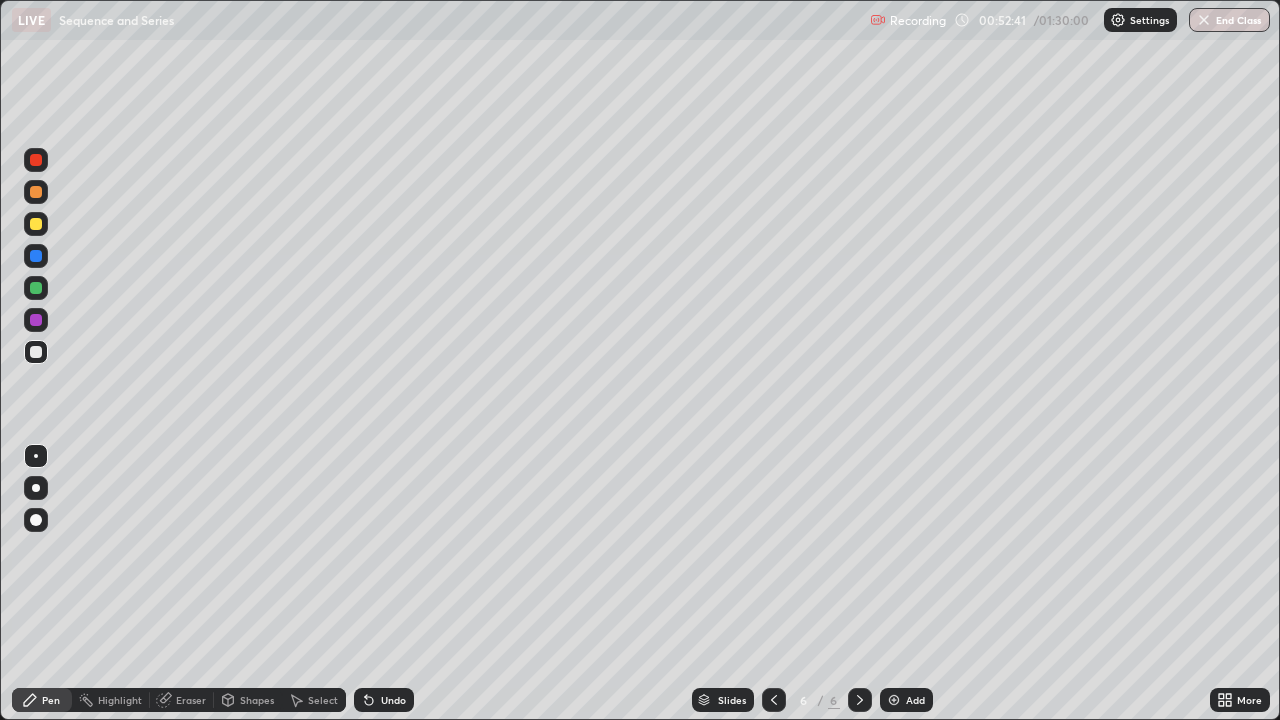 click on "Eraser" at bounding box center (191, 700) 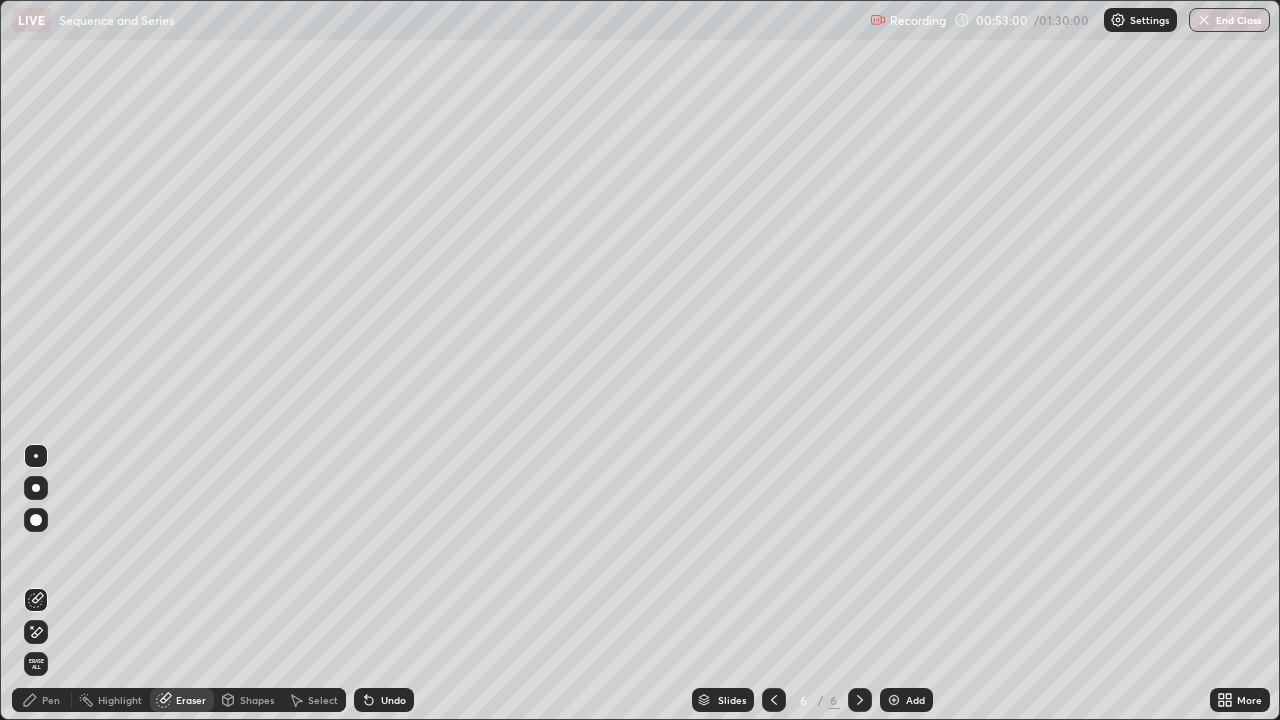 click 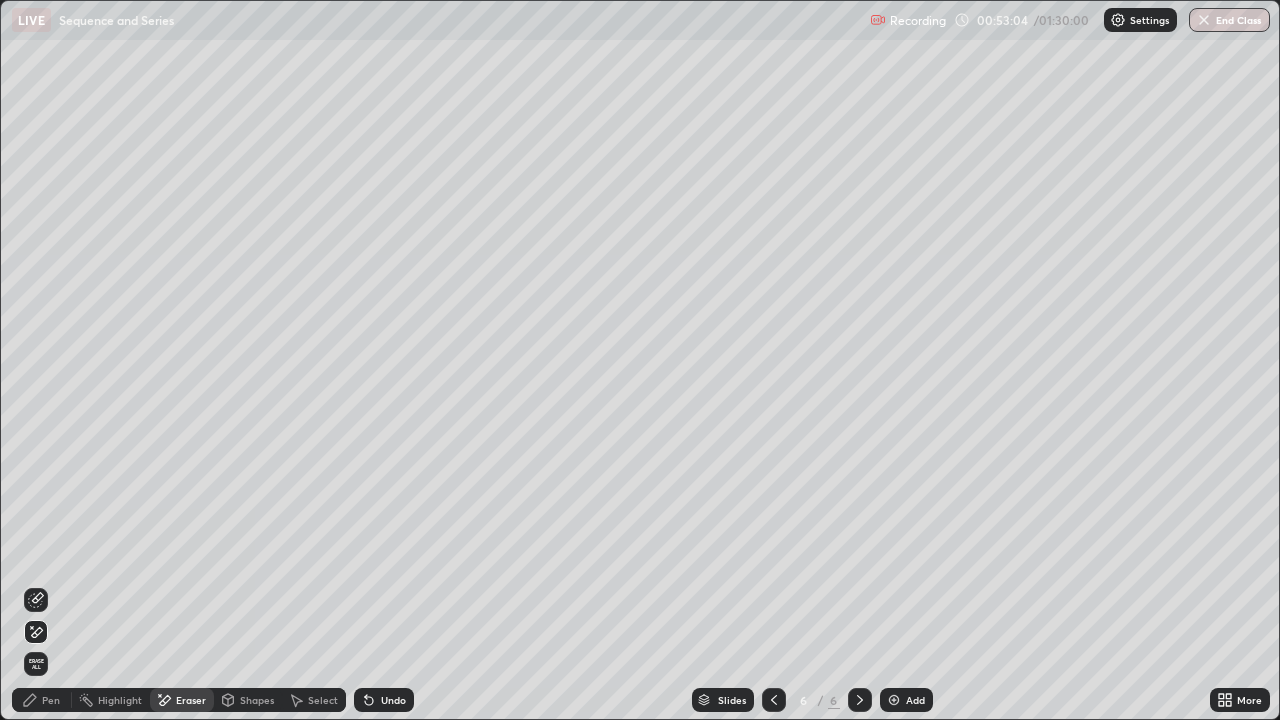 click on "Undo" at bounding box center (384, 700) 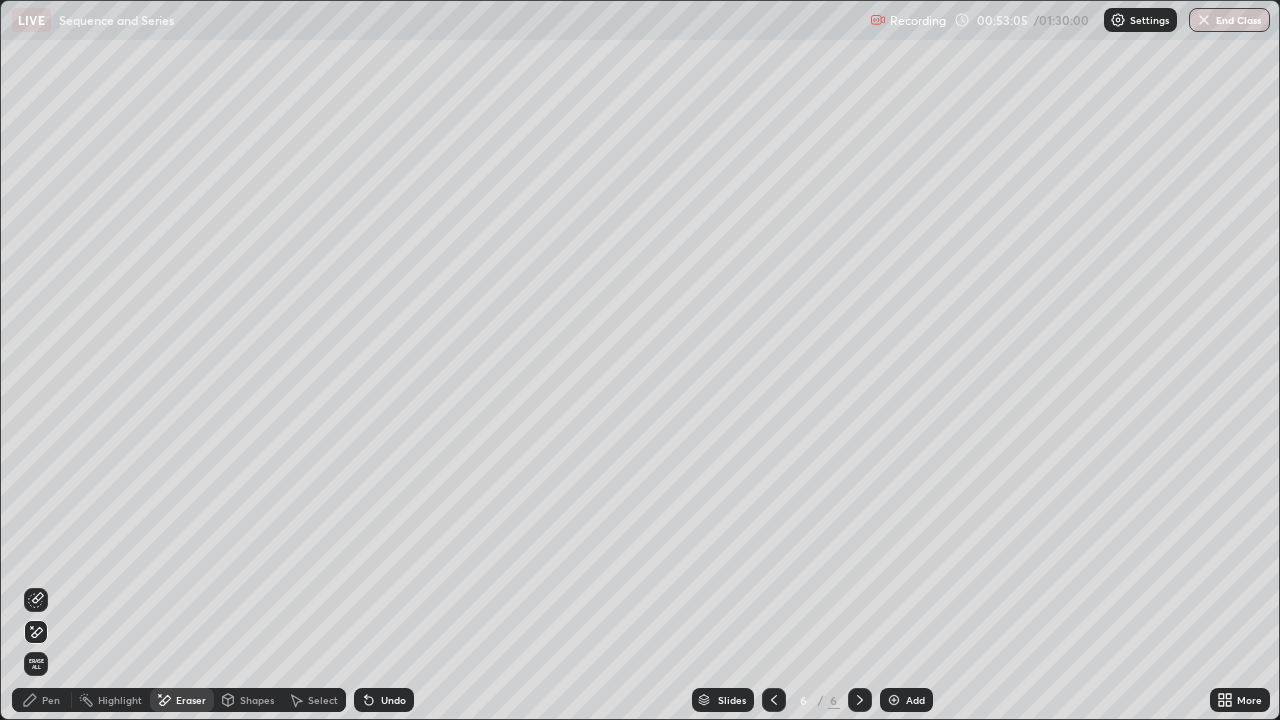 click on "Undo" at bounding box center [384, 700] 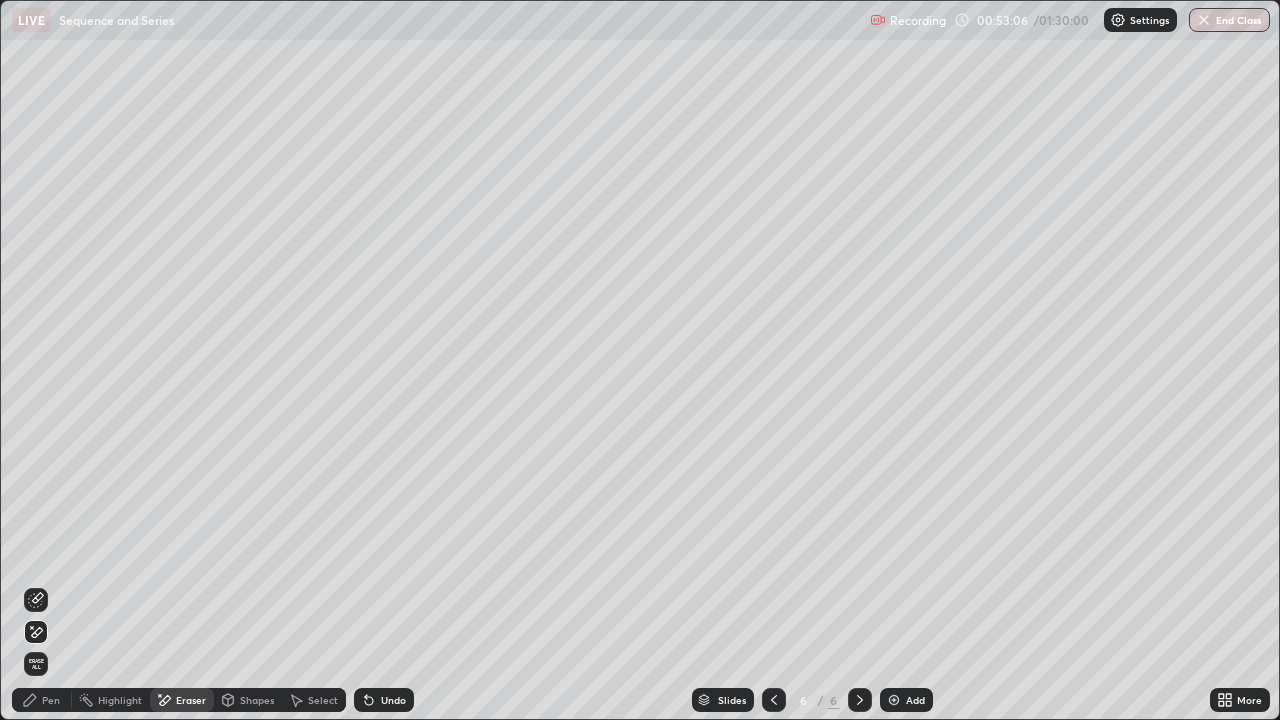 click on "Undo" at bounding box center [384, 700] 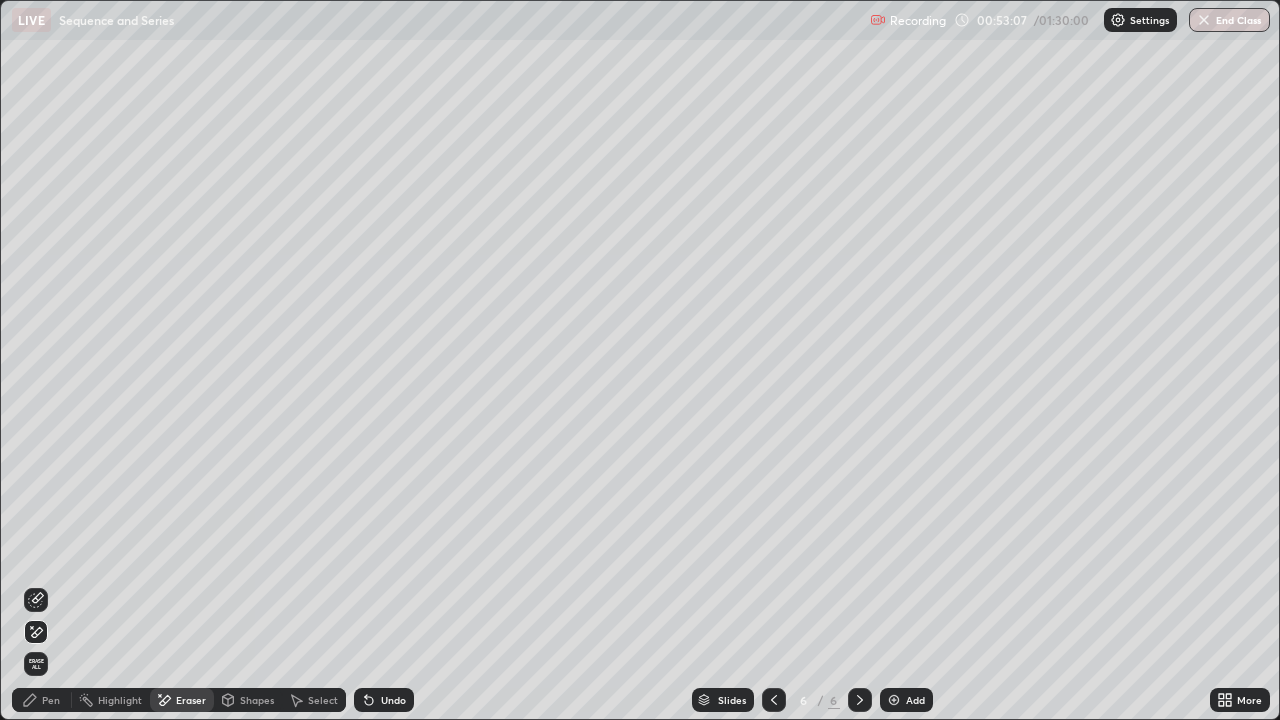 click on "Undo" at bounding box center (384, 700) 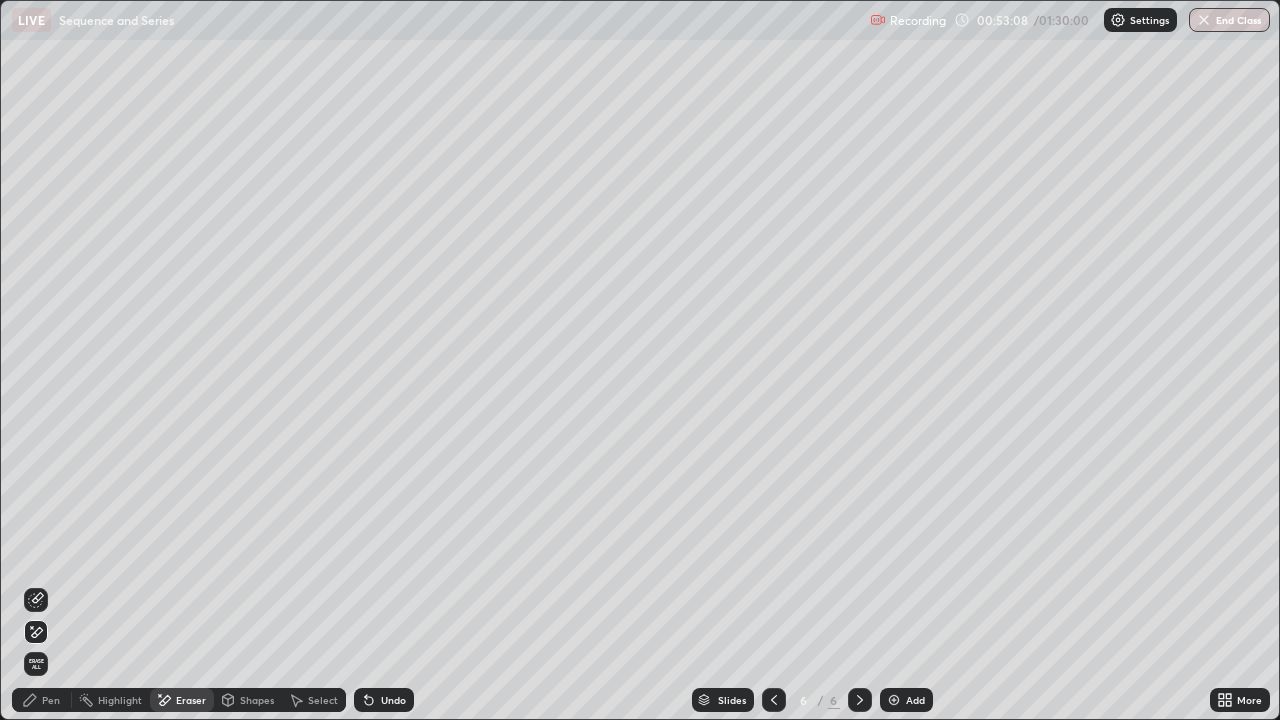 click on "Undo" at bounding box center (393, 700) 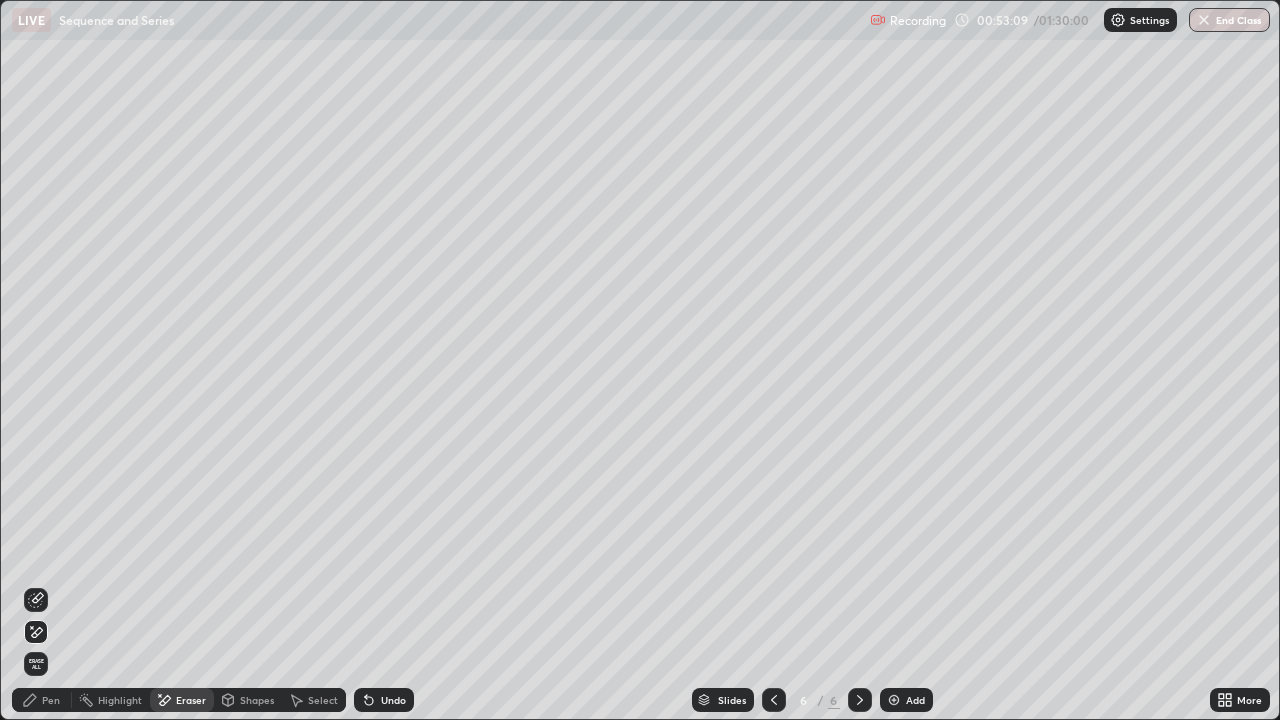 click on "Undo" at bounding box center [393, 700] 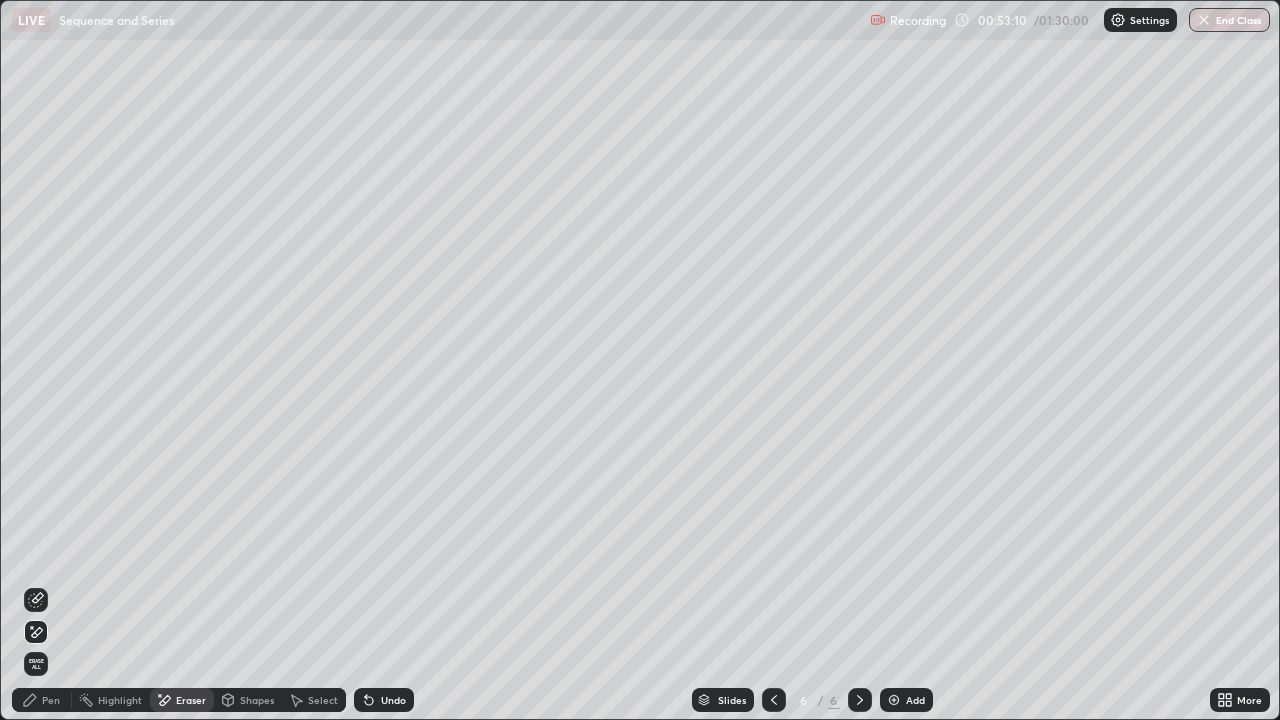 click on "Undo" at bounding box center [393, 700] 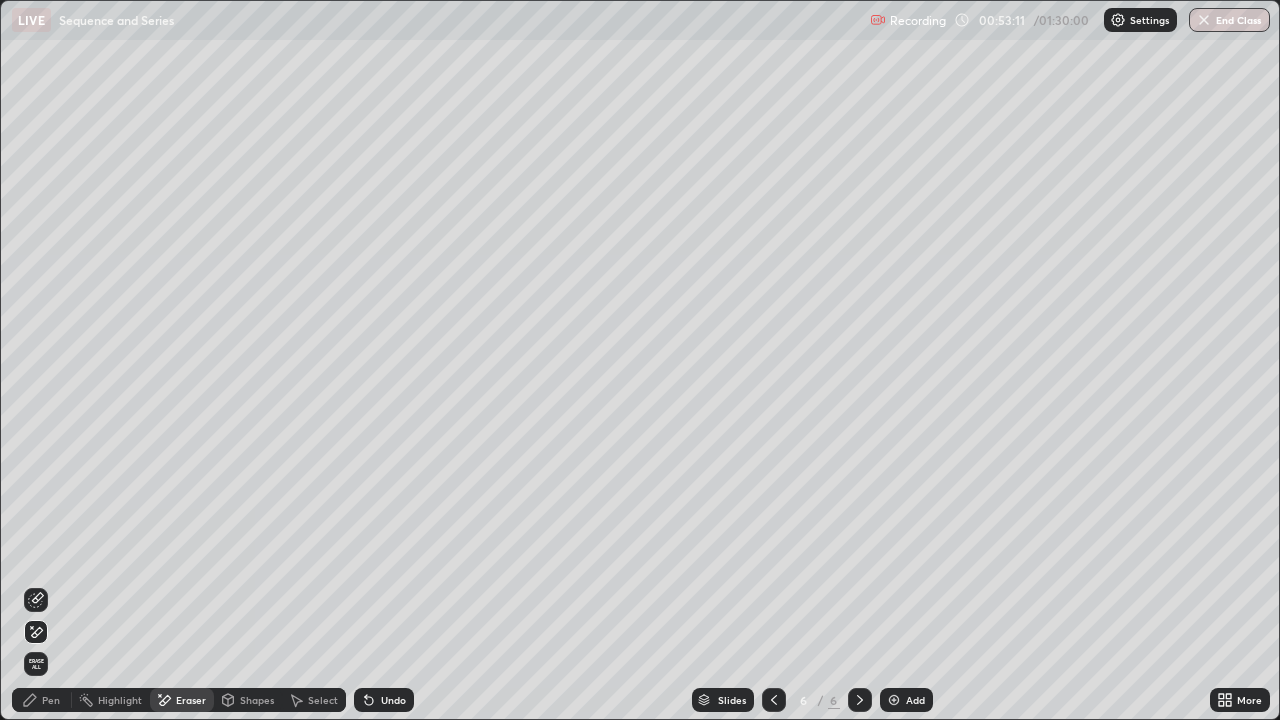 click on "Undo" at bounding box center [393, 700] 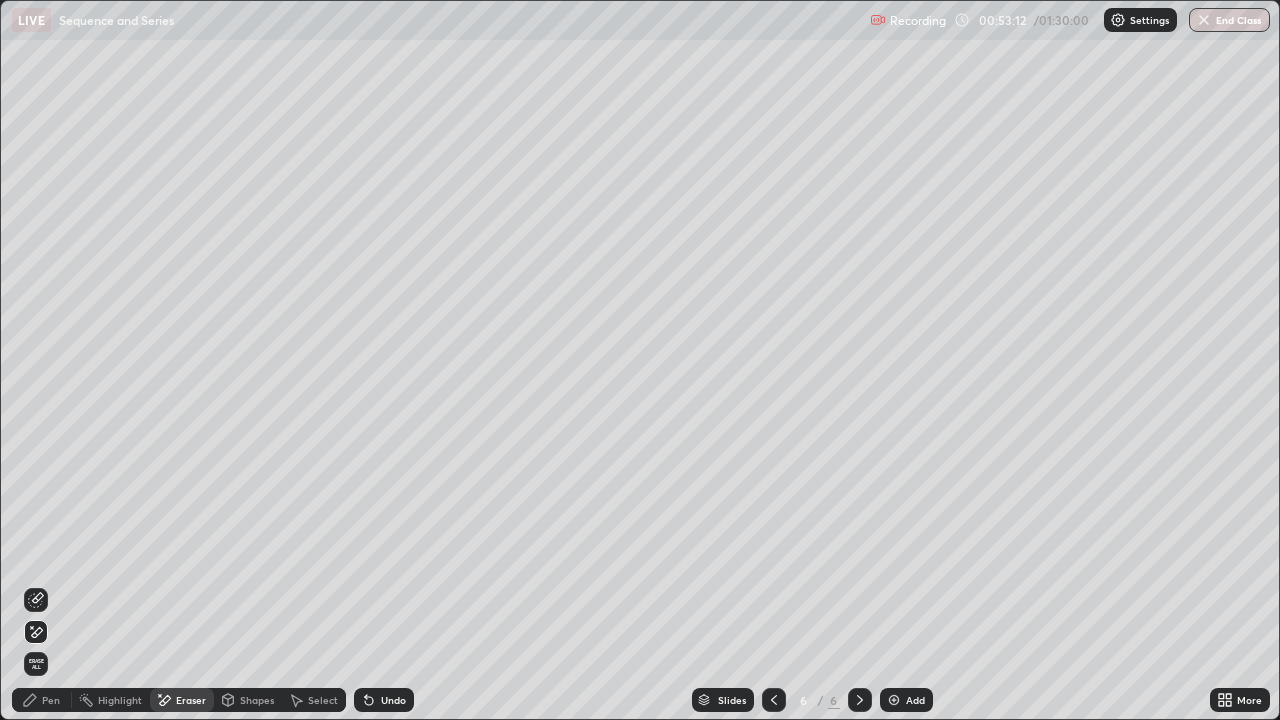 click on "Undo" at bounding box center (393, 700) 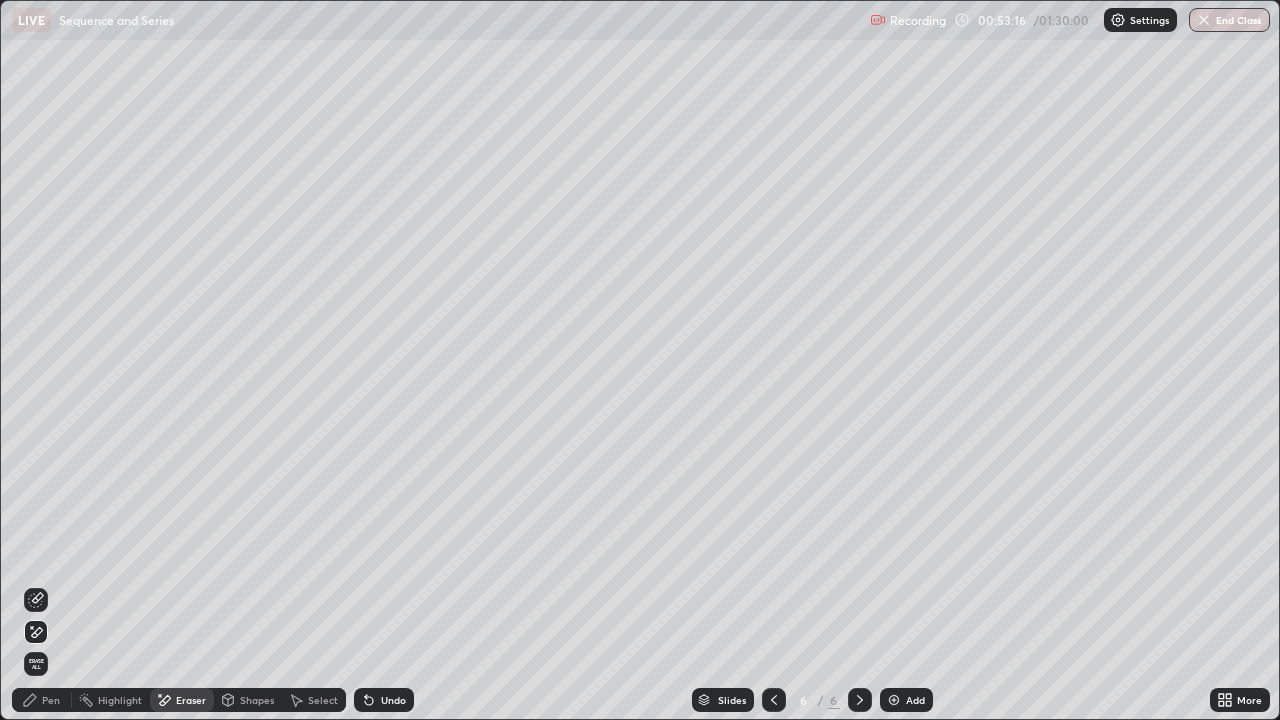 click on "Pen" at bounding box center (51, 700) 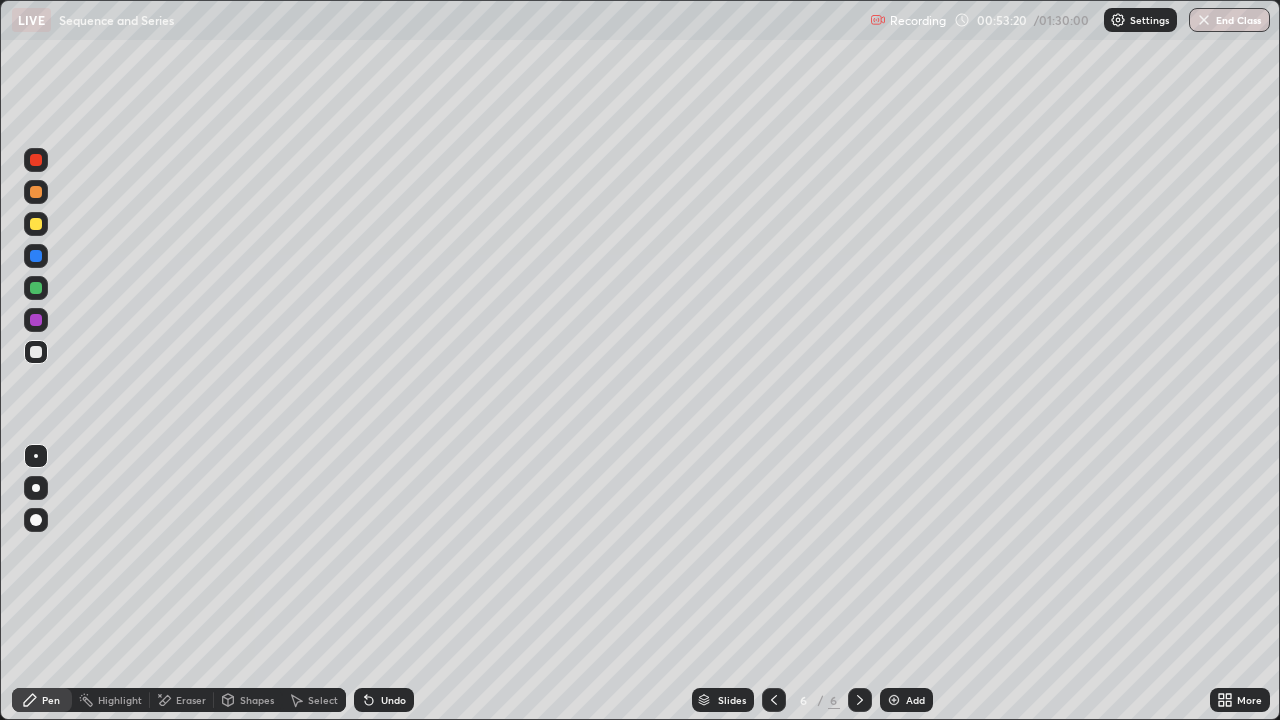click 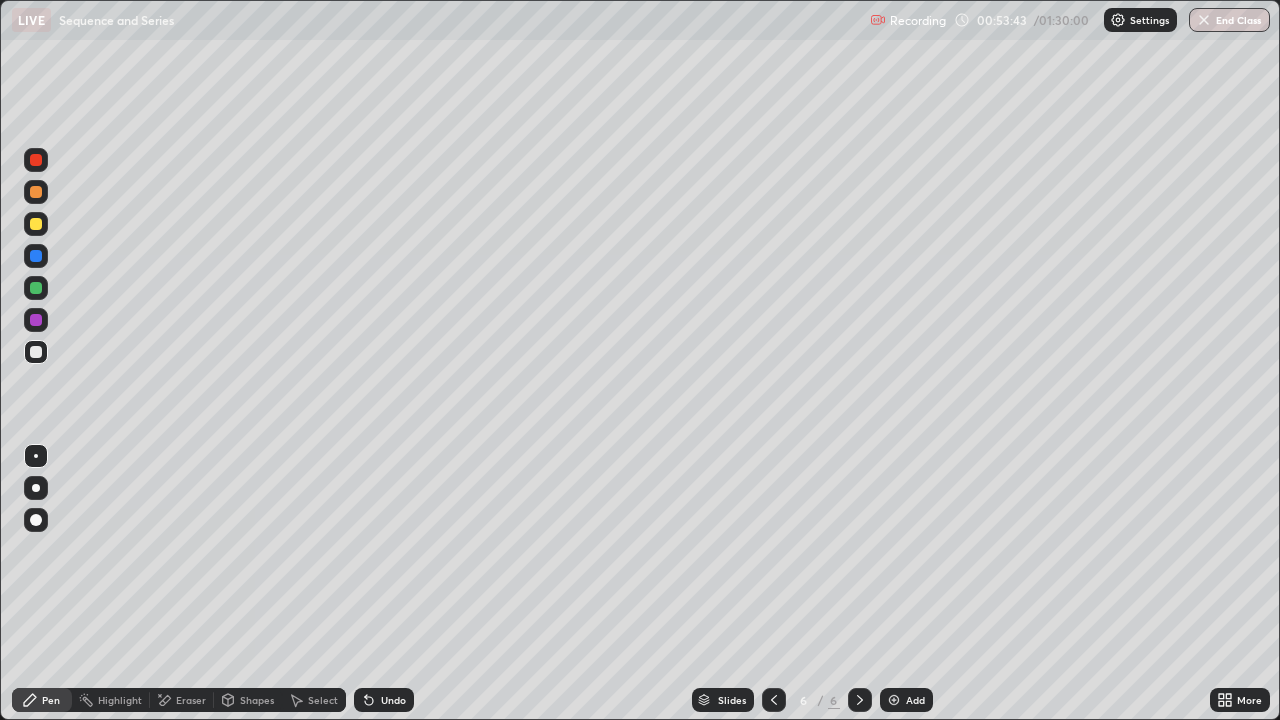 click on "Undo" at bounding box center (384, 700) 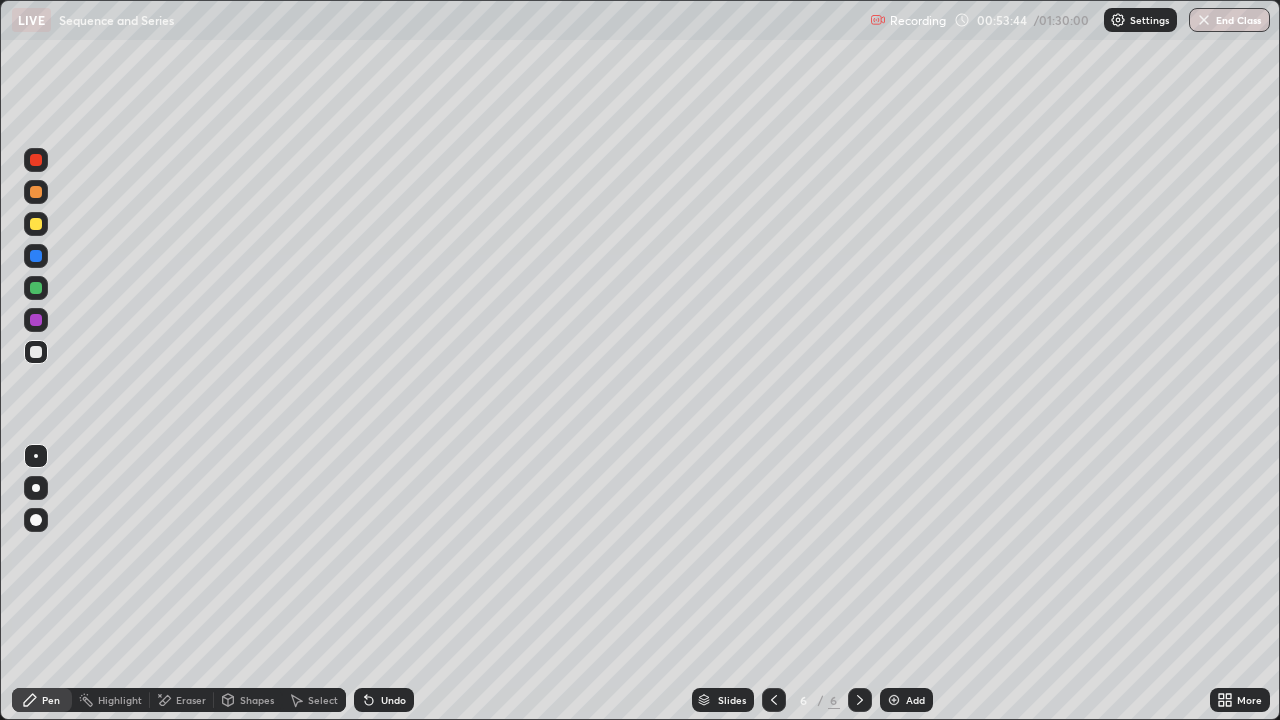 click on "Undo" at bounding box center [384, 700] 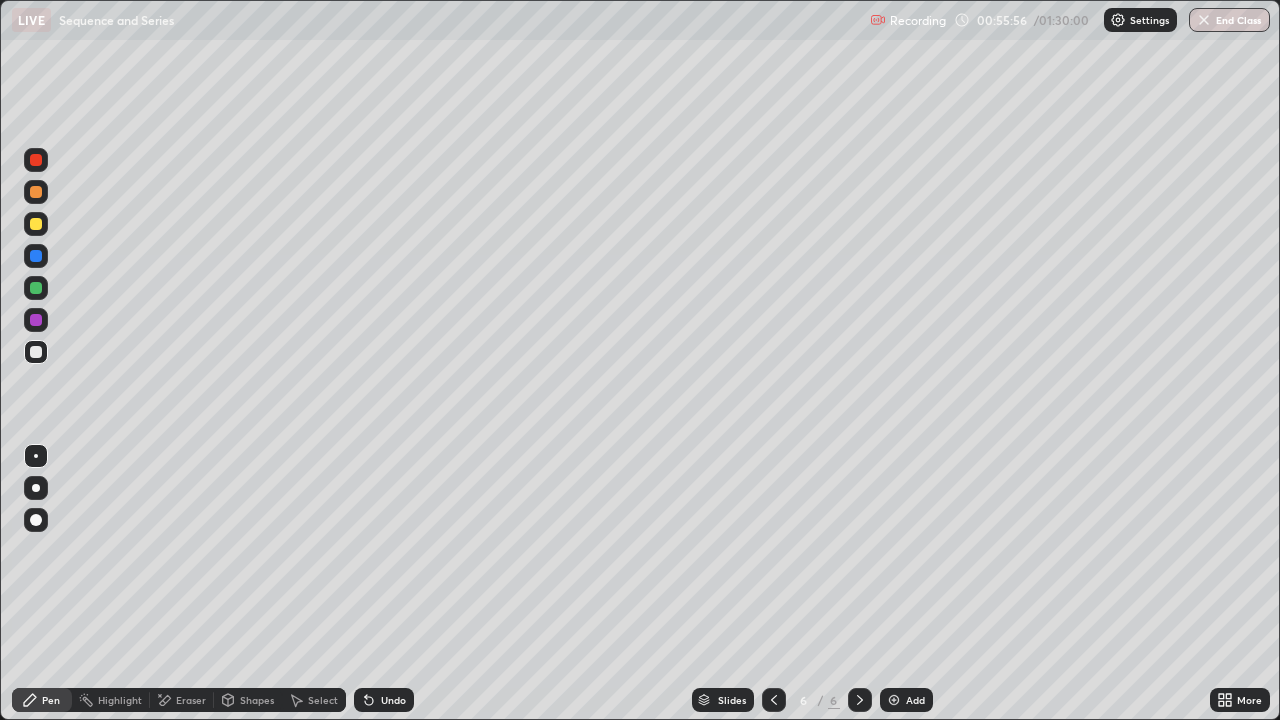 click on "Add" at bounding box center [915, 700] 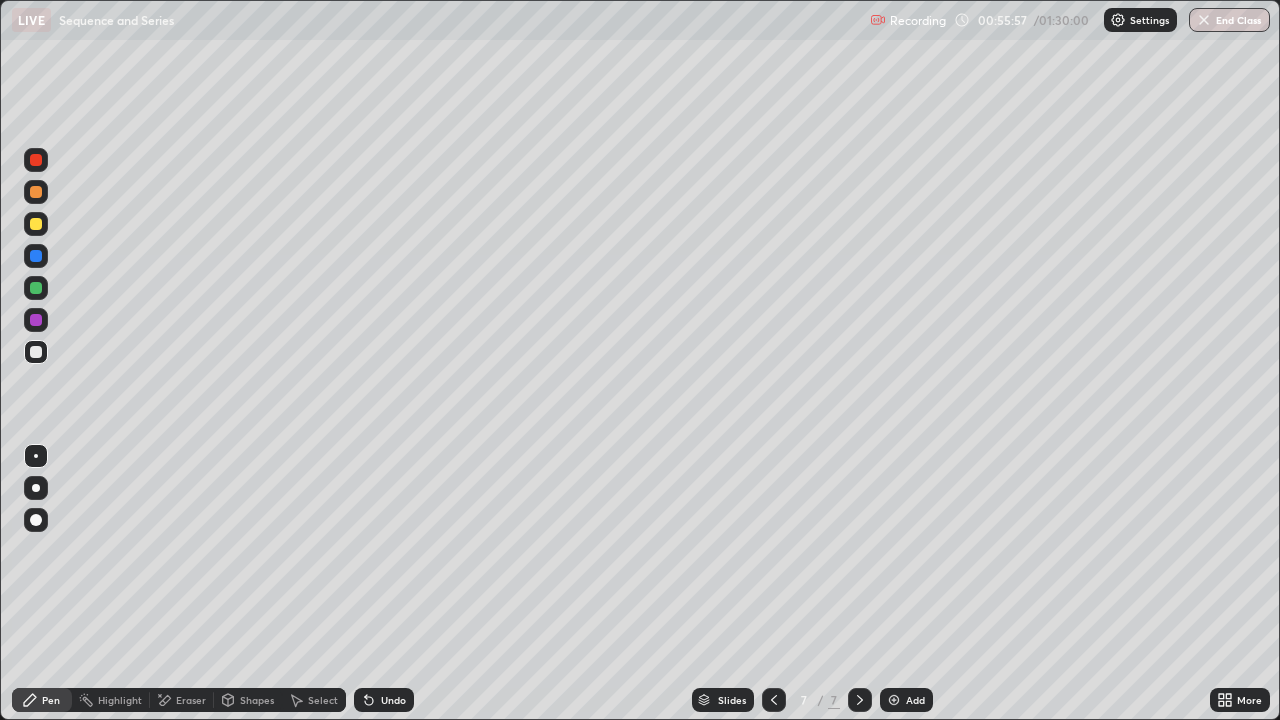 click 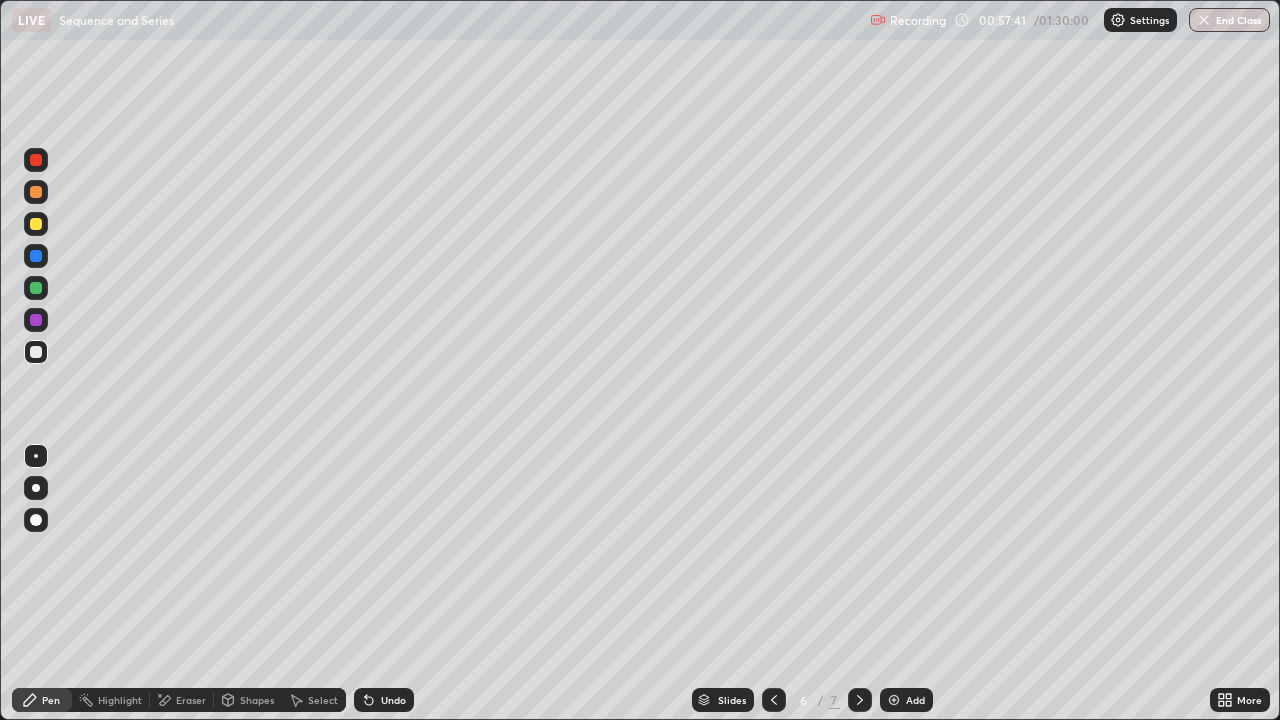 click 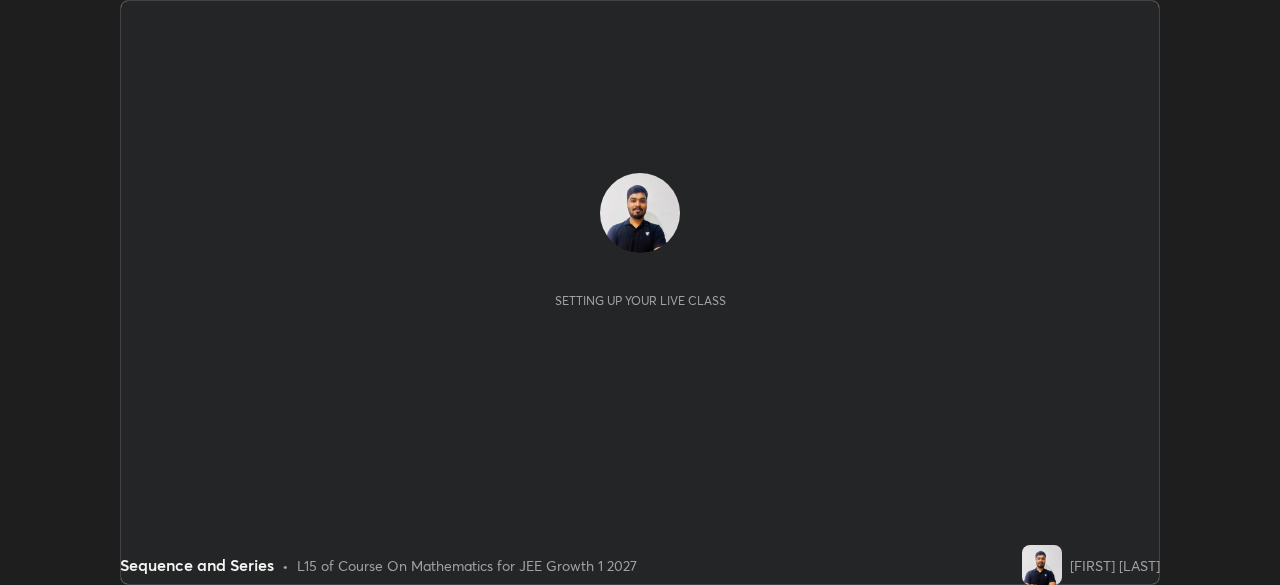 scroll, scrollTop: 0, scrollLeft: 0, axis: both 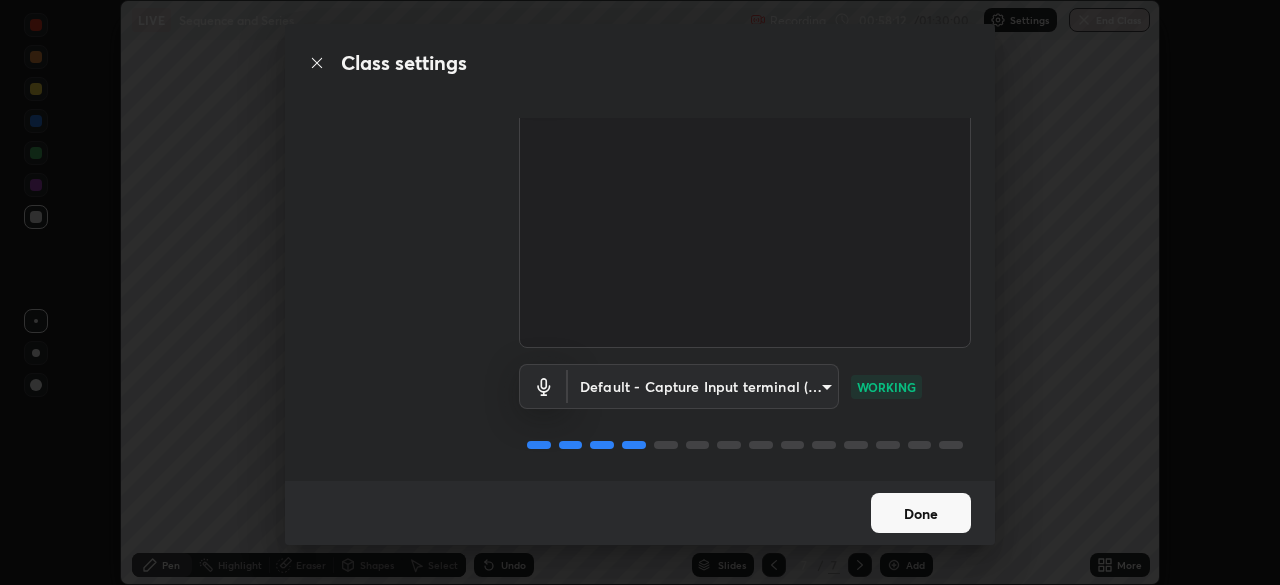 click on "Done" at bounding box center (921, 513) 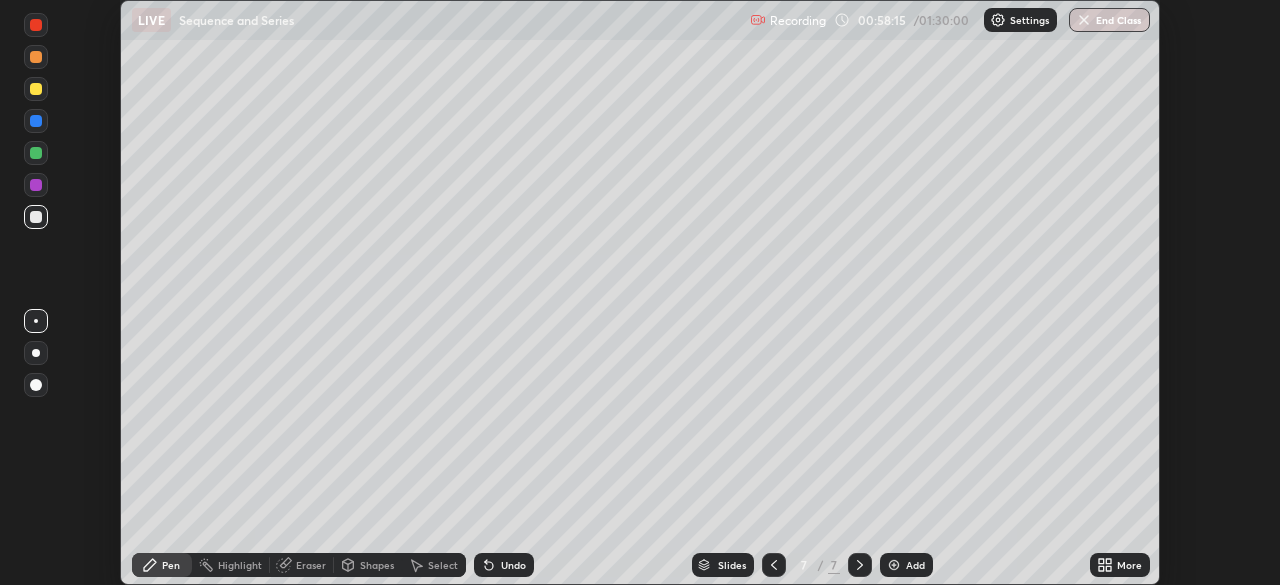 click 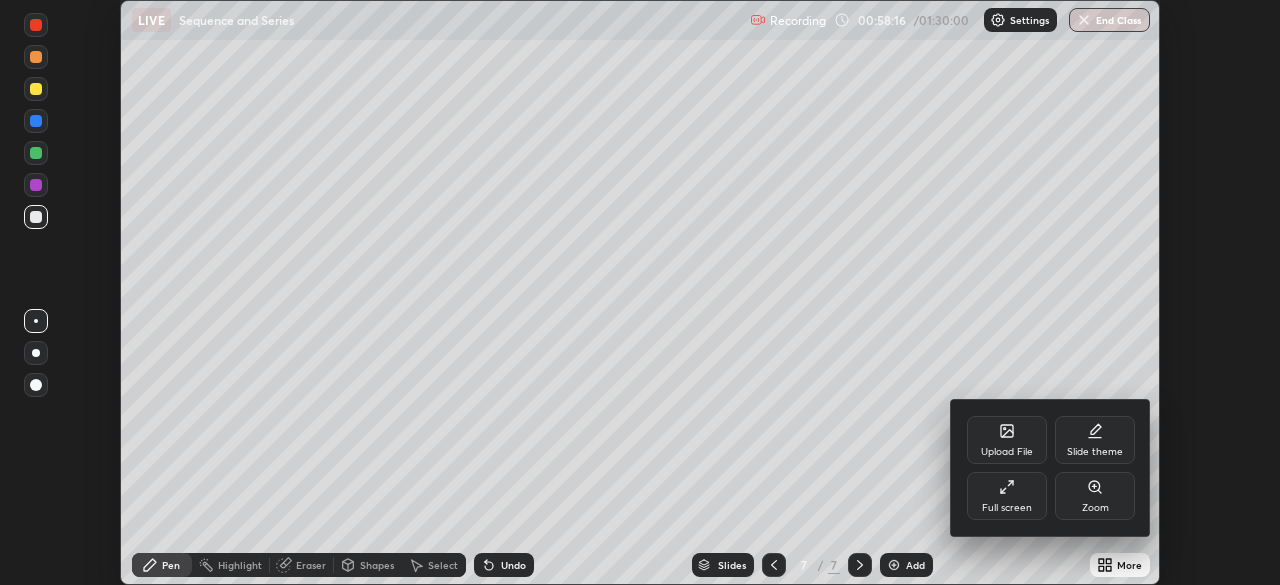 click 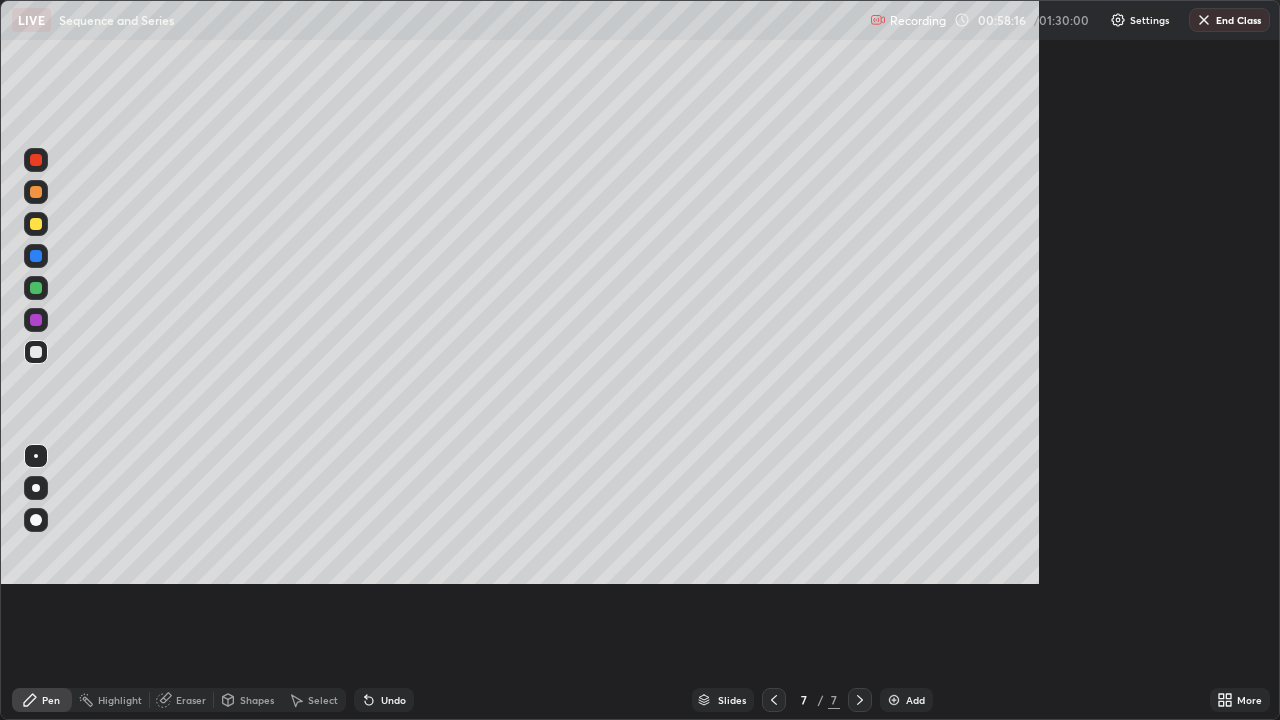 scroll, scrollTop: 99280, scrollLeft: 98720, axis: both 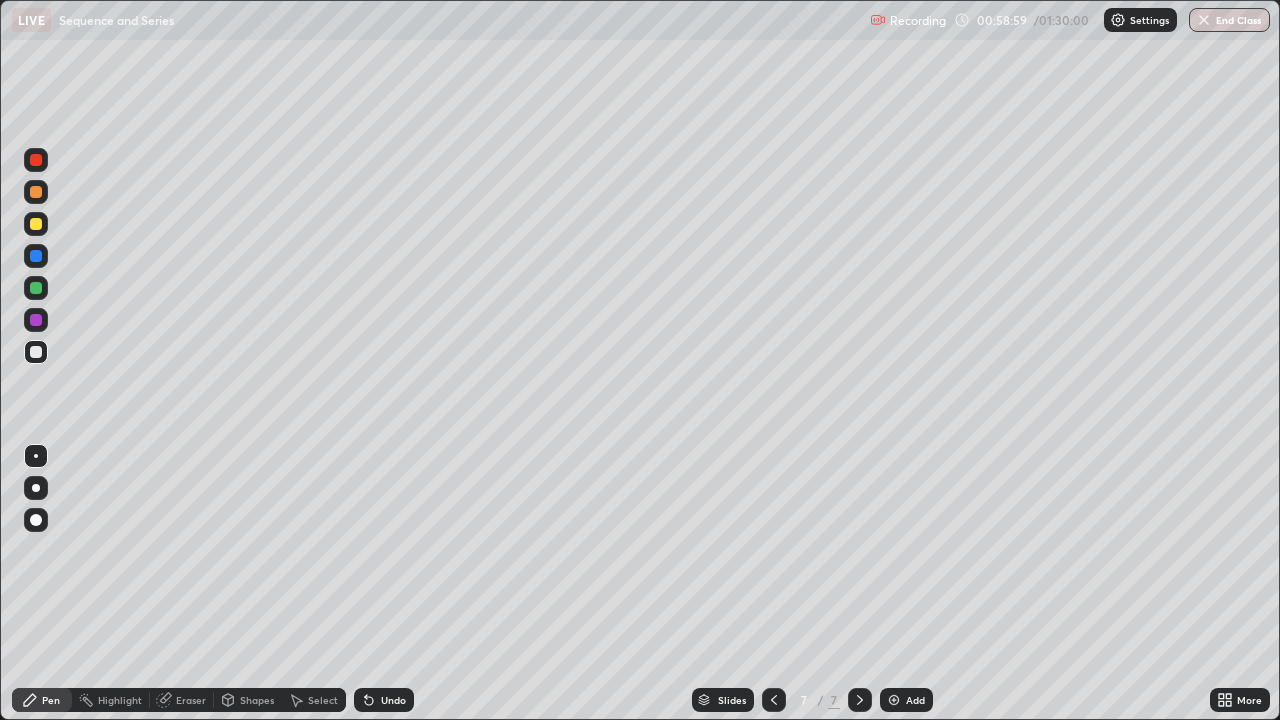 click on "Eraser" at bounding box center (191, 700) 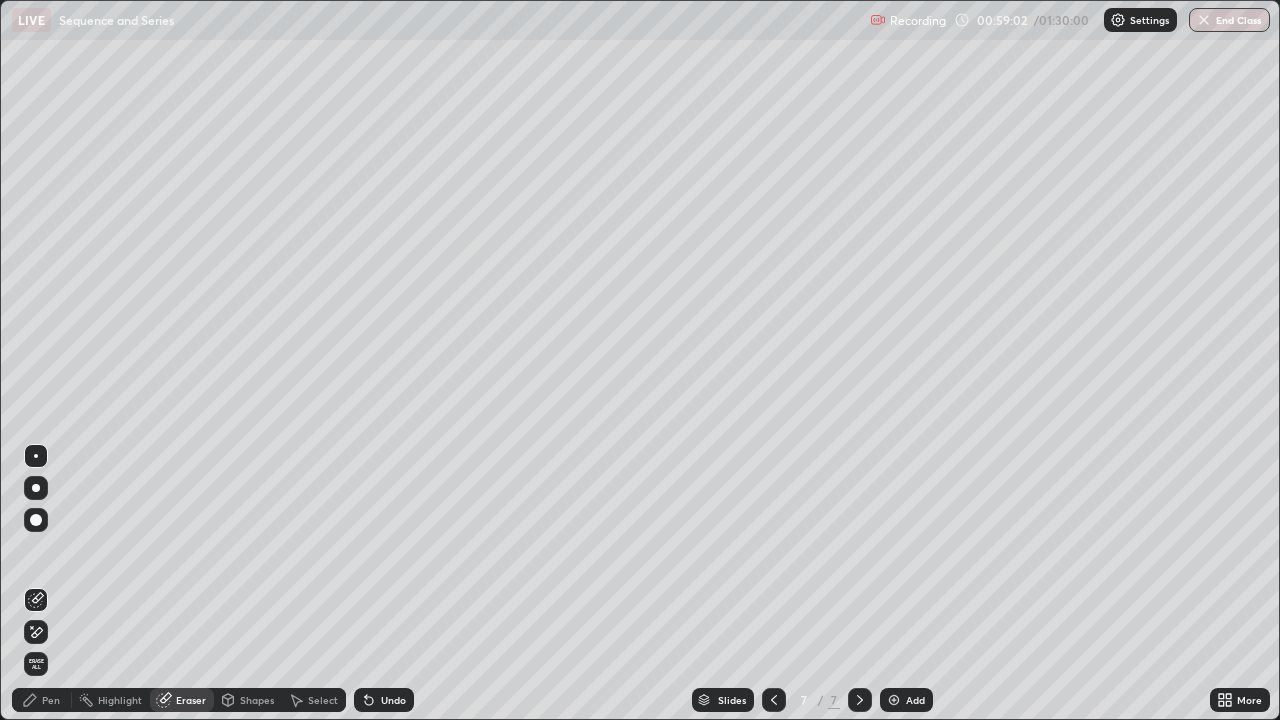 click on "Pen" at bounding box center (42, 700) 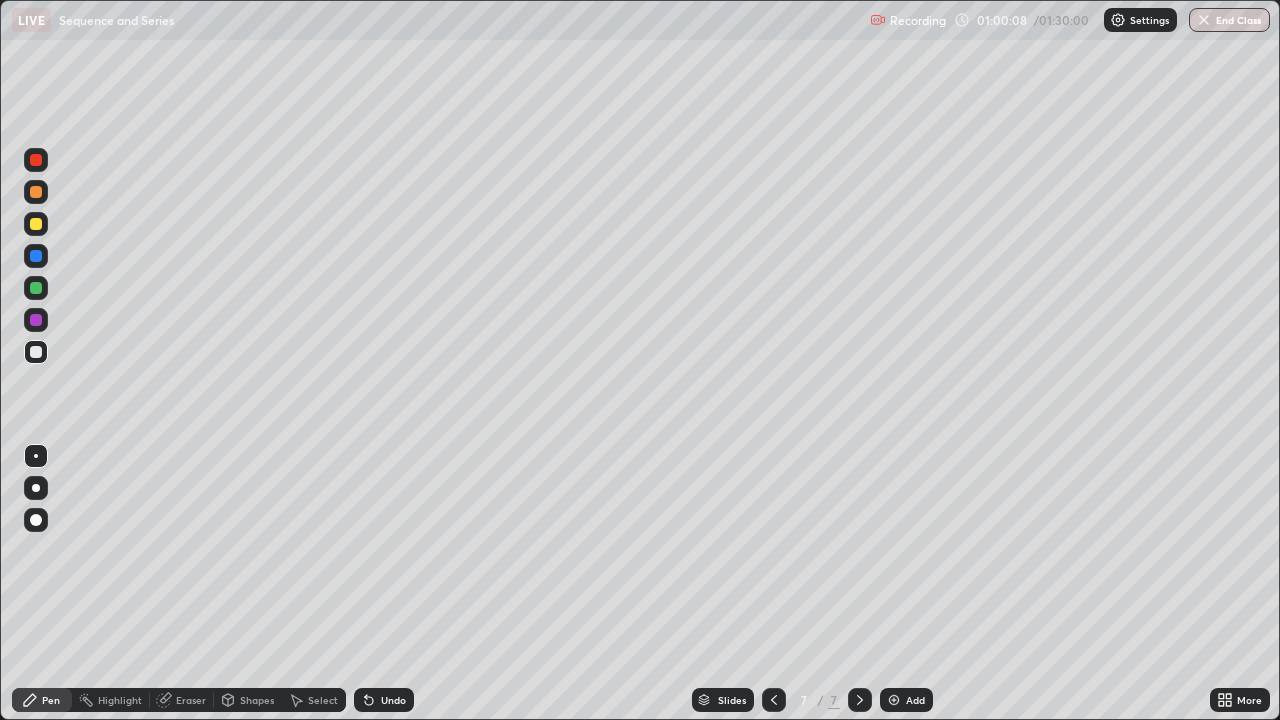 click at bounding box center [36, 224] 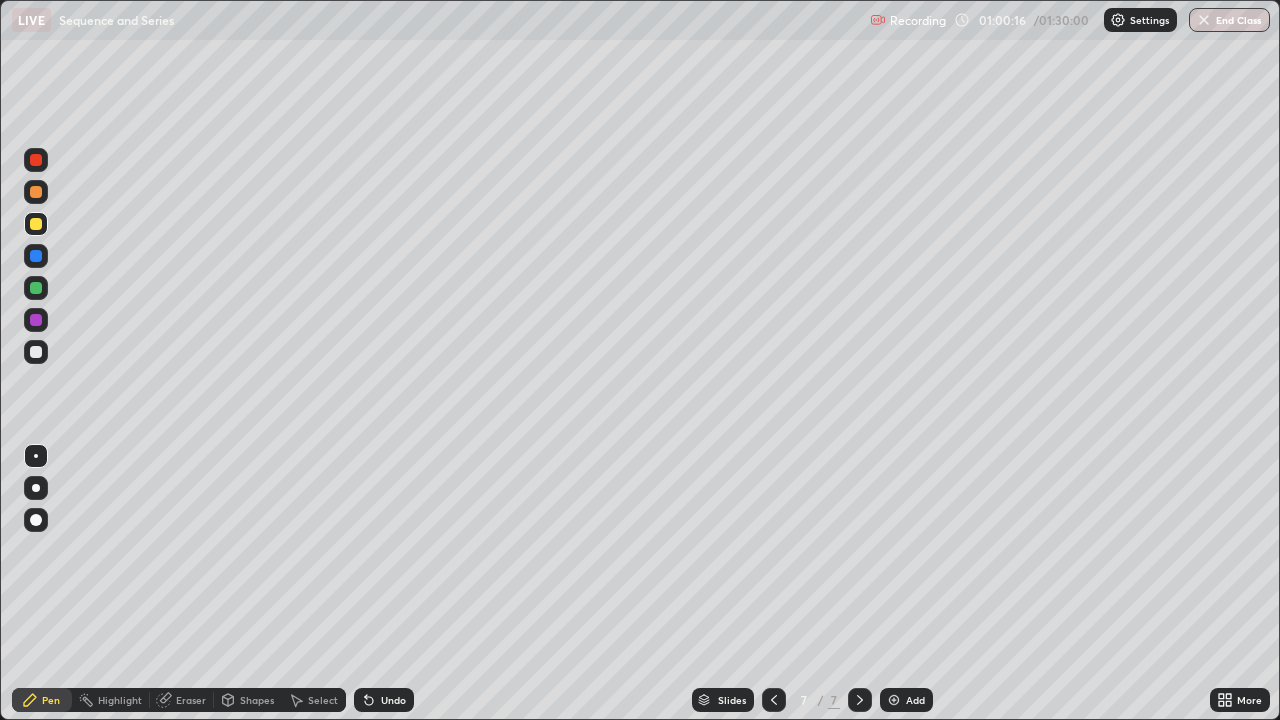 click on "Eraser" at bounding box center (191, 700) 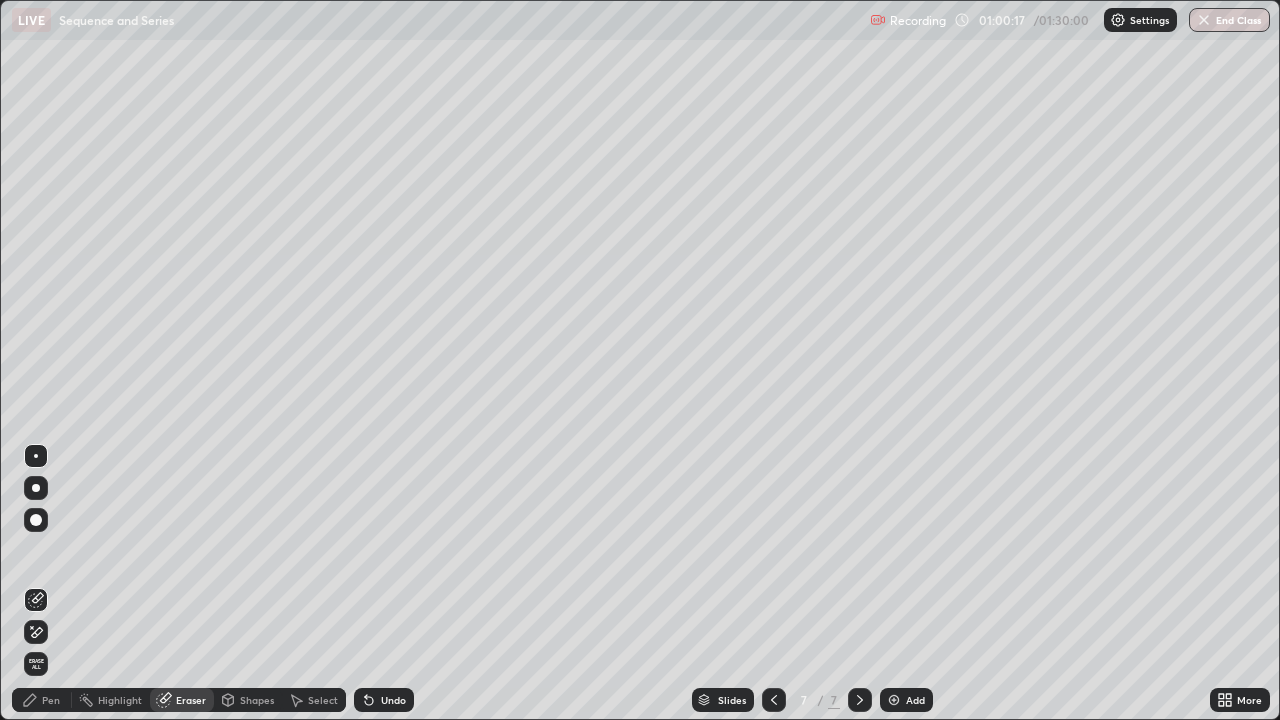 click on "Pen" at bounding box center [51, 700] 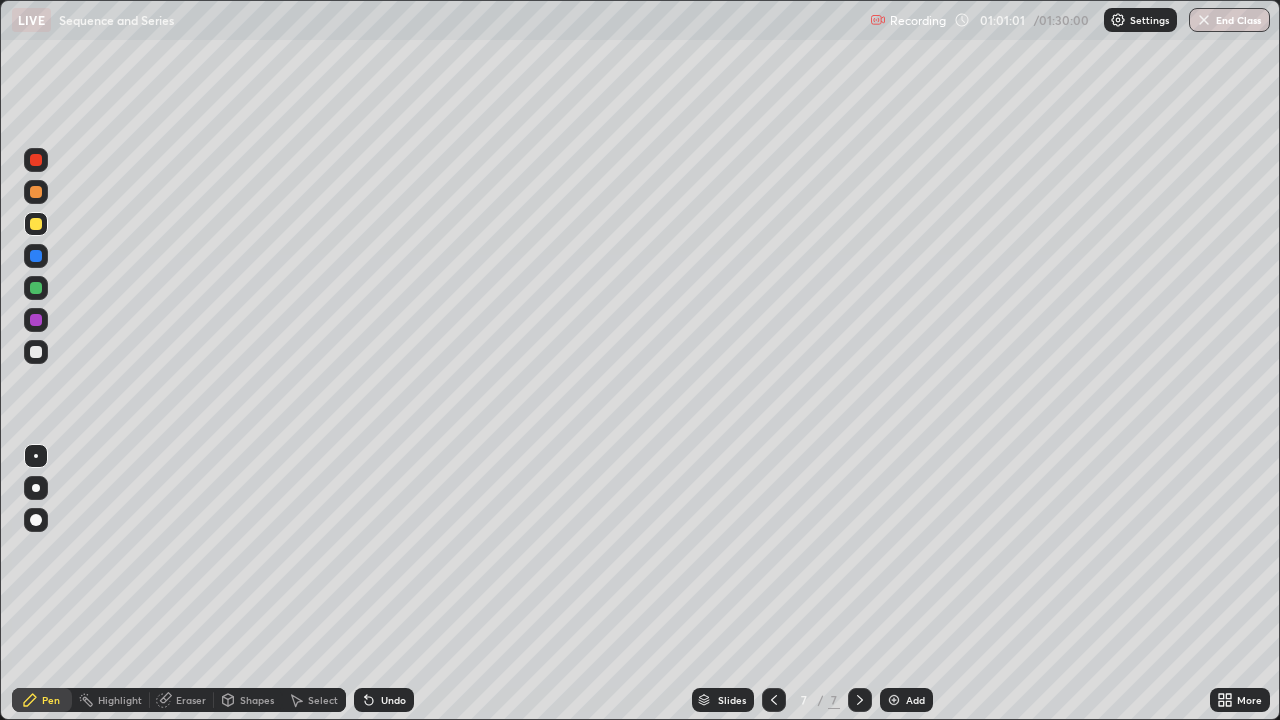 click at bounding box center (36, 352) 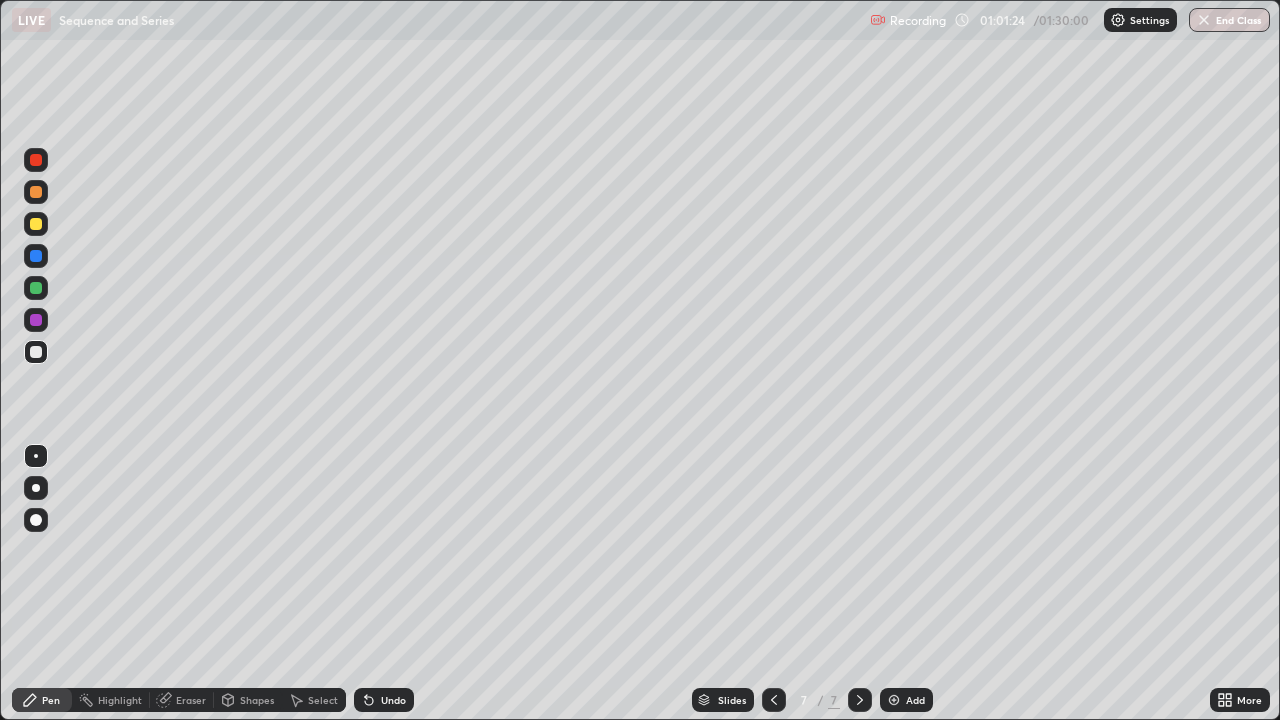 click on "Undo" at bounding box center (384, 700) 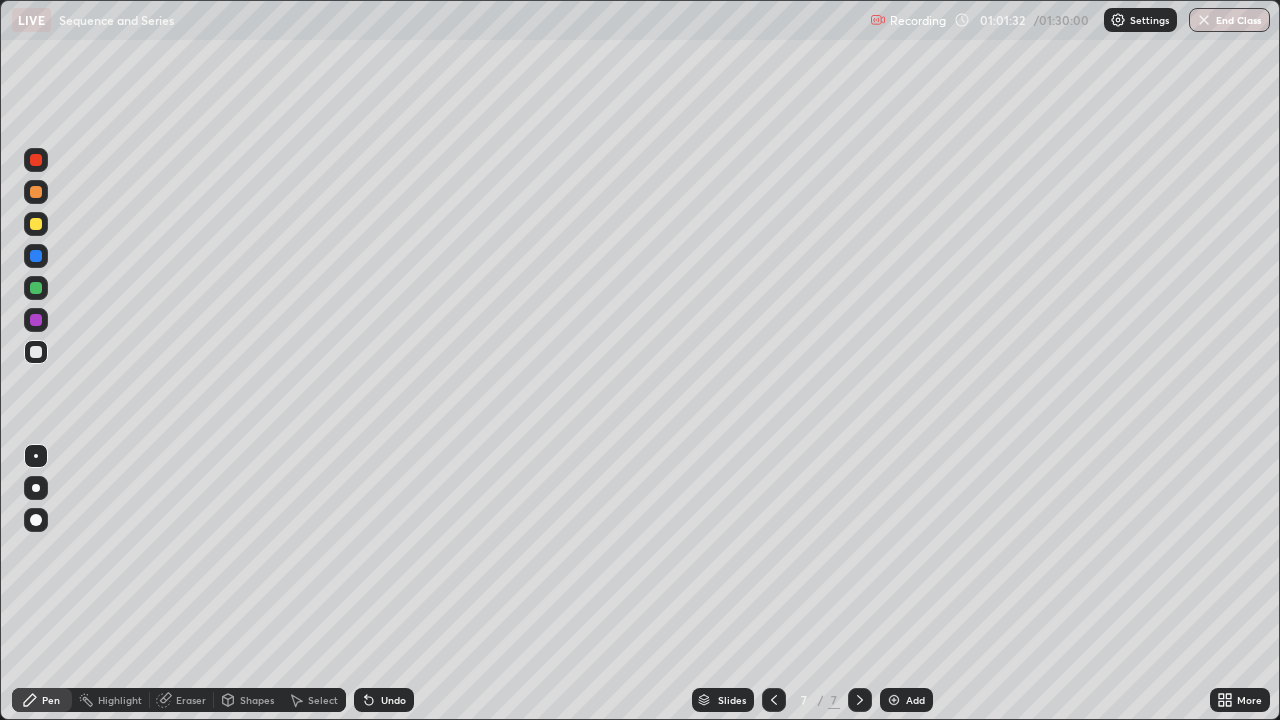 click at bounding box center (36, 288) 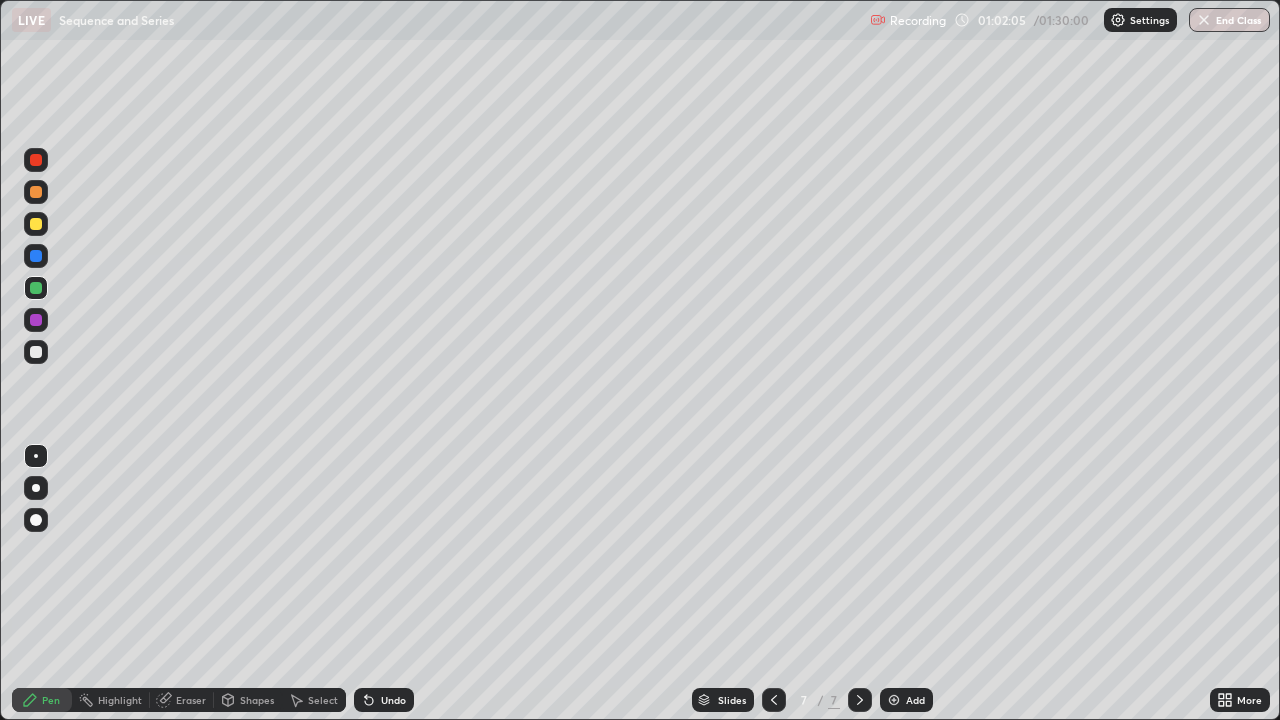 click at bounding box center [36, 224] 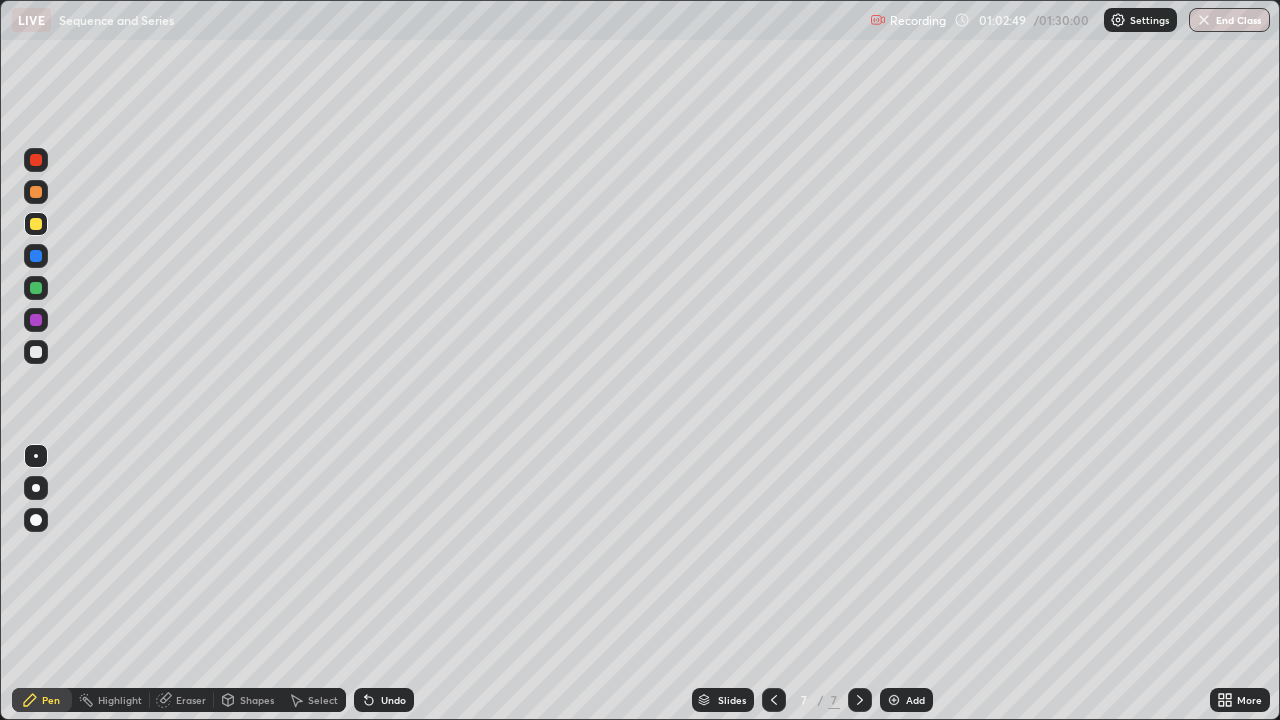 click on "Select" at bounding box center (323, 700) 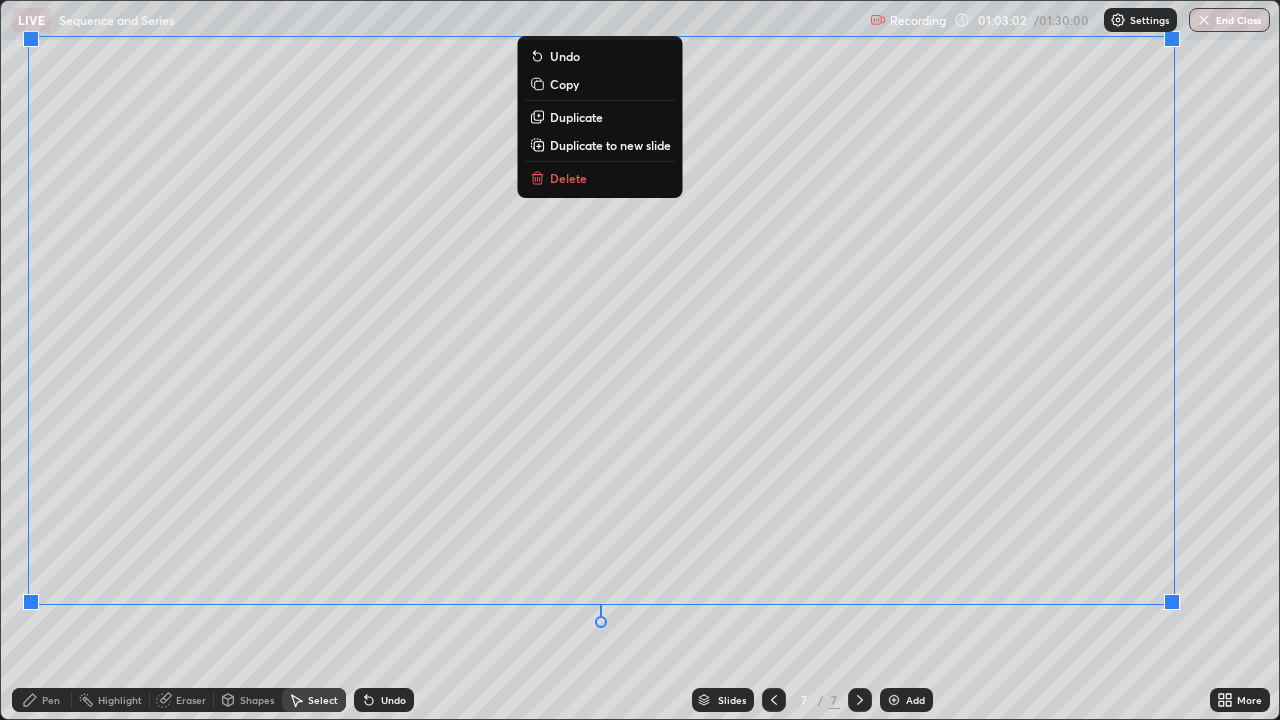 click on "Pen" at bounding box center [51, 700] 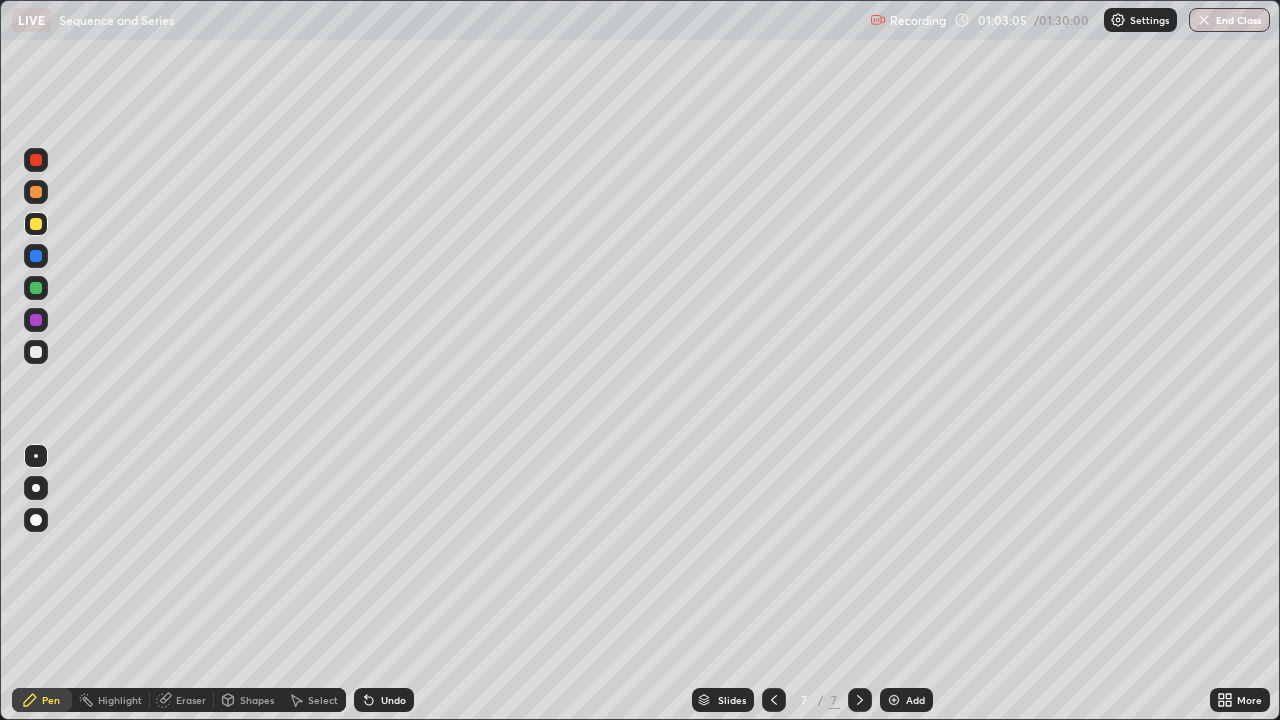 click at bounding box center (36, 352) 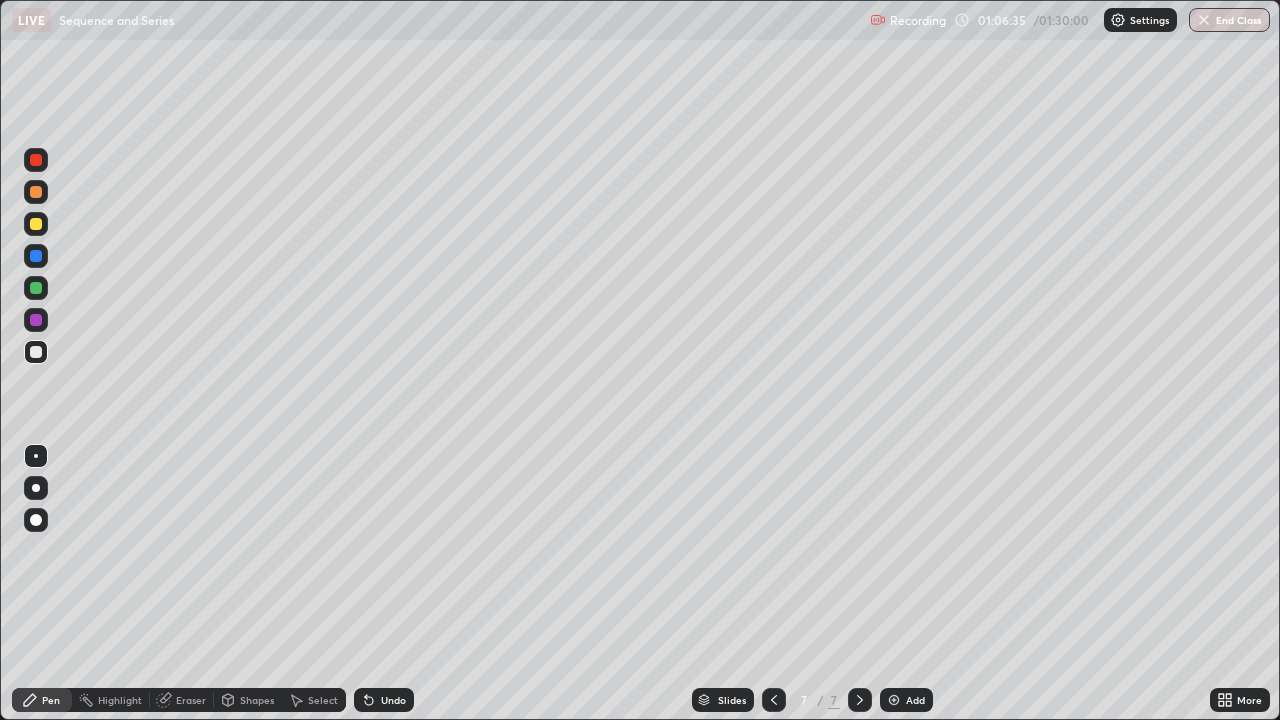click on "Add" at bounding box center (915, 700) 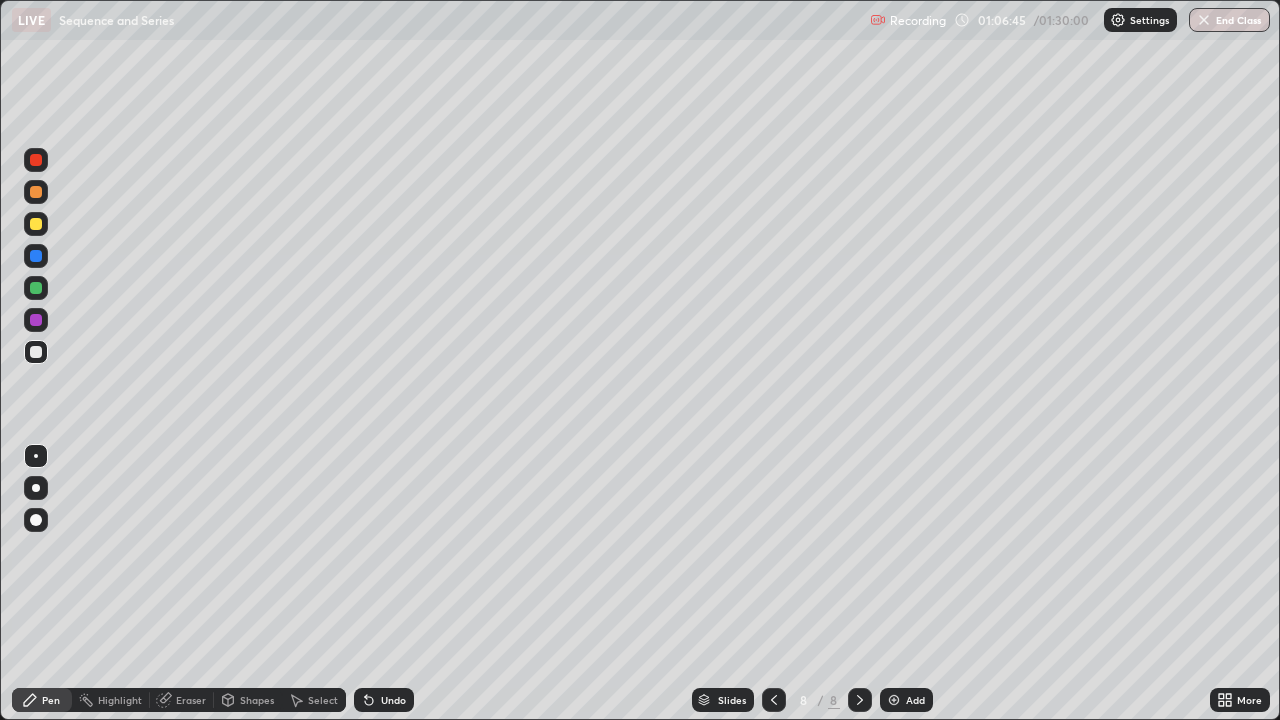 click on "Undo" at bounding box center [393, 700] 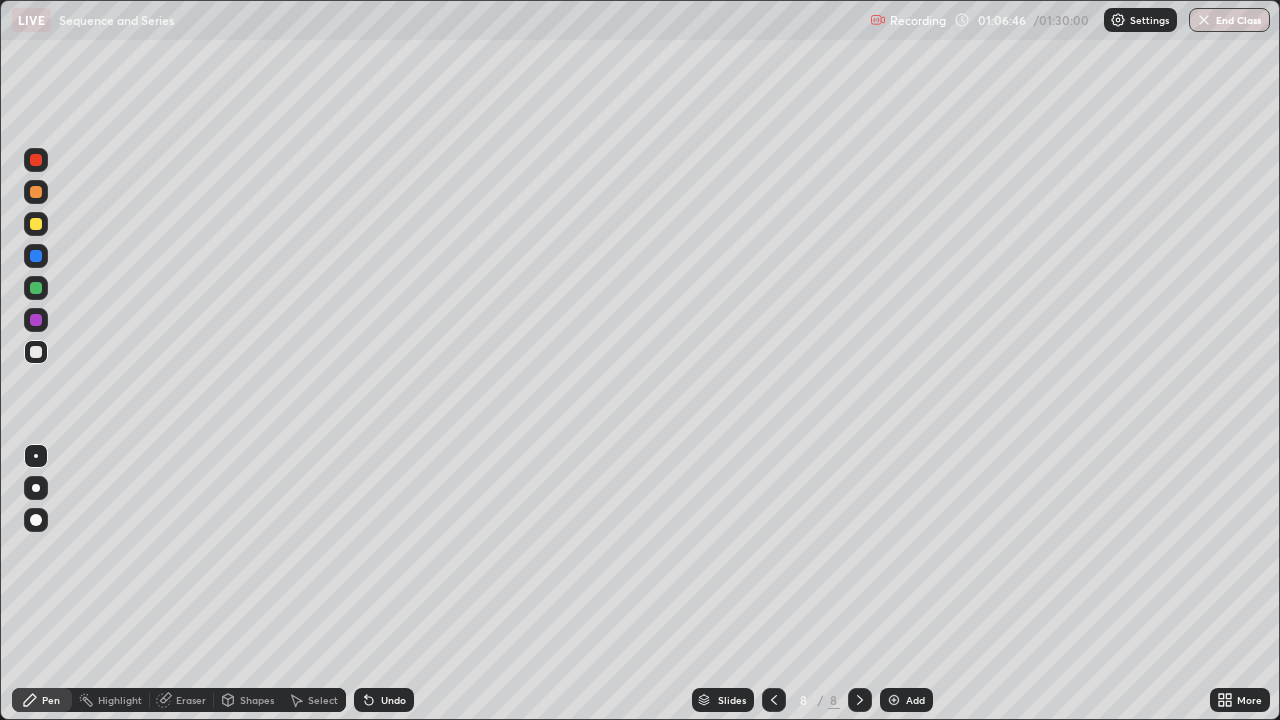 click on "Erase all" at bounding box center (36, 360) 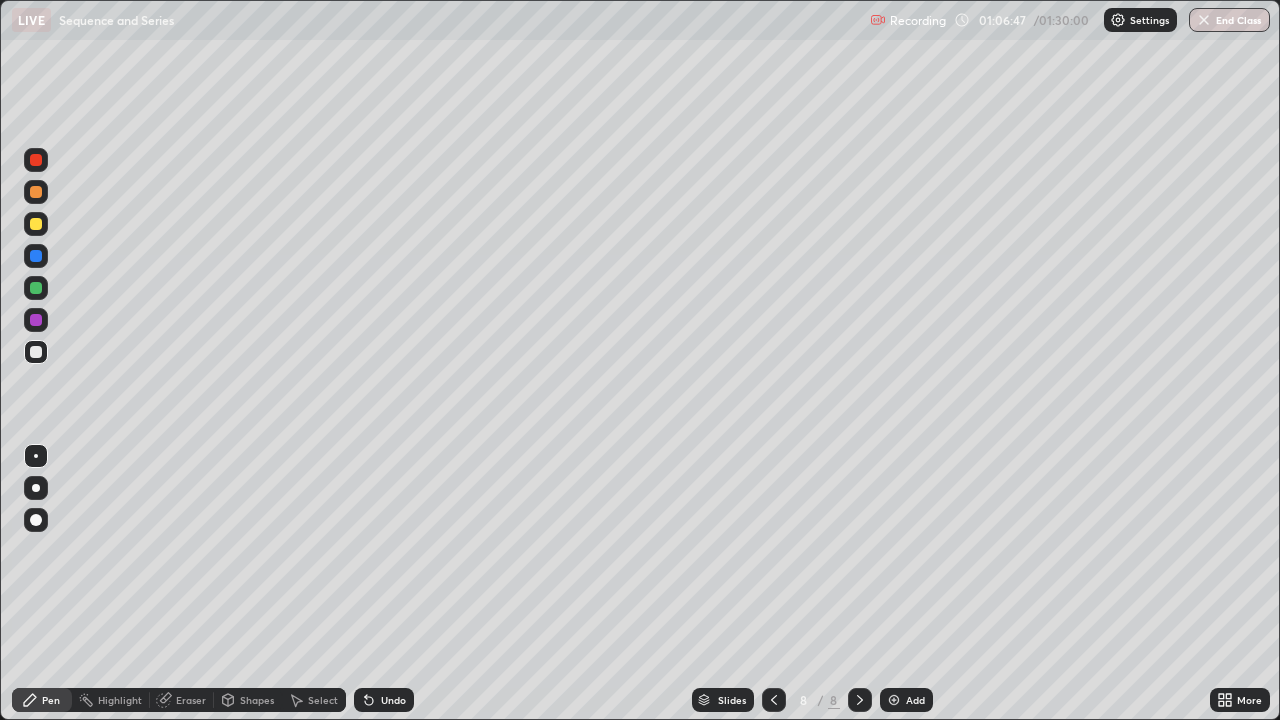 click on "Pen" at bounding box center (42, 700) 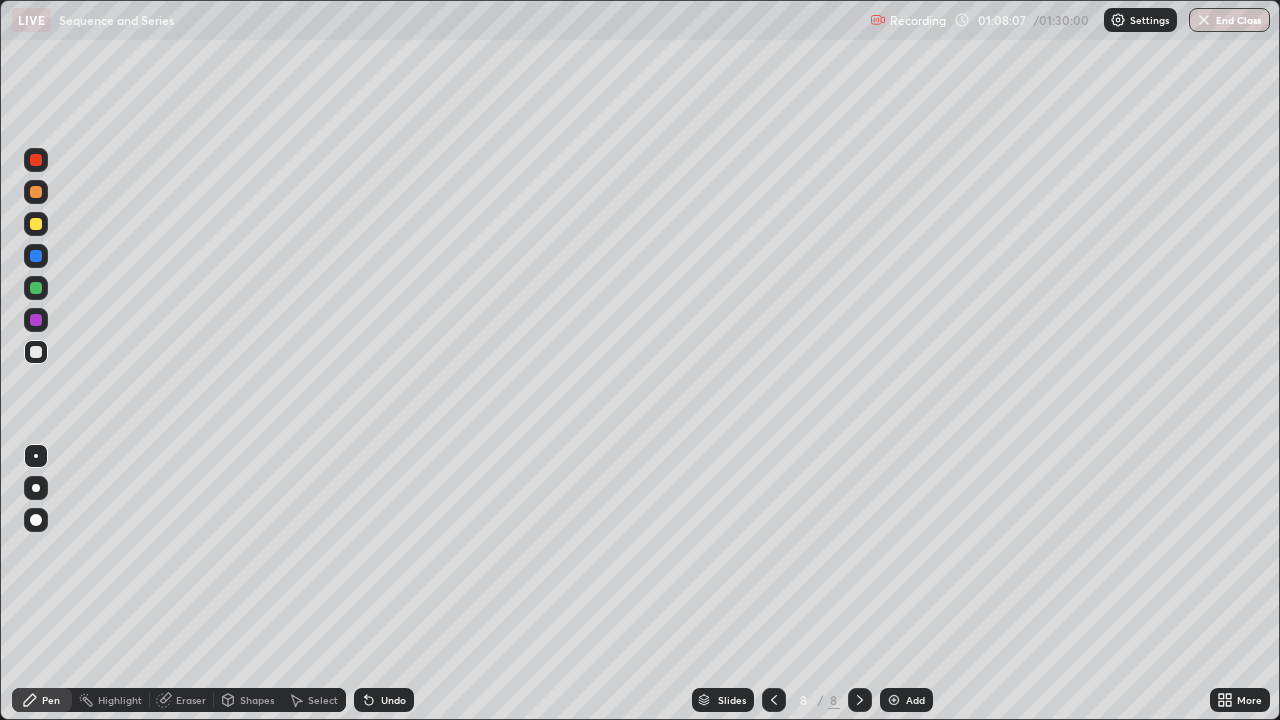click on "Undo" at bounding box center (384, 700) 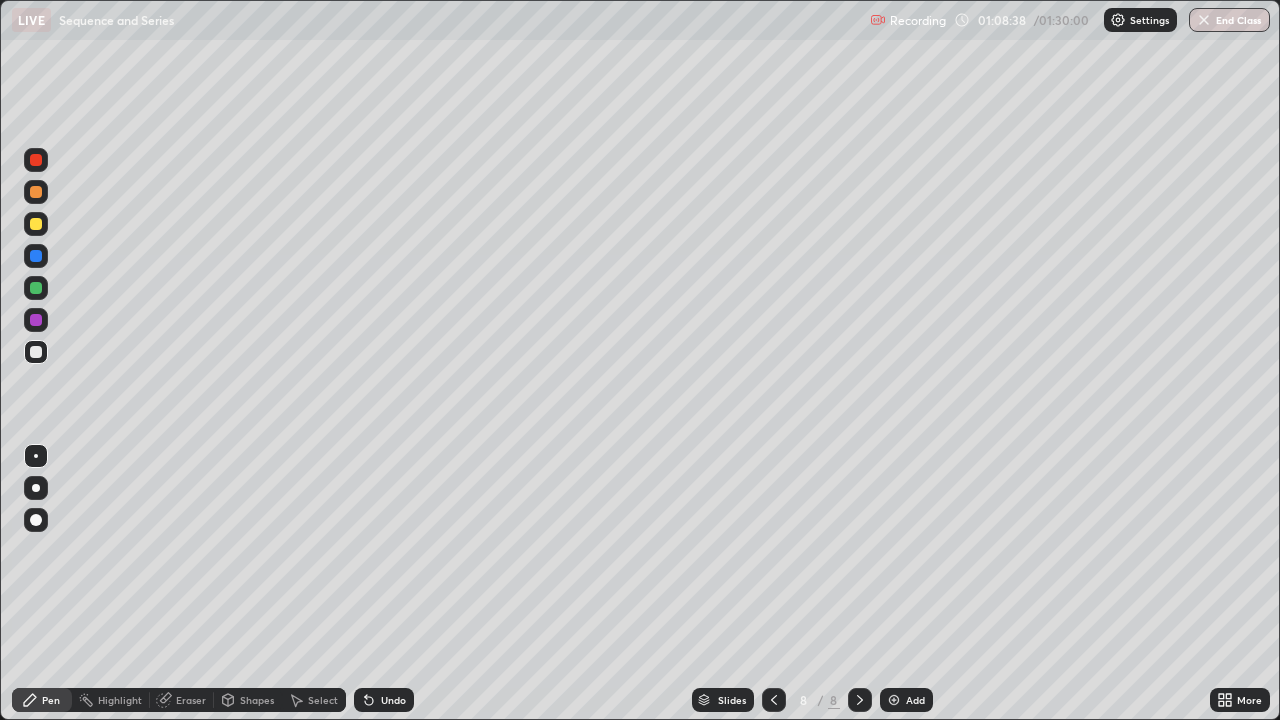 click at bounding box center (36, 224) 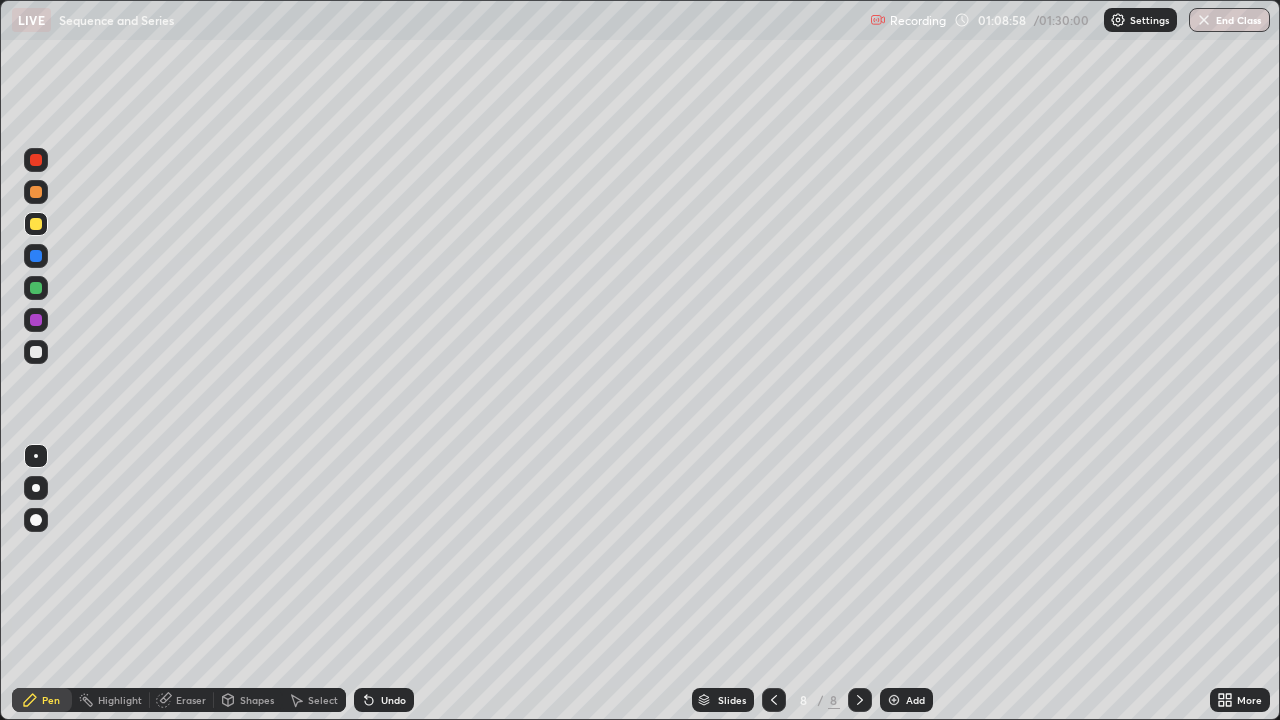 click 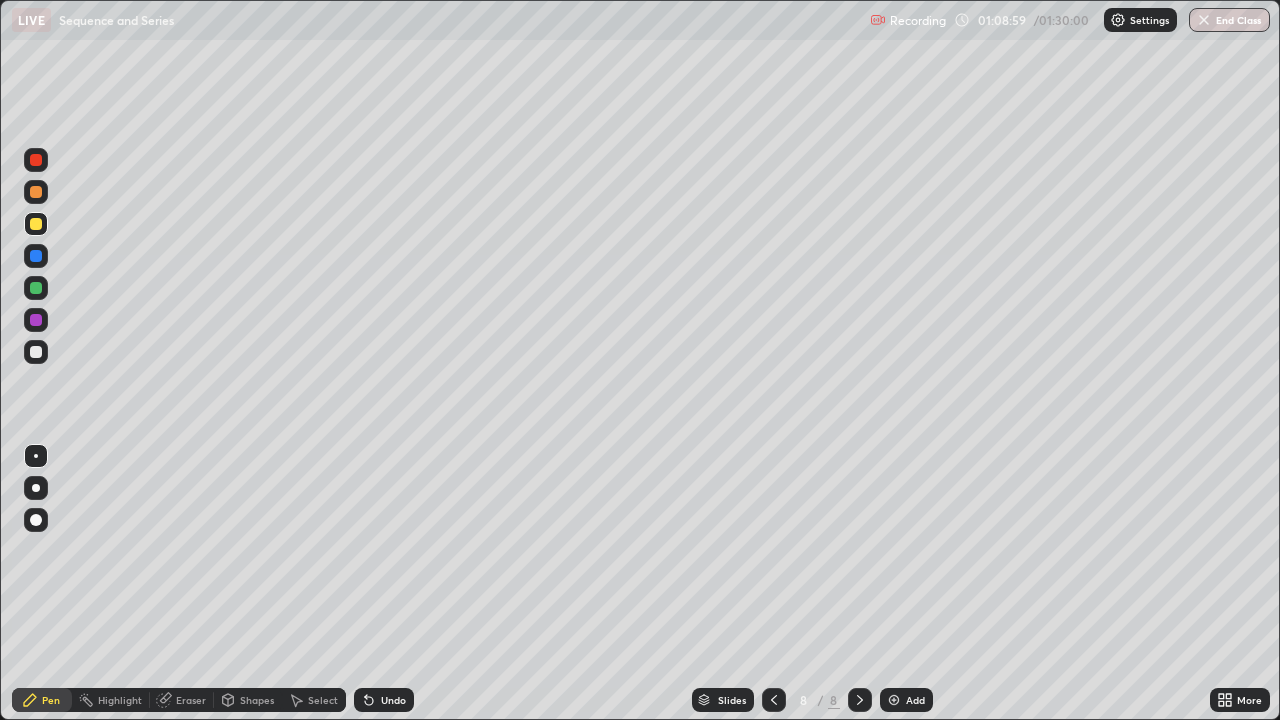 click on "Undo" at bounding box center [384, 700] 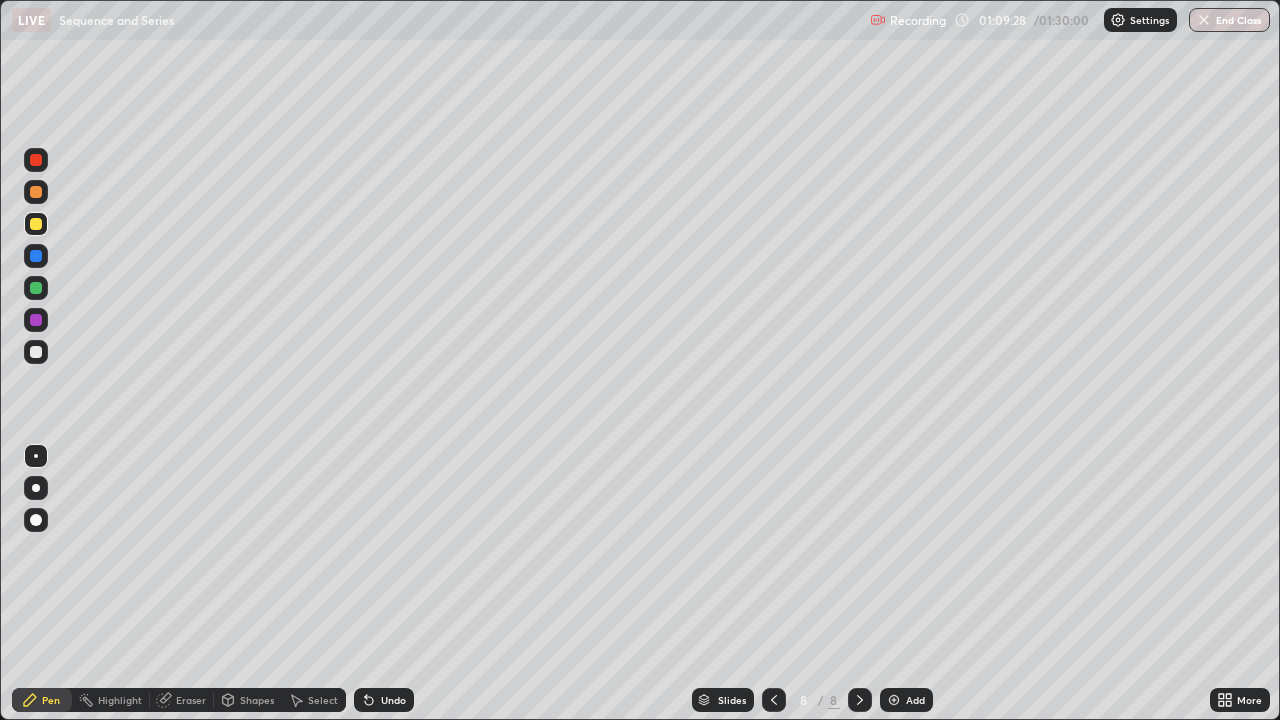 click at bounding box center [36, 352] 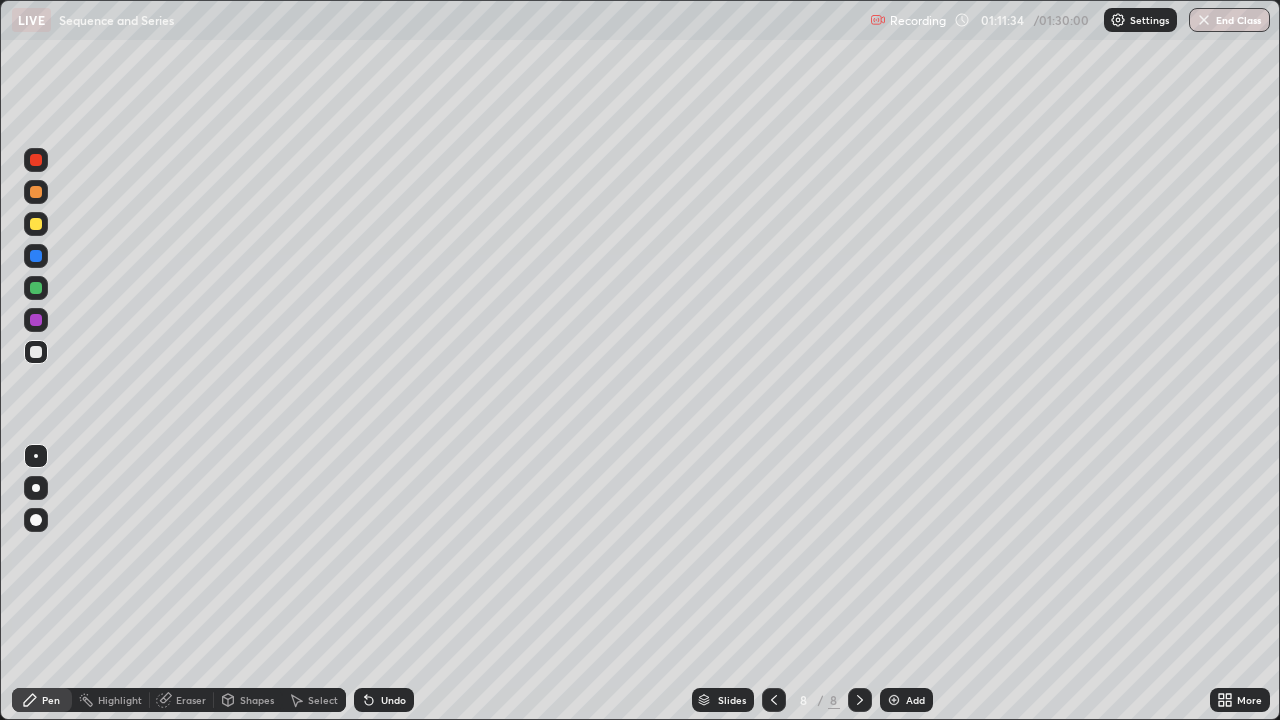 click on "Select" at bounding box center (323, 700) 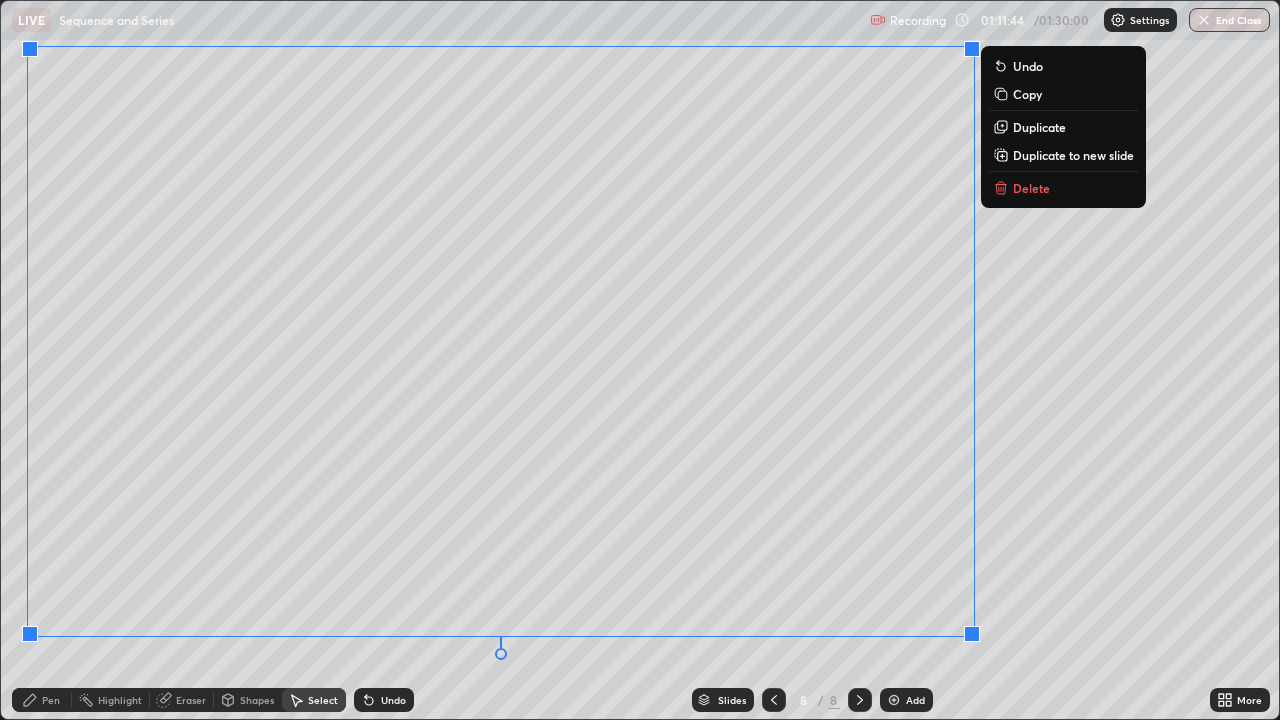 click on "0 ° Undo Copy Duplicate Duplicate to new slide Delete" at bounding box center (640, 360) 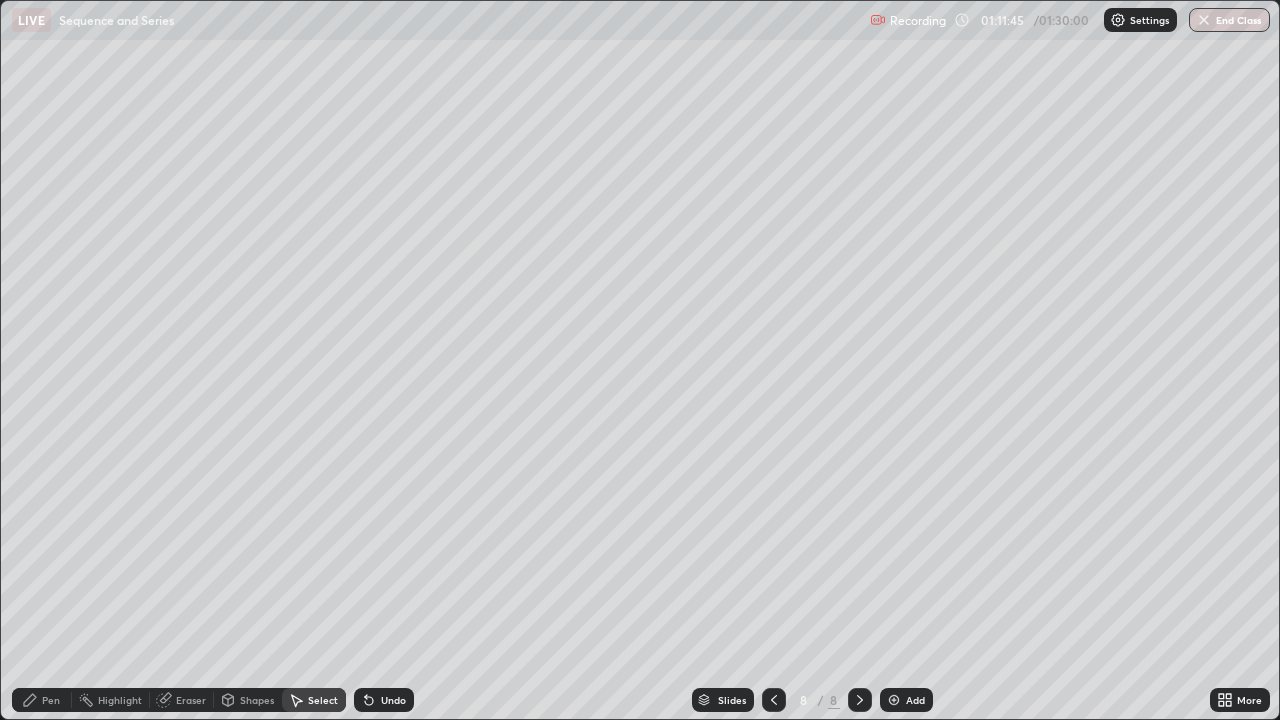 click on "Pen" at bounding box center [51, 700] 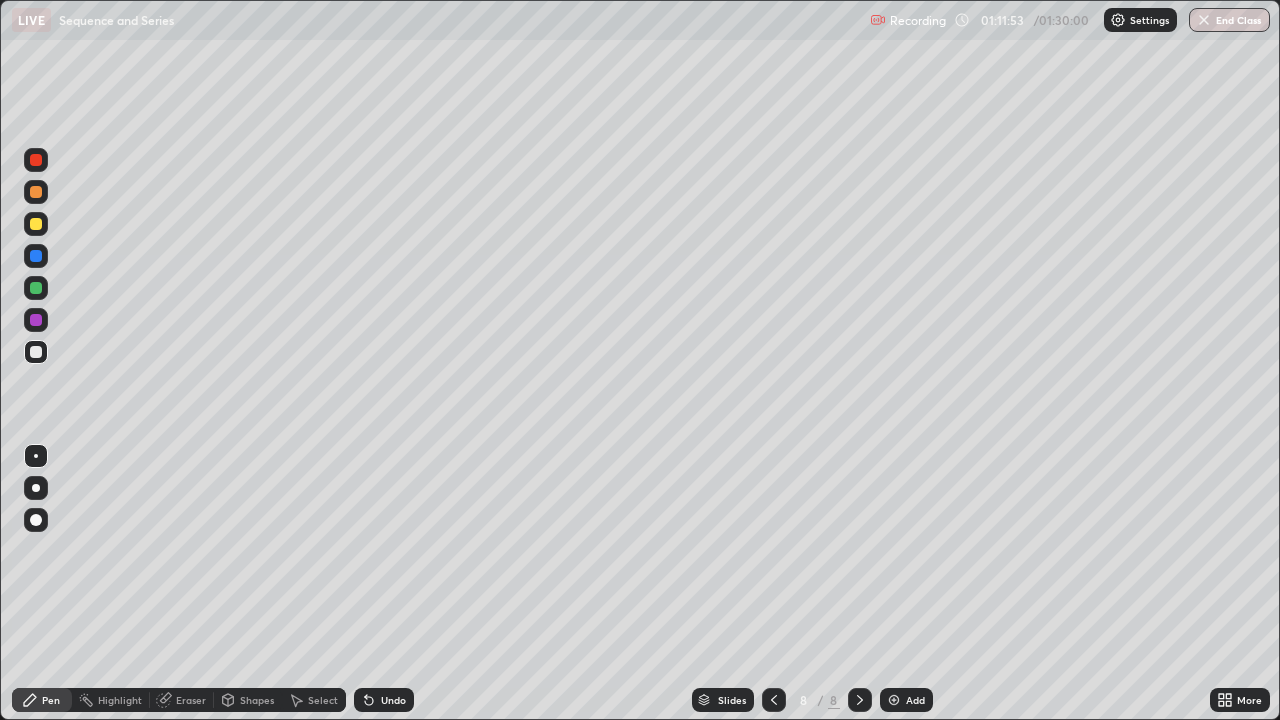 click on "Undo" at bounding box center (393, 700) 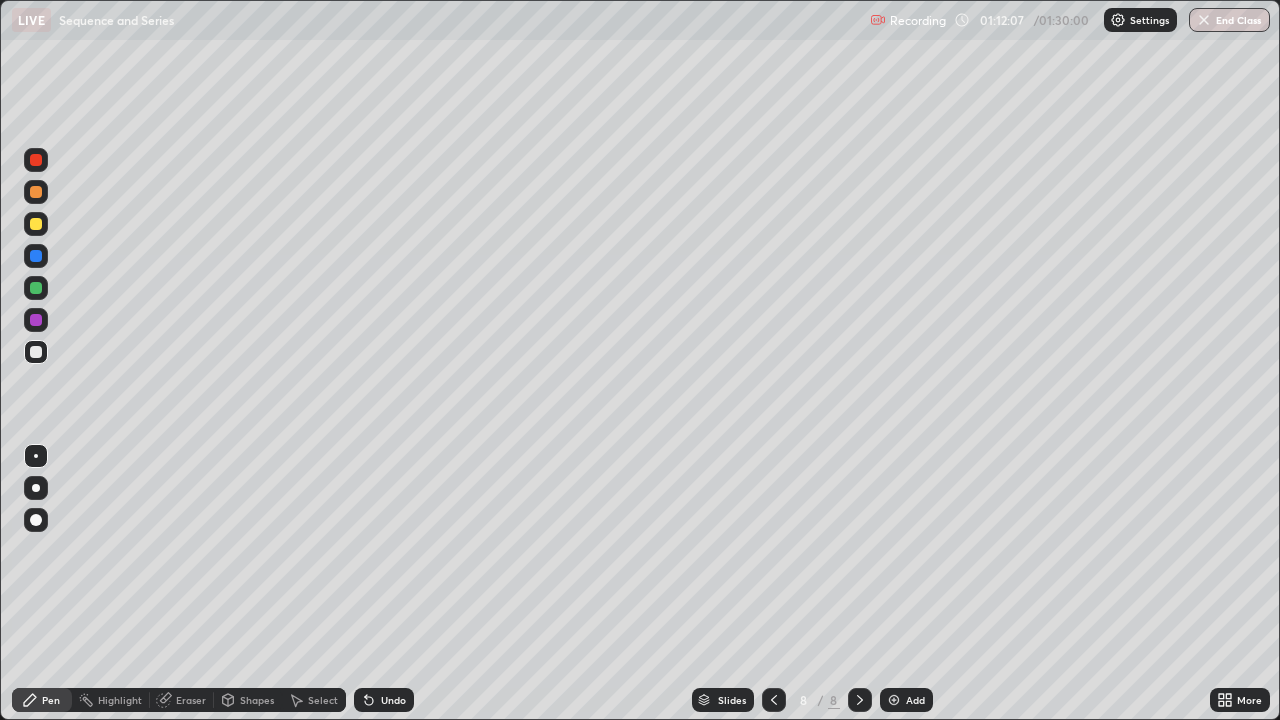click on "Shapes" at bounding box center (257, 700) 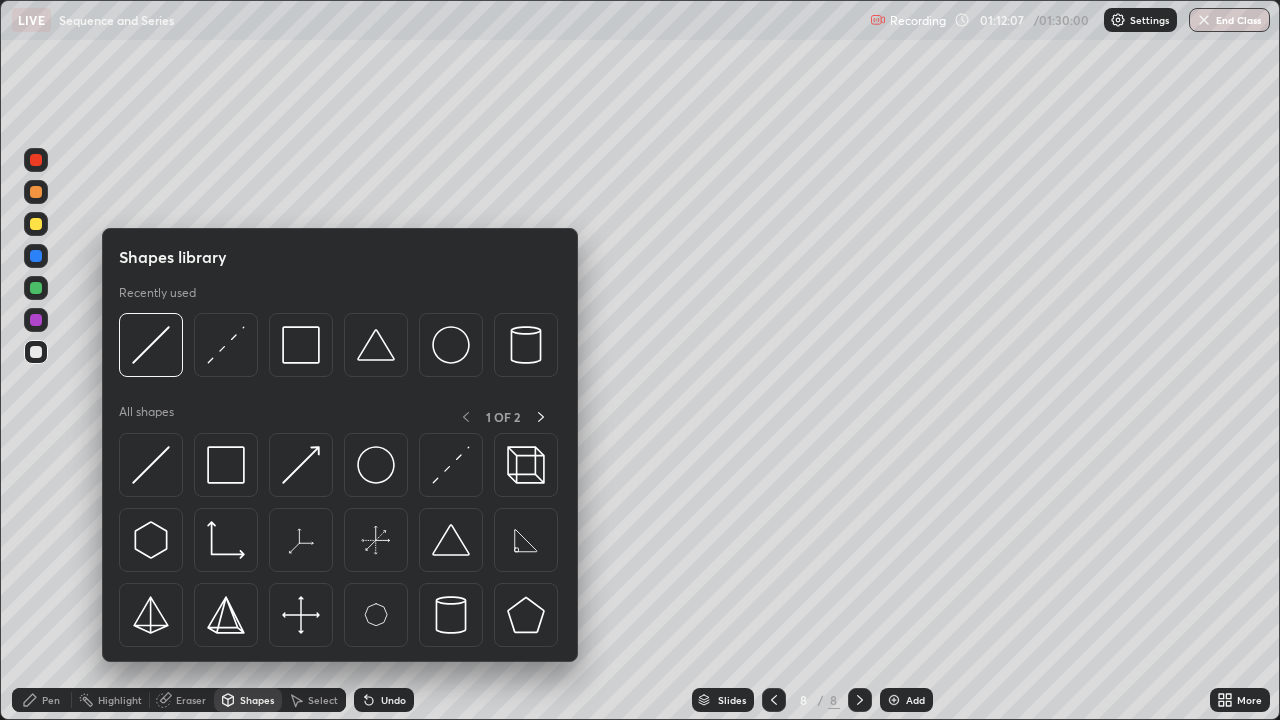 click on "Eraser" at bounding box center [191, 700] 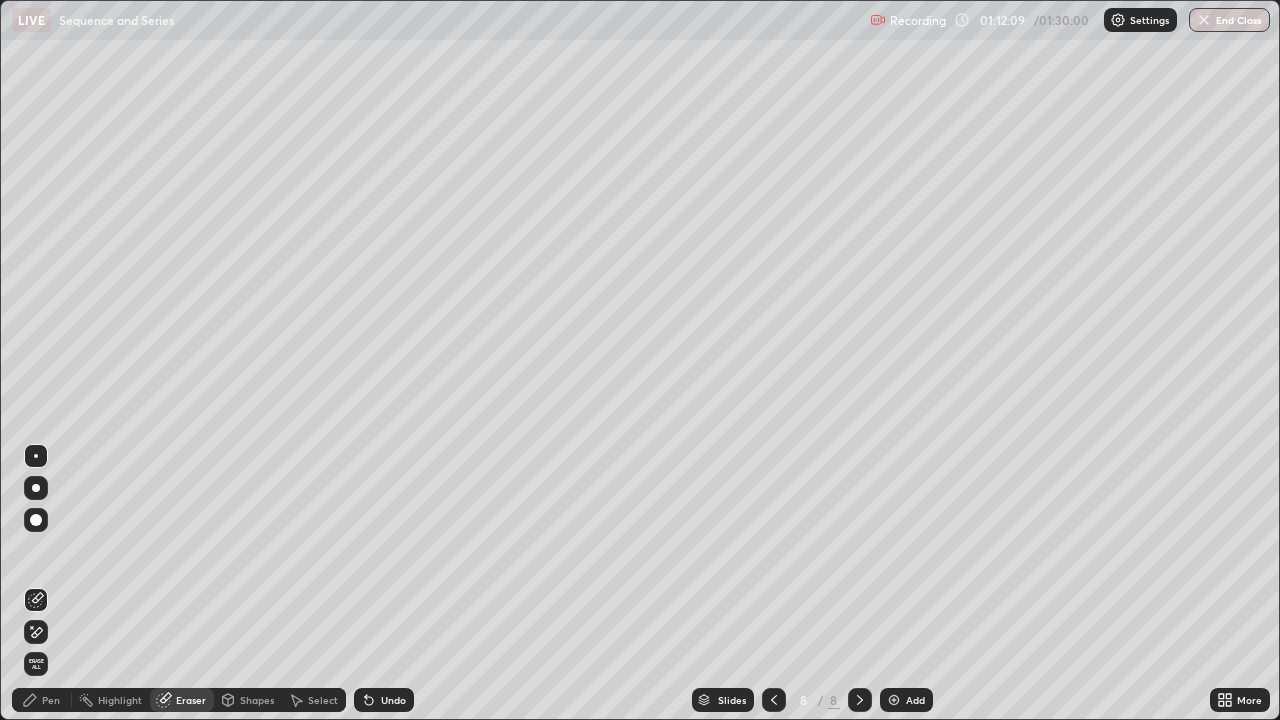 click on "Pen" at bounding box center [51, 700] 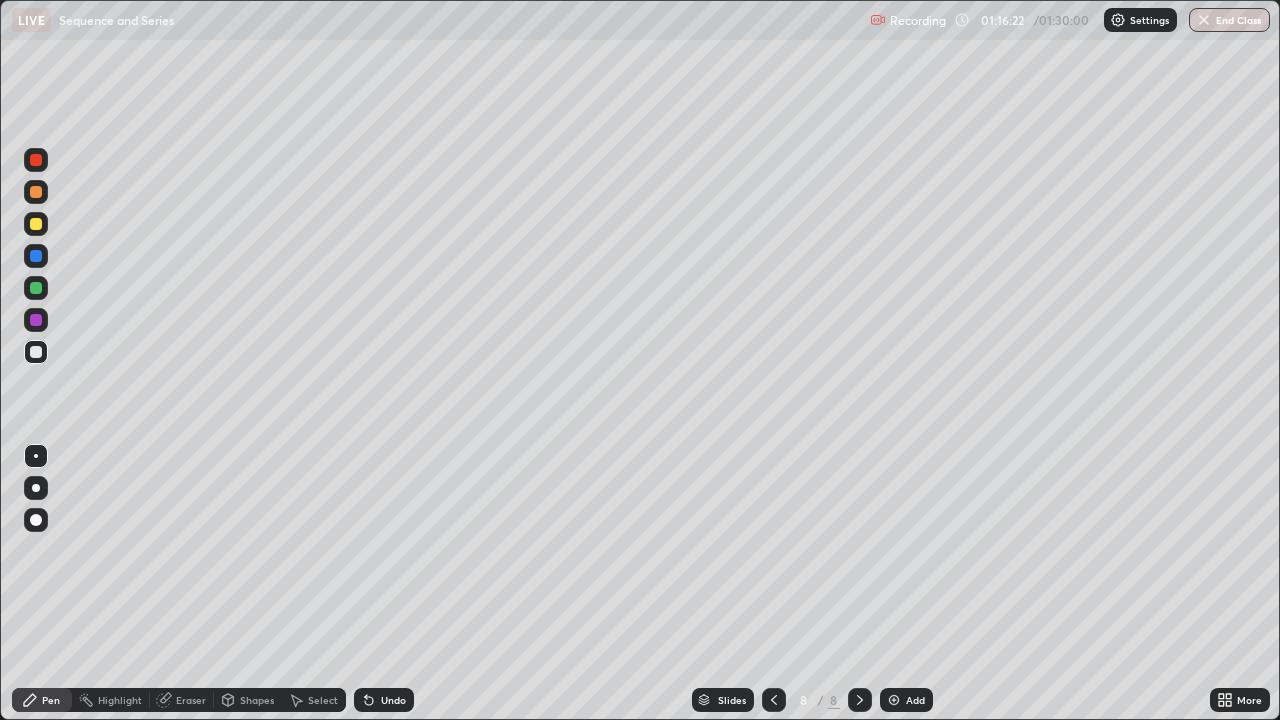 click on "Add" at bounding box center [915, 700] 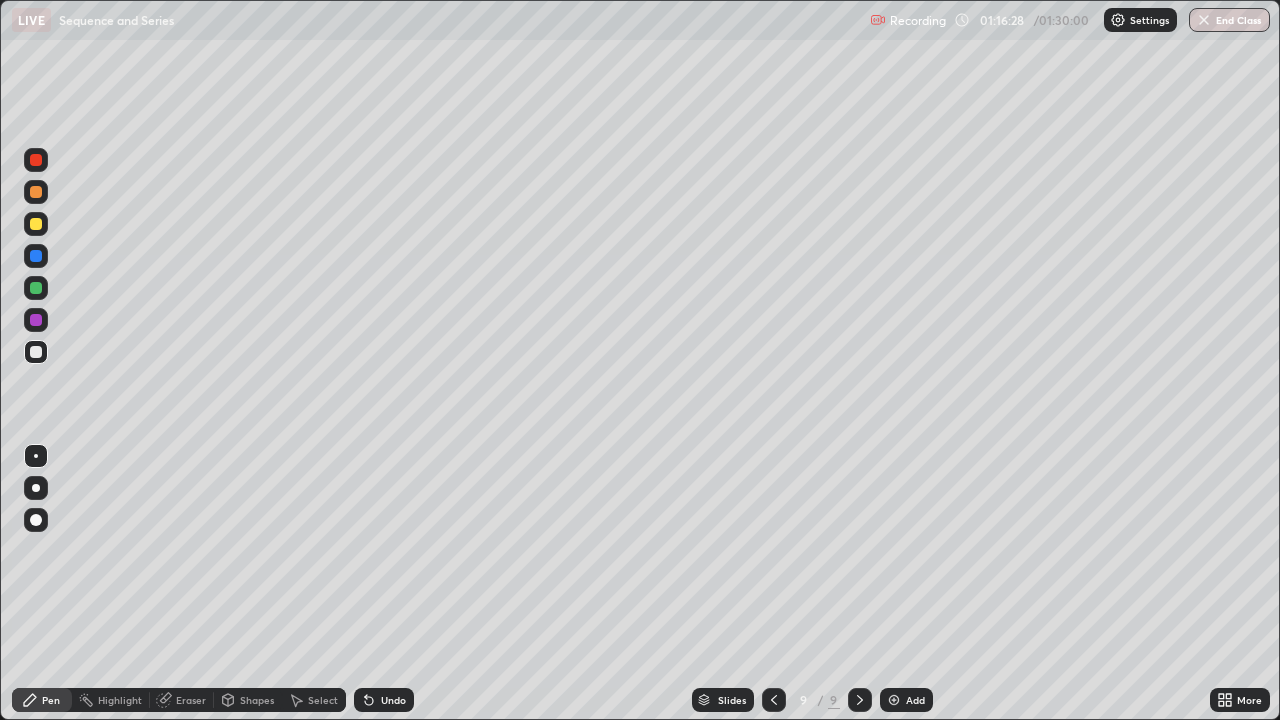 click on "Eraser" at bounding box center [182, 700] 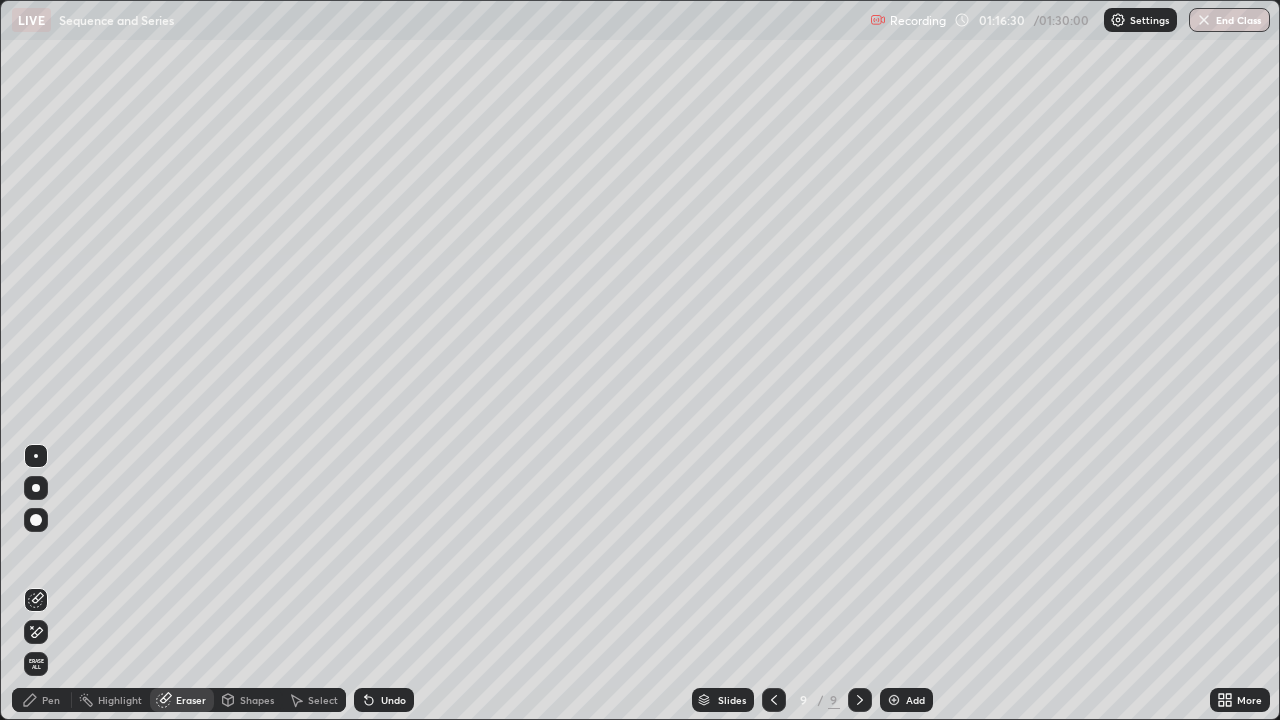 click on "Pen" at bounding box center [42, 700] 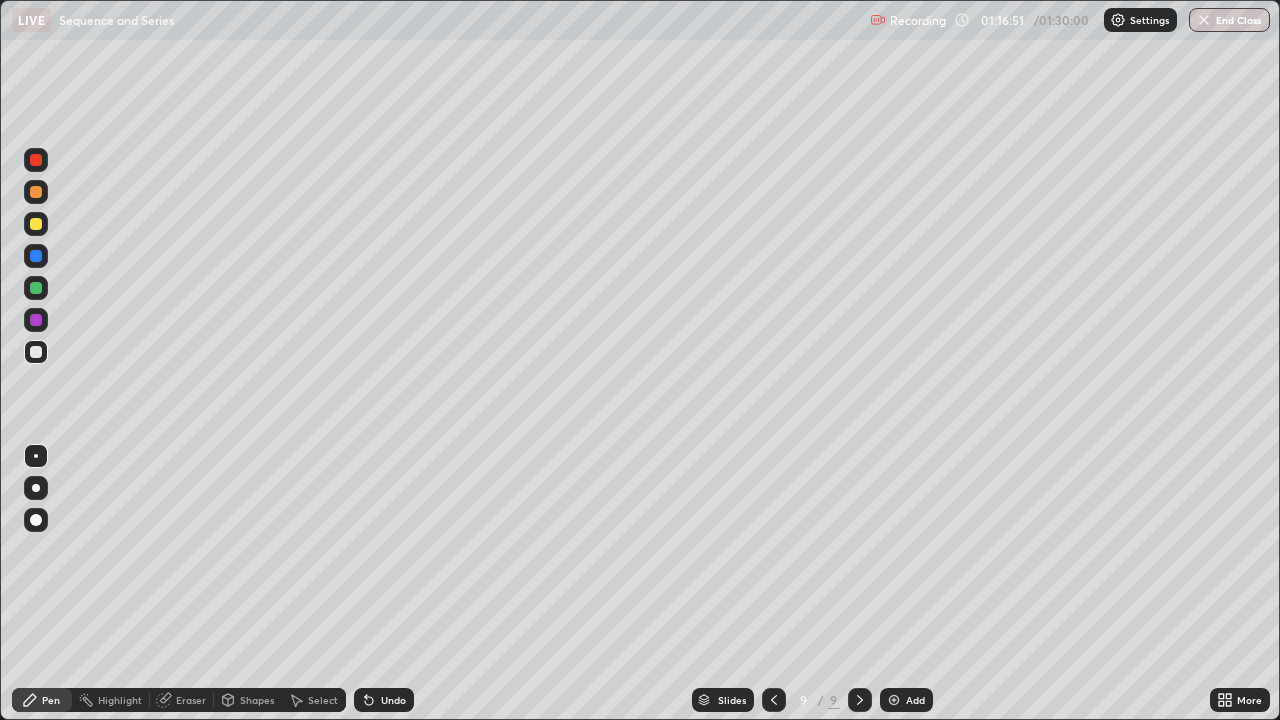click 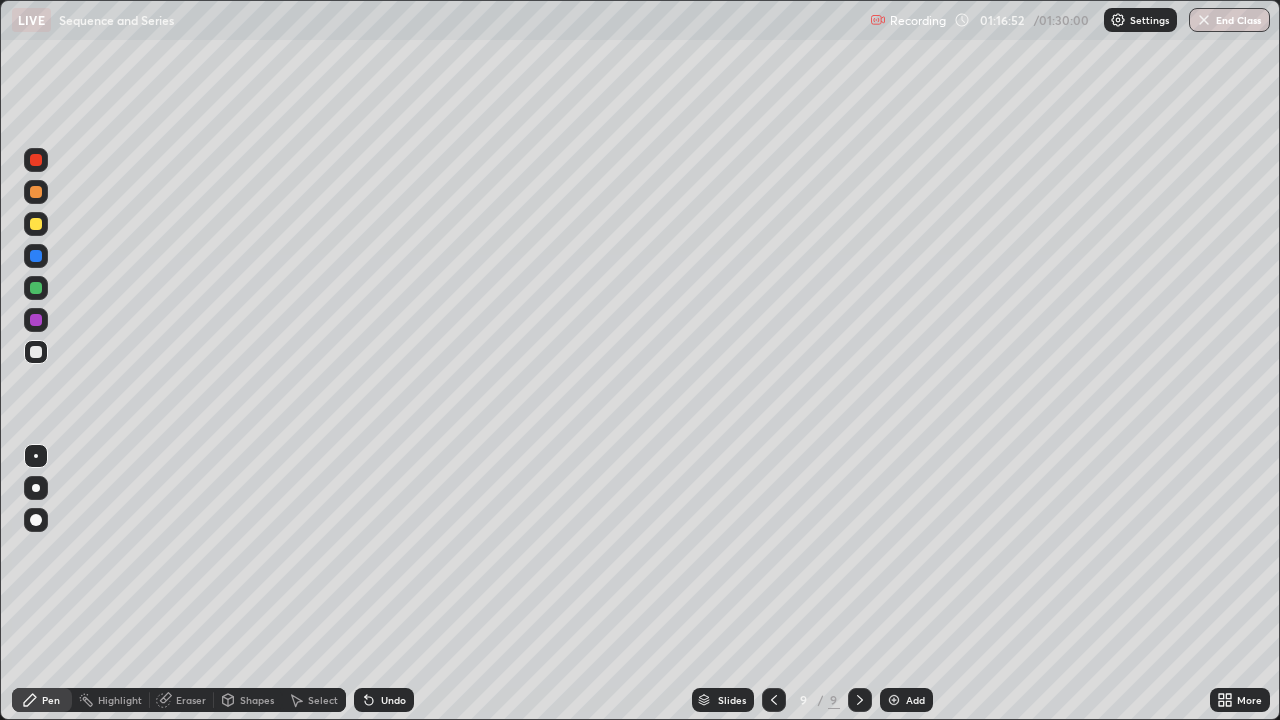 click 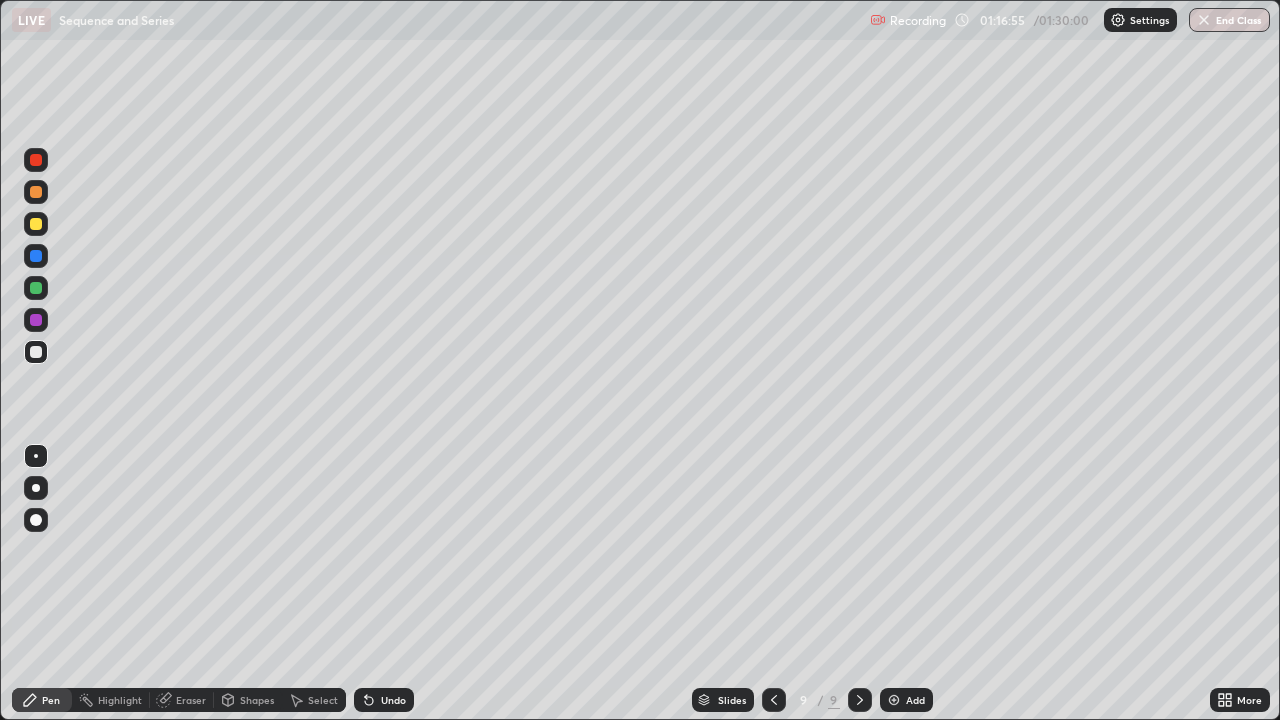 click on "Undo" at bounding box center [384, 700] 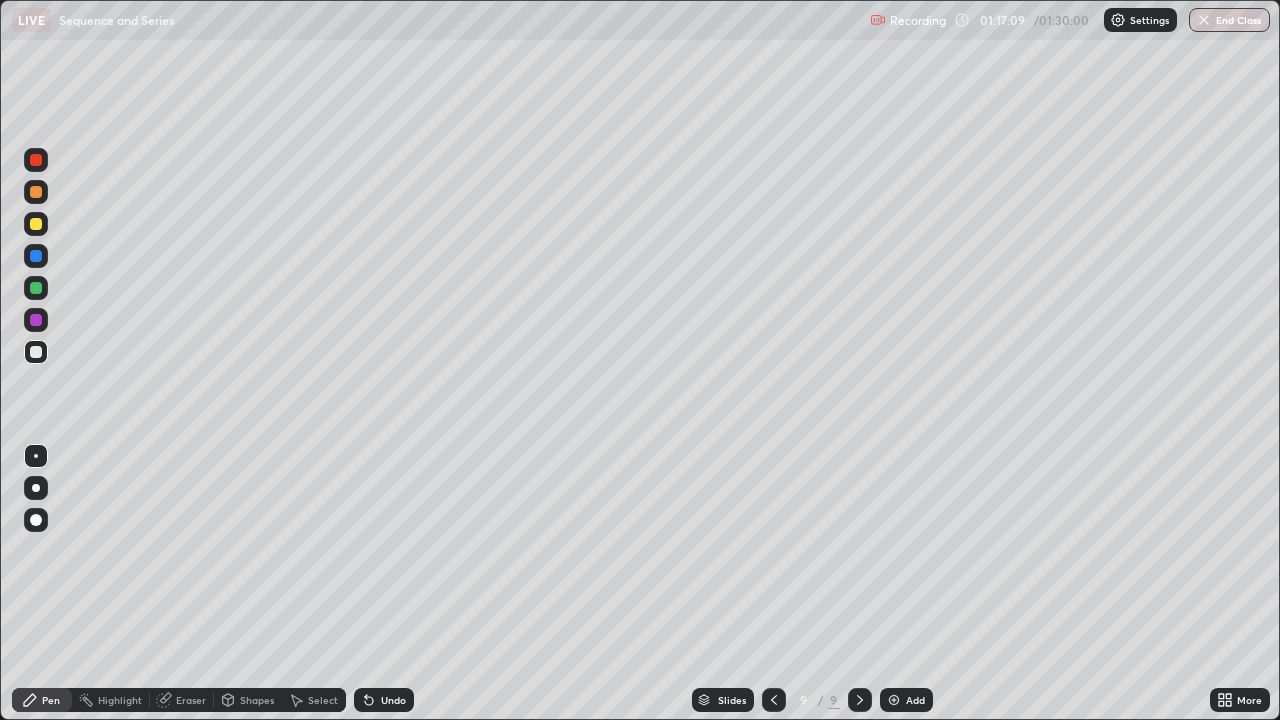 click on "Eraser" at bounding box center [191, 700] 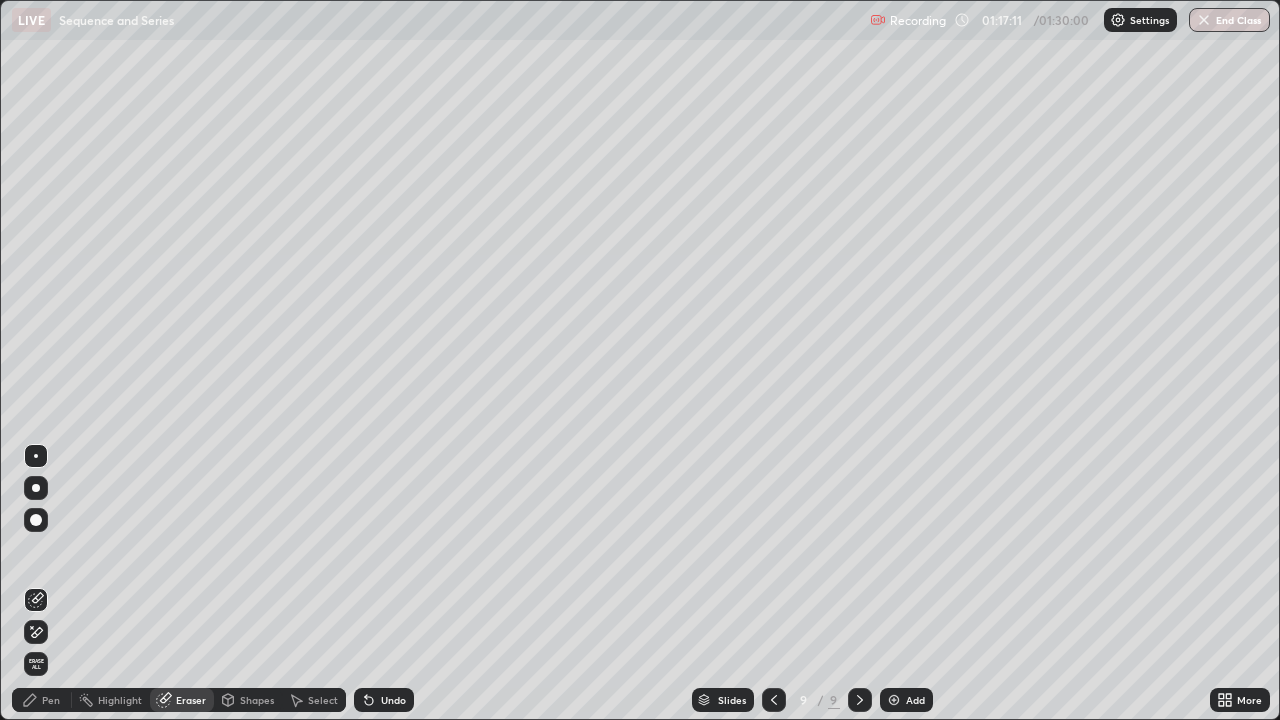 click on "Pen" at bounding box center [42, 700] 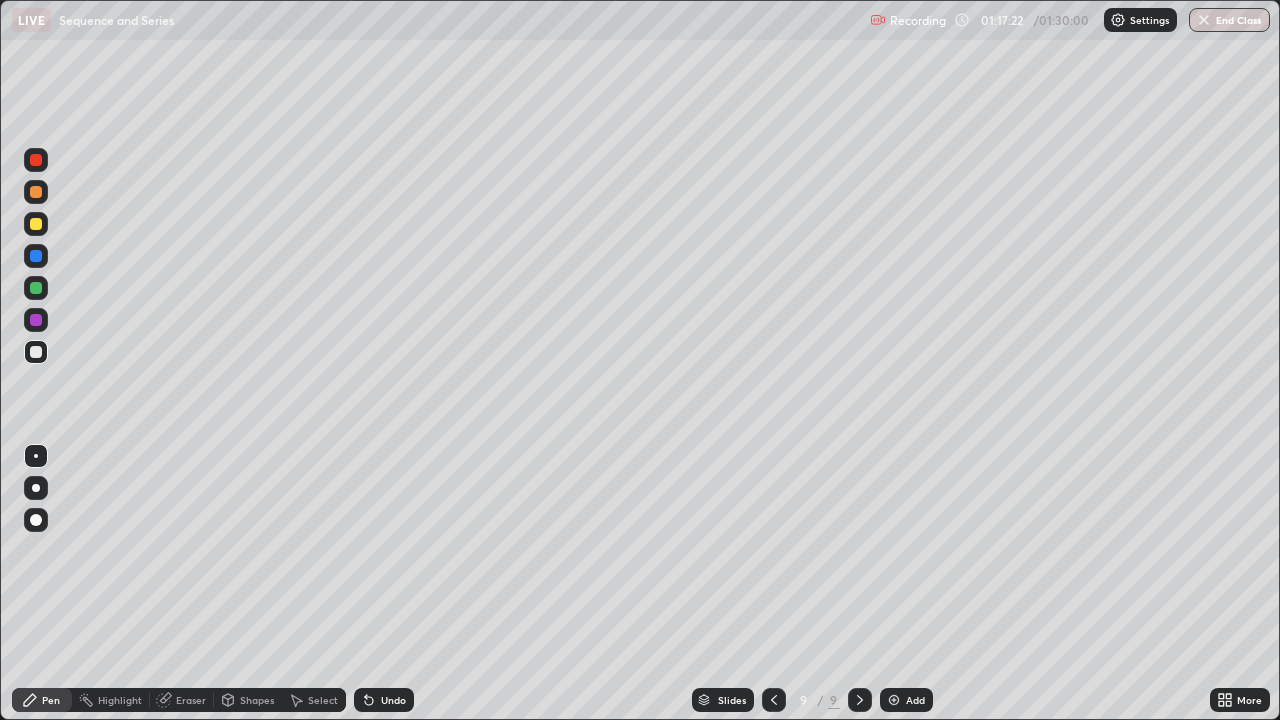 click on "Eraser" at bounding box center [191, 700] 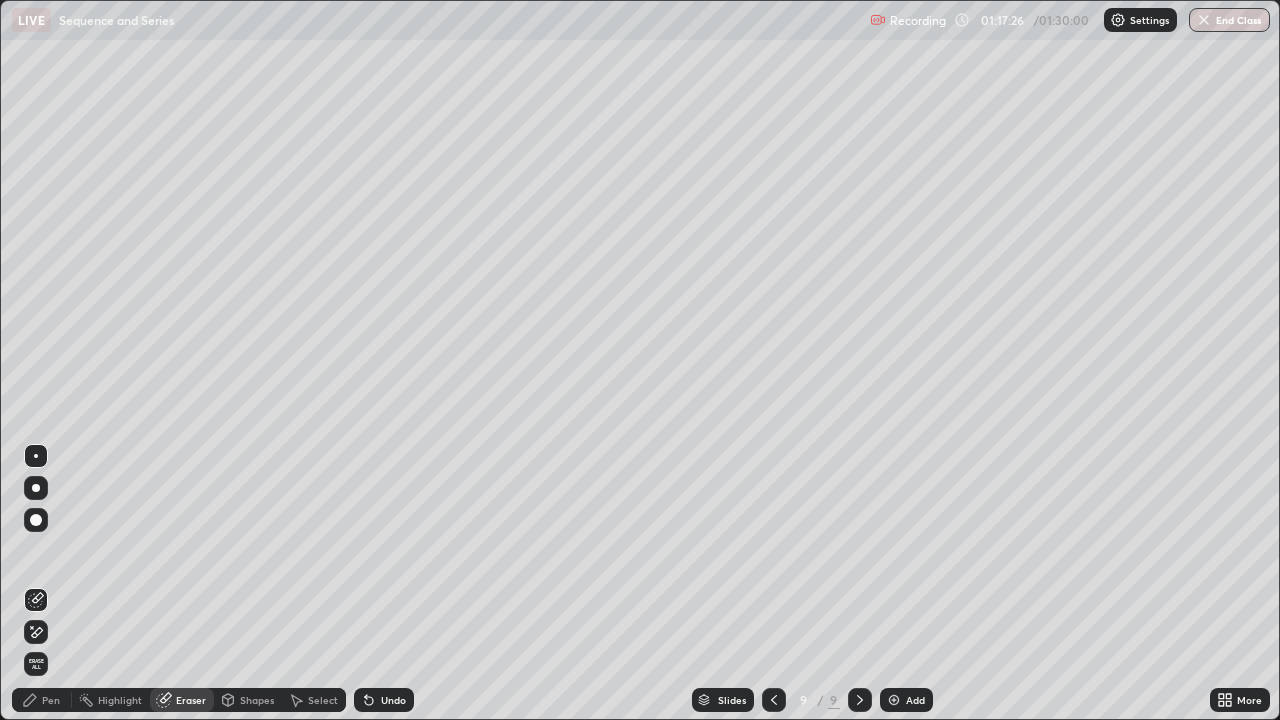click on "Undo" at bounding box center [393, 700] 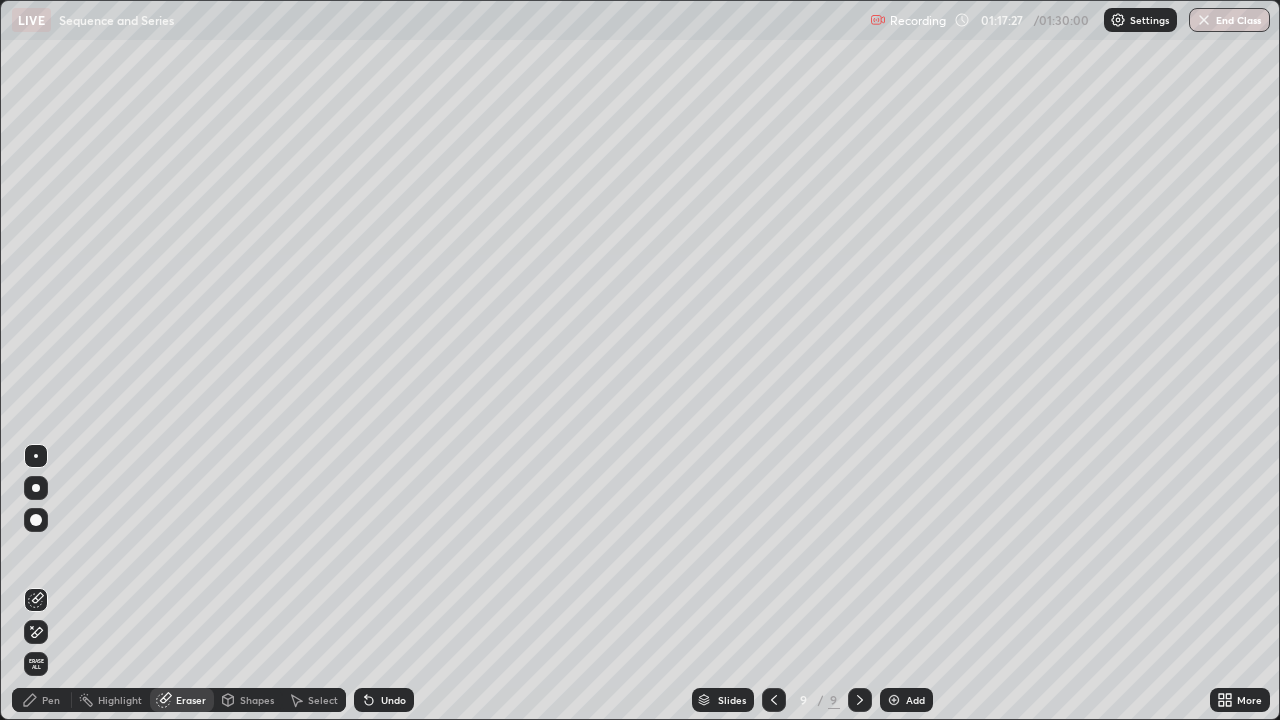 click 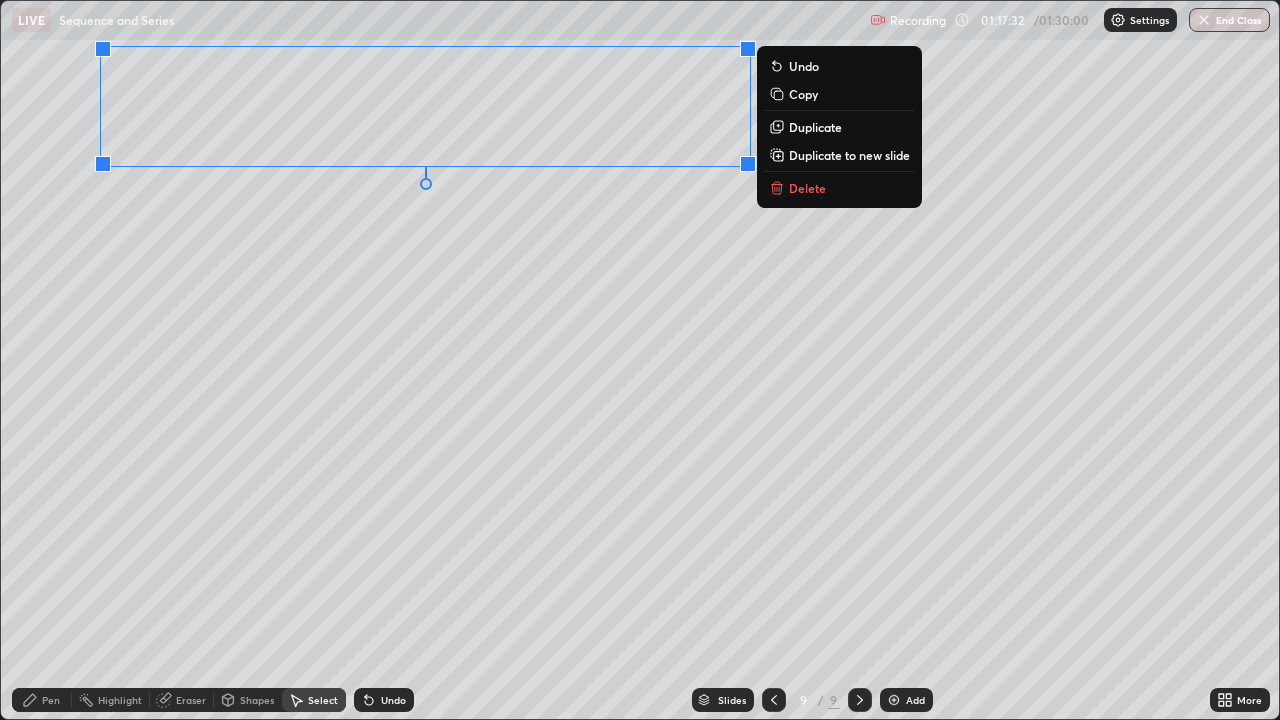 click on "0 ° Undo Copy Duplicate Duplicate to new slide Delete" at bounding box center (640, 360) 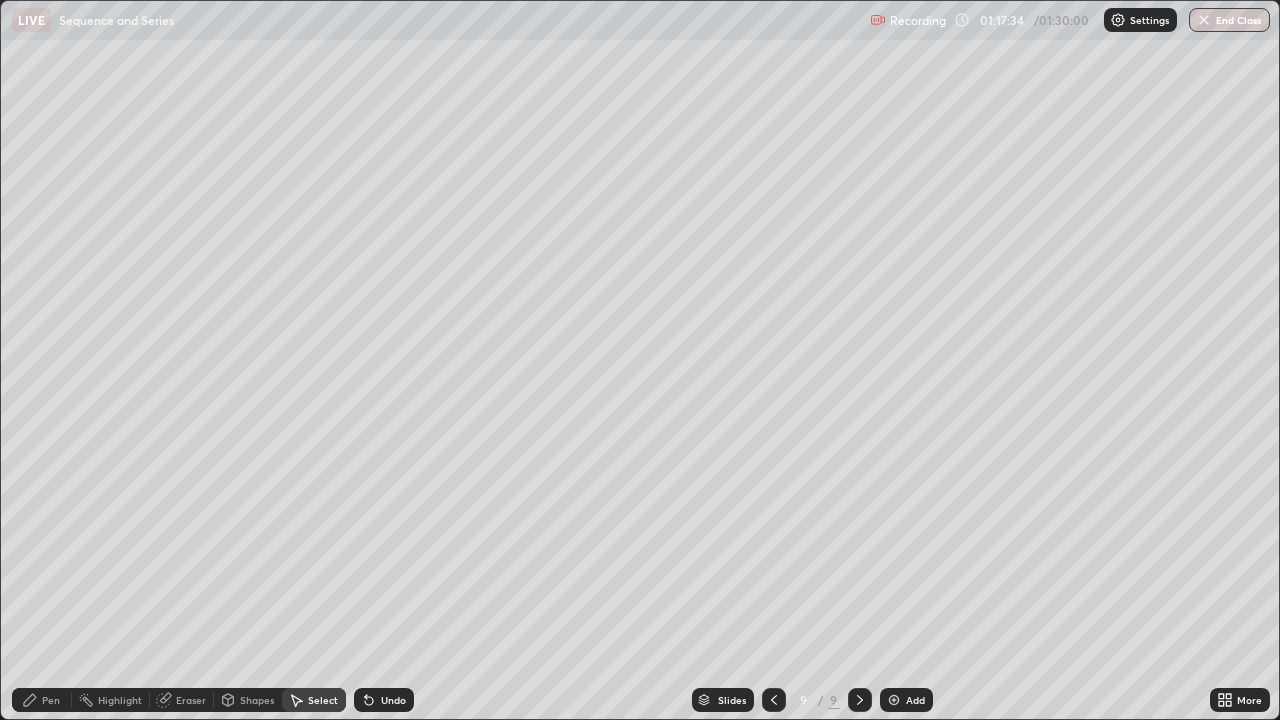 click on "Pen" at bounding box center (51, 700) 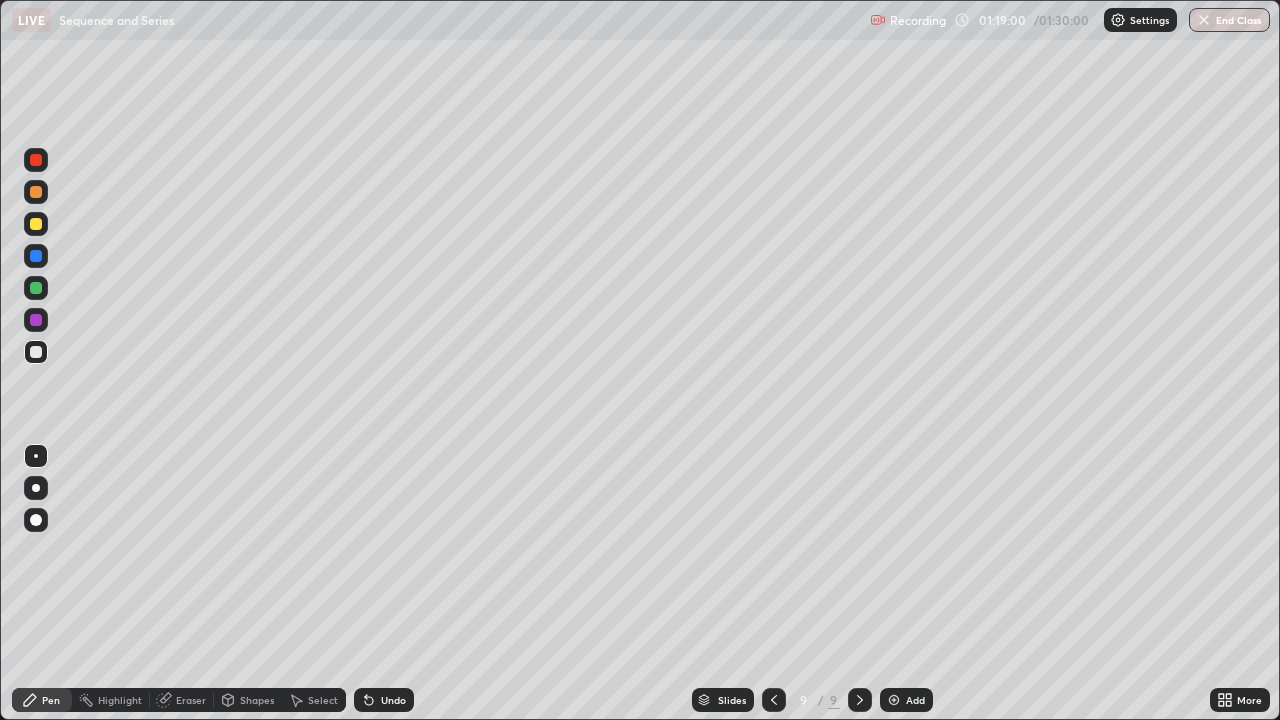 click at bounding box center [36, 224] 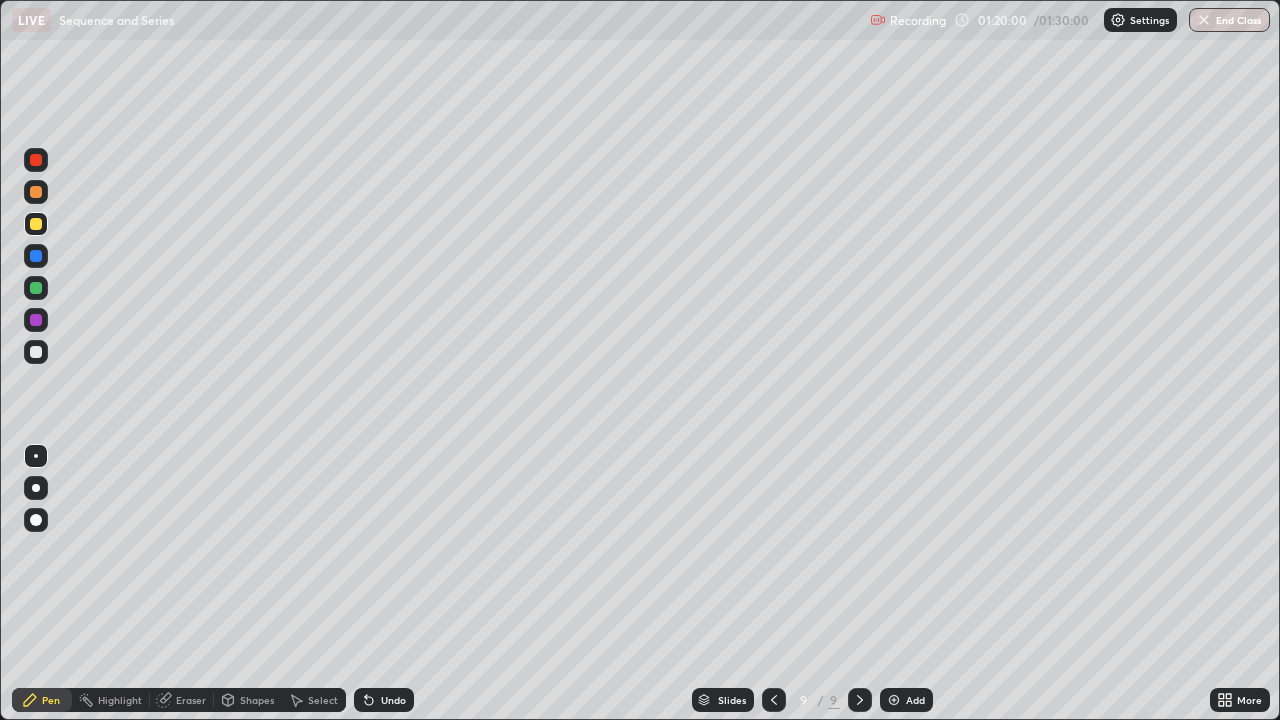 click at bounding box center (36, 352) 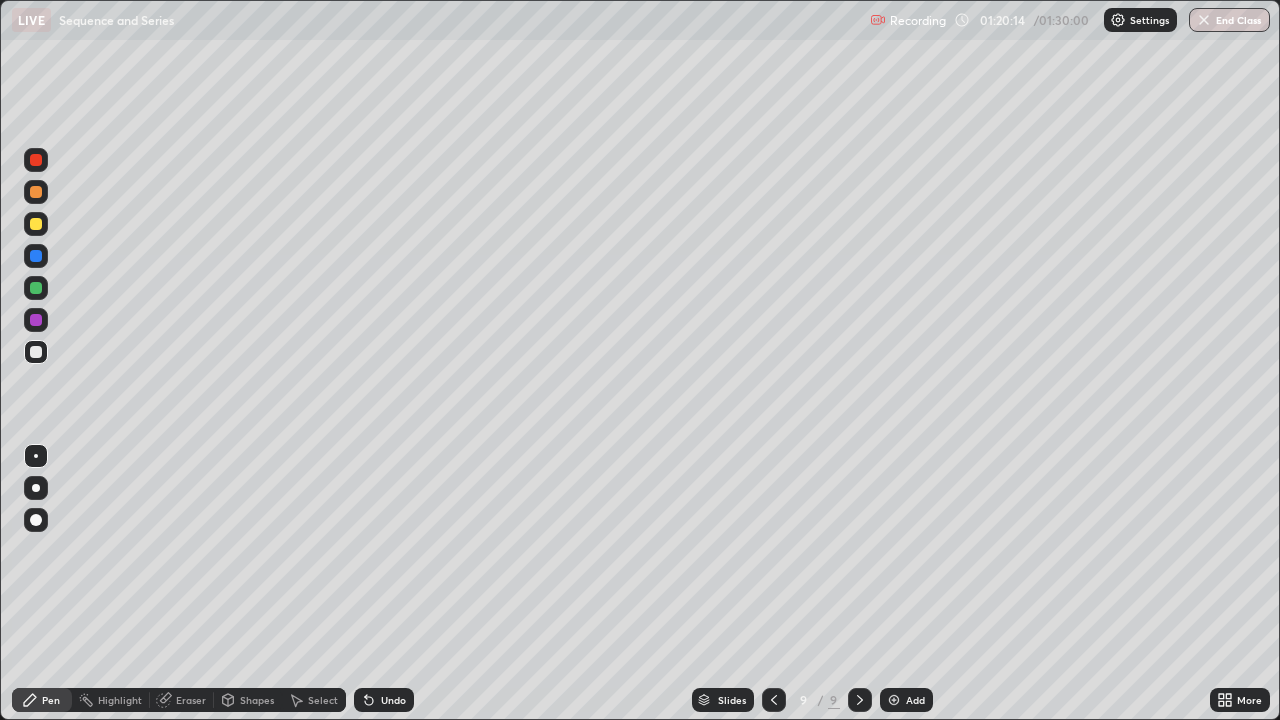 click on "Undo" at bounding box center [393, 700] 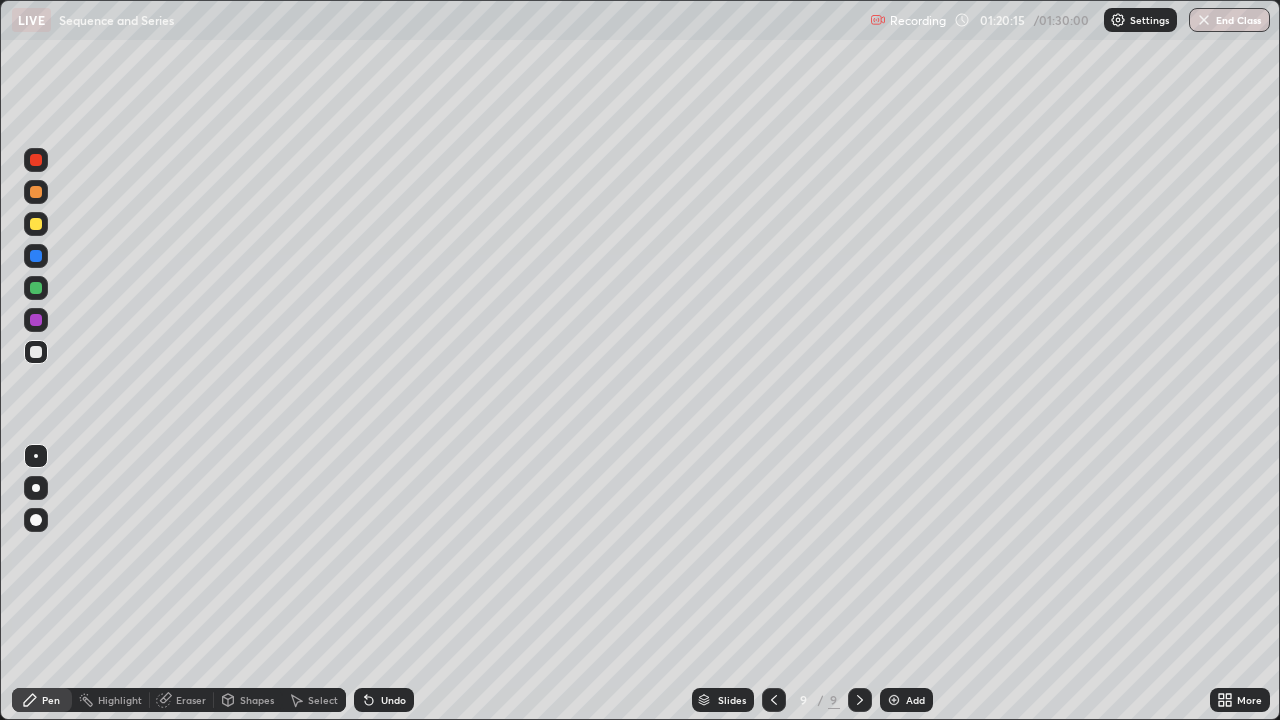 click on "Undo" at bounding box center (384, 700) 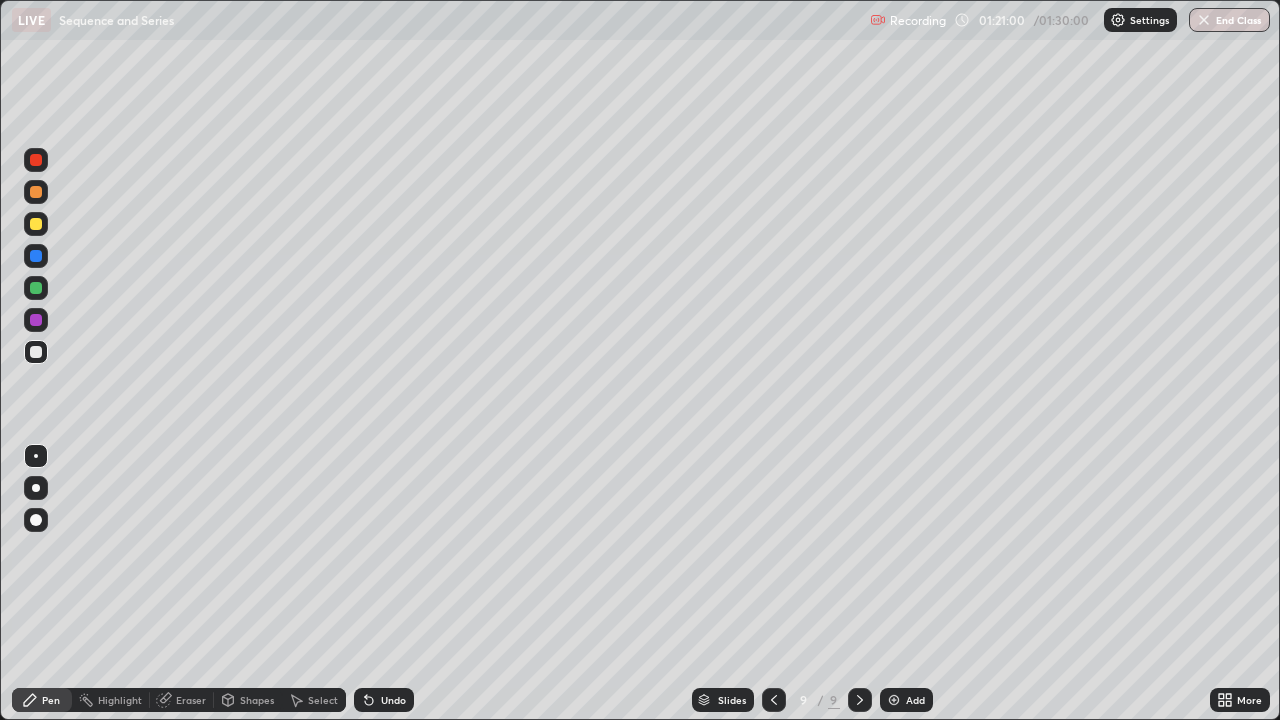 click at bounding box center (36, 288) 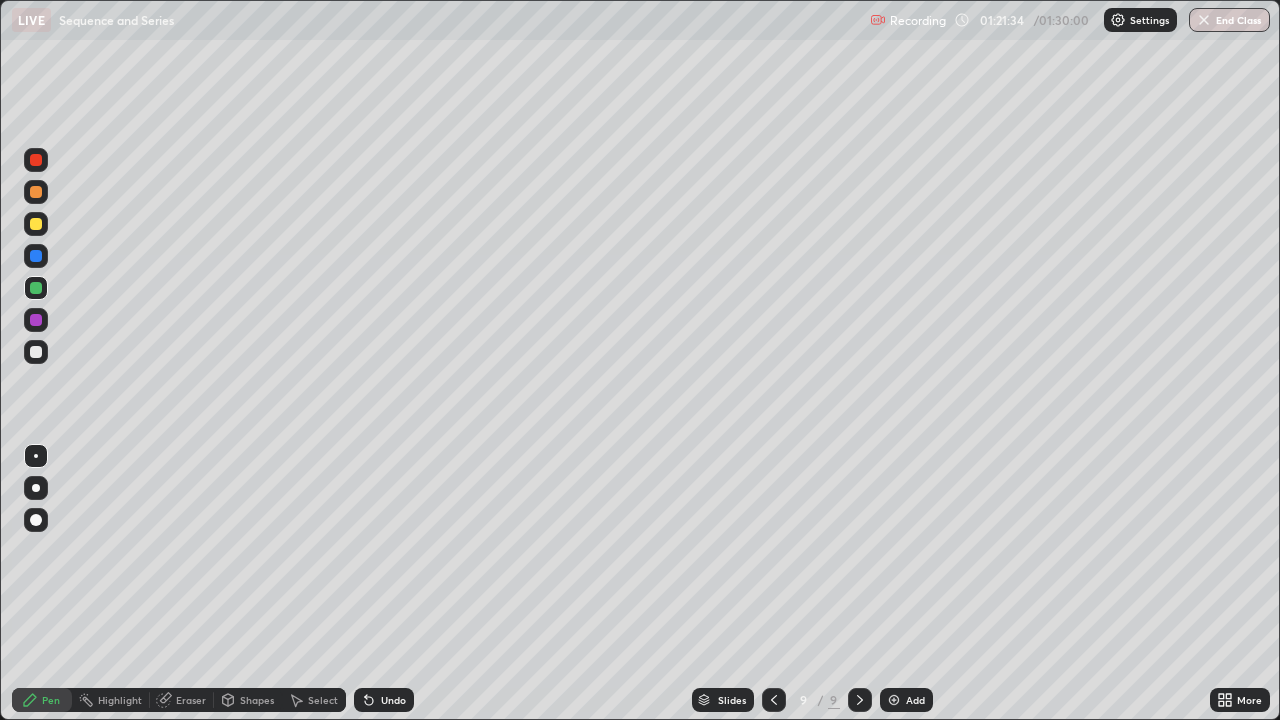 click at bounding box center [36, 352] 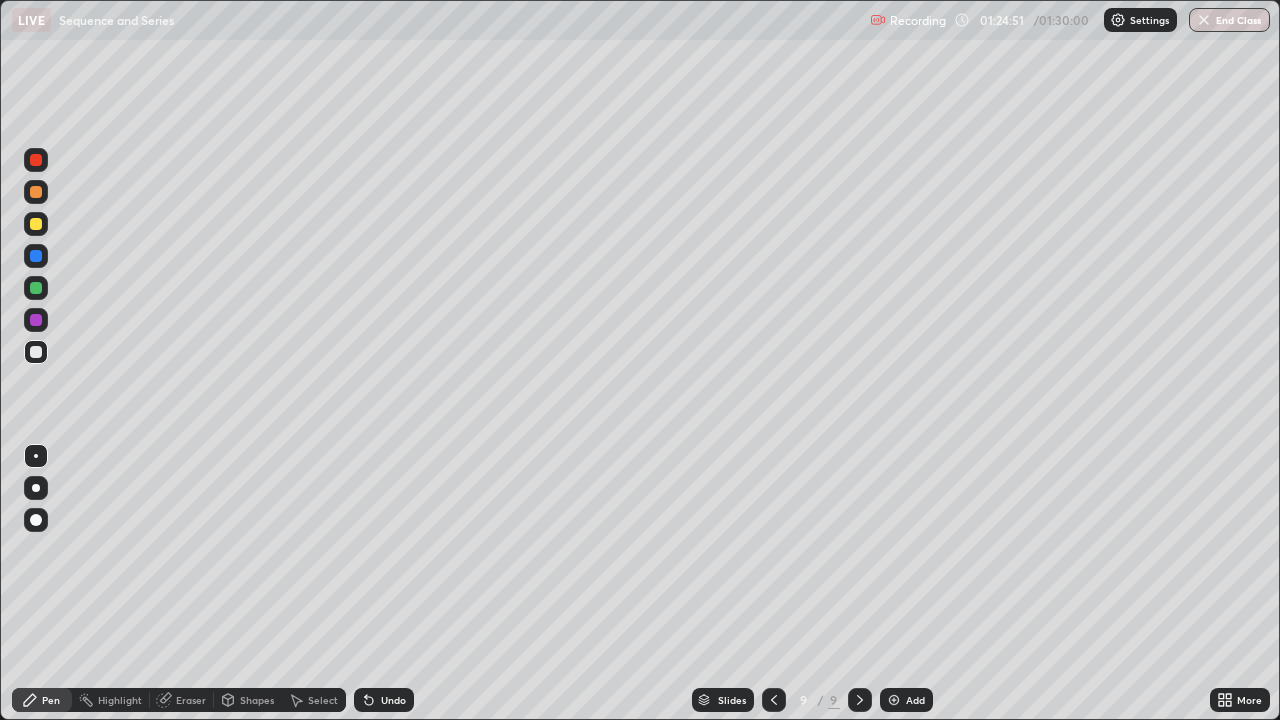 click on "Add" at bounding box center (915, 700) 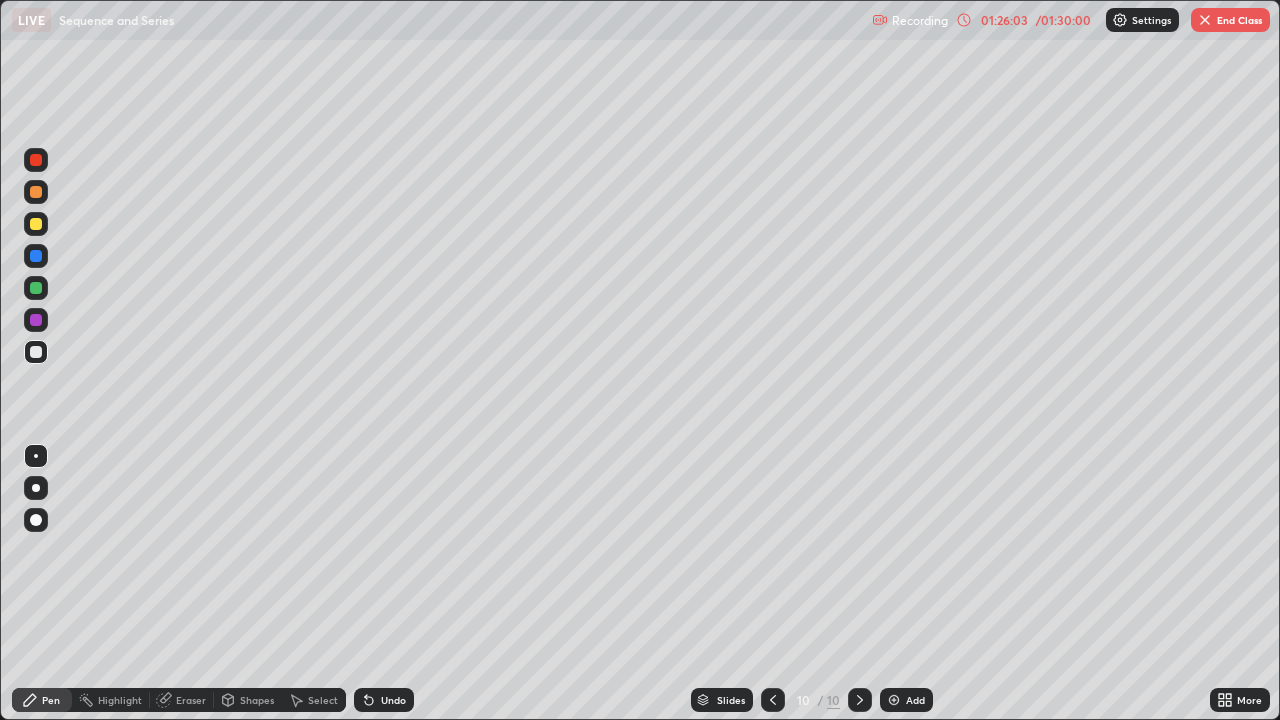click at bounding box center (36, 256) 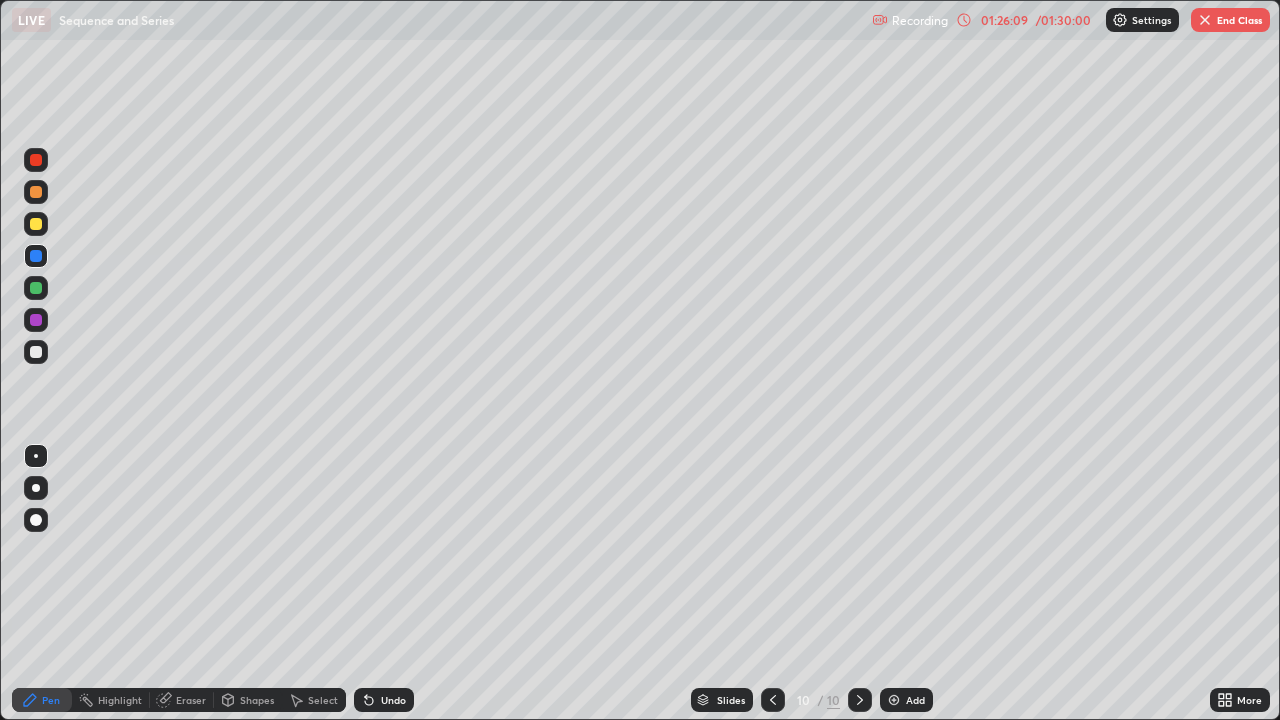 click at bounding box center (36, 224) 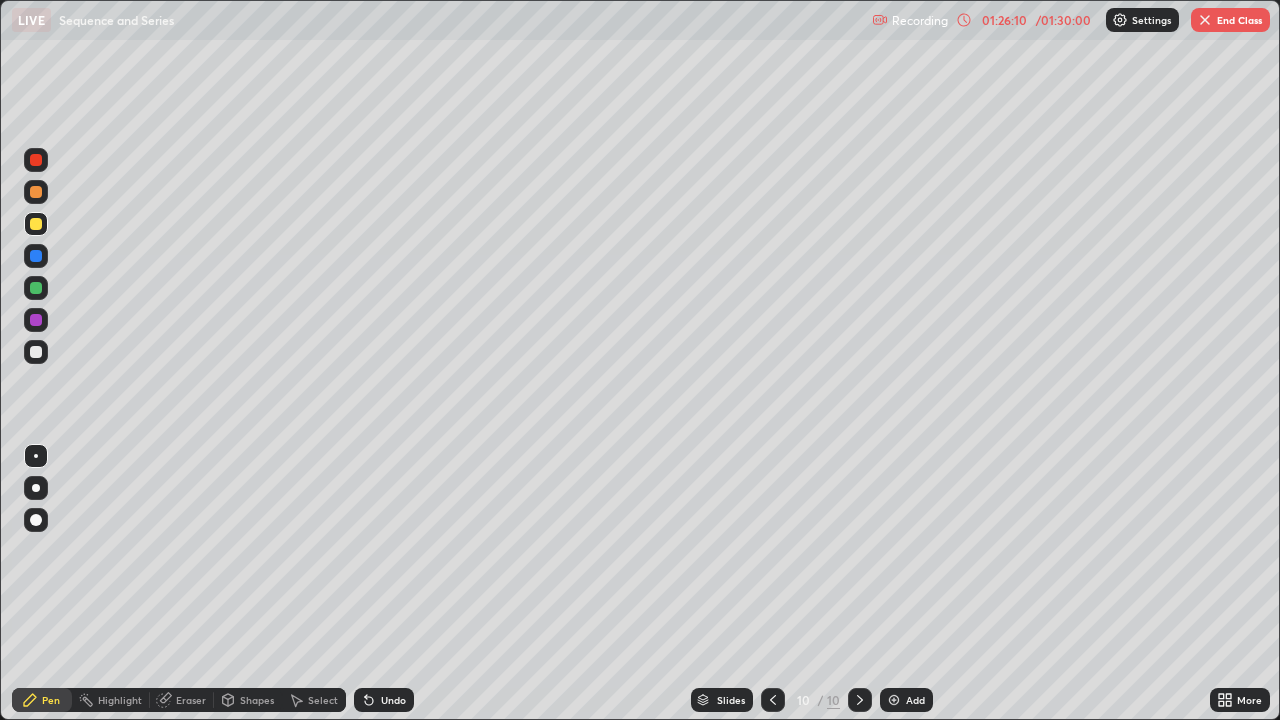 click at bounding box center (36, 192) 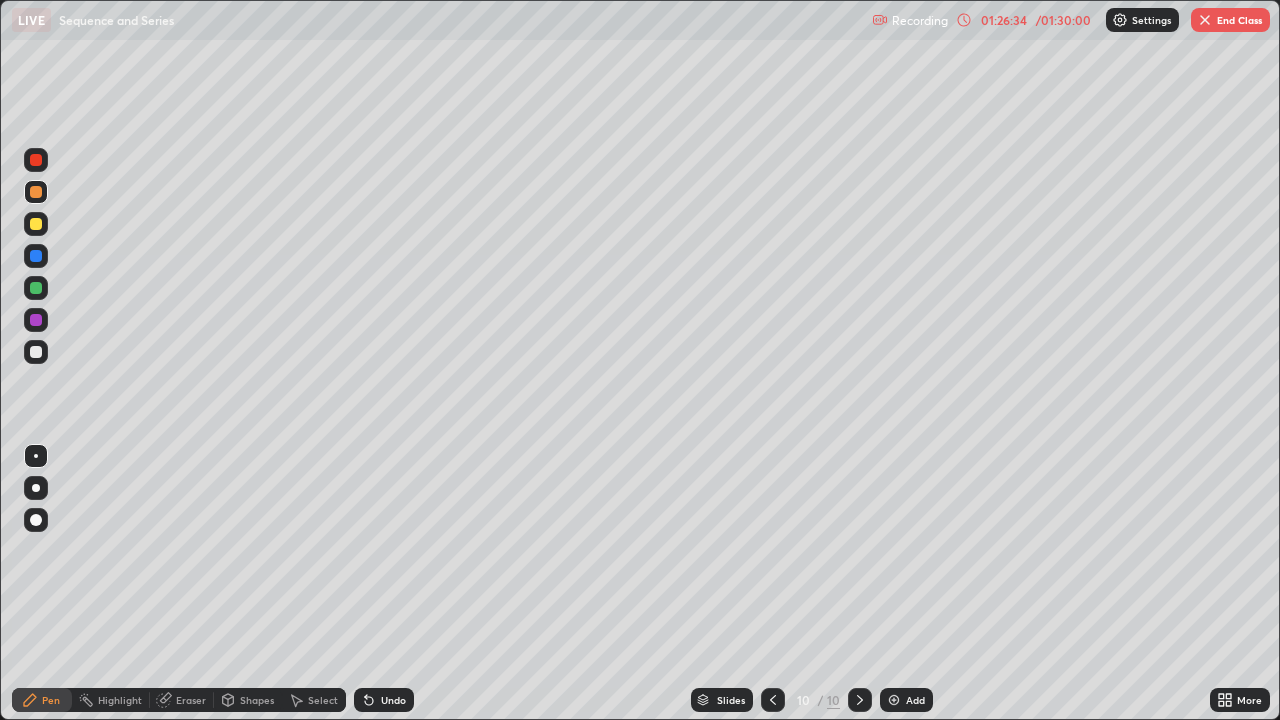 click 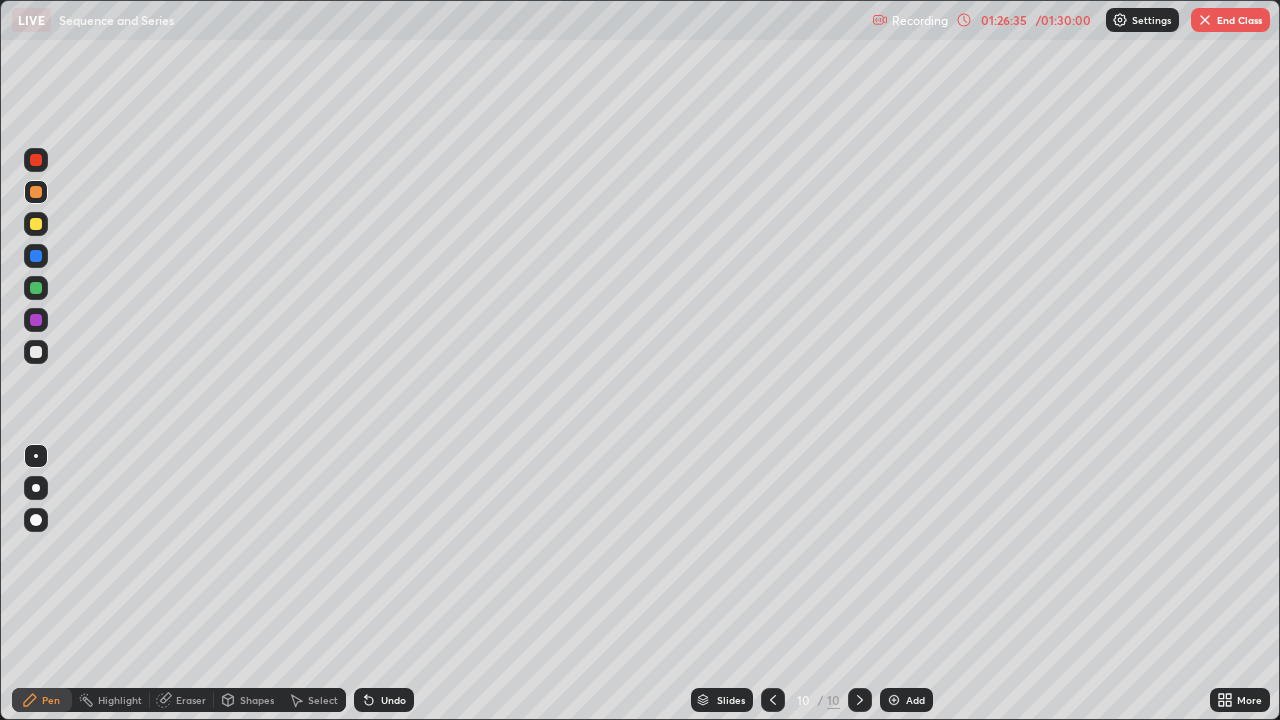 click at bounding box center (36, 352) 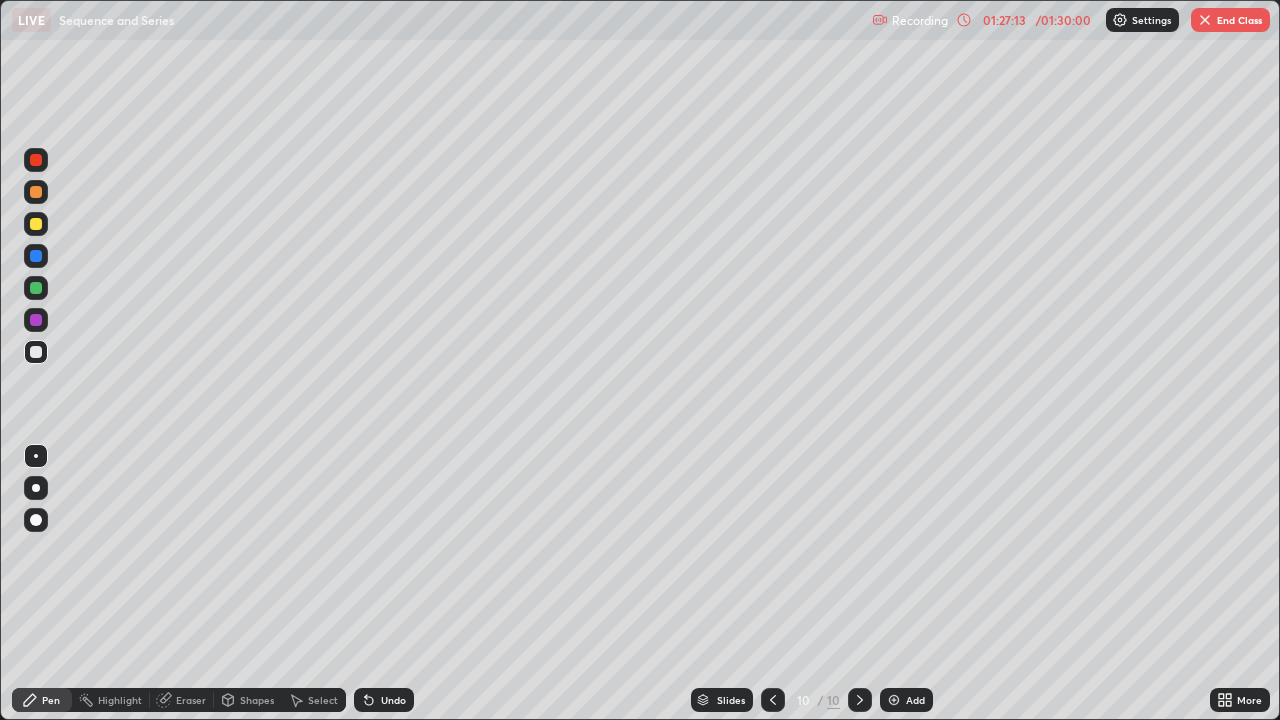 click at bounding box center (36, 288) 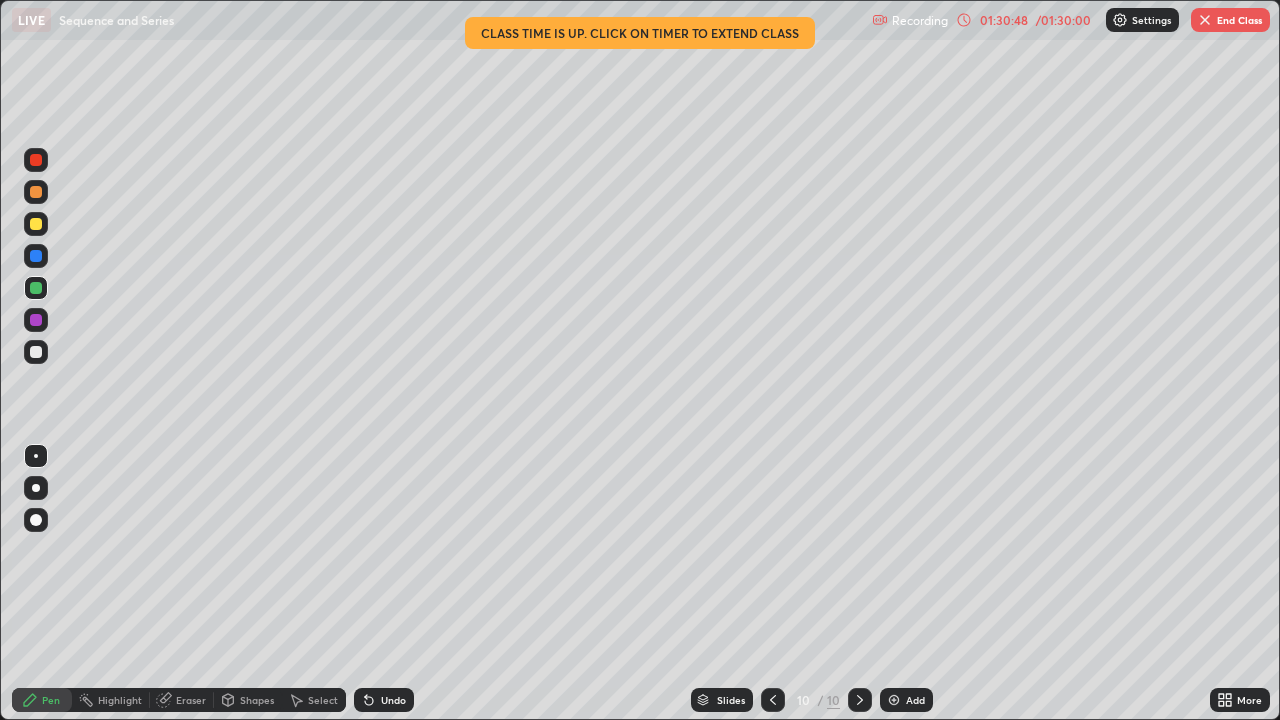 click 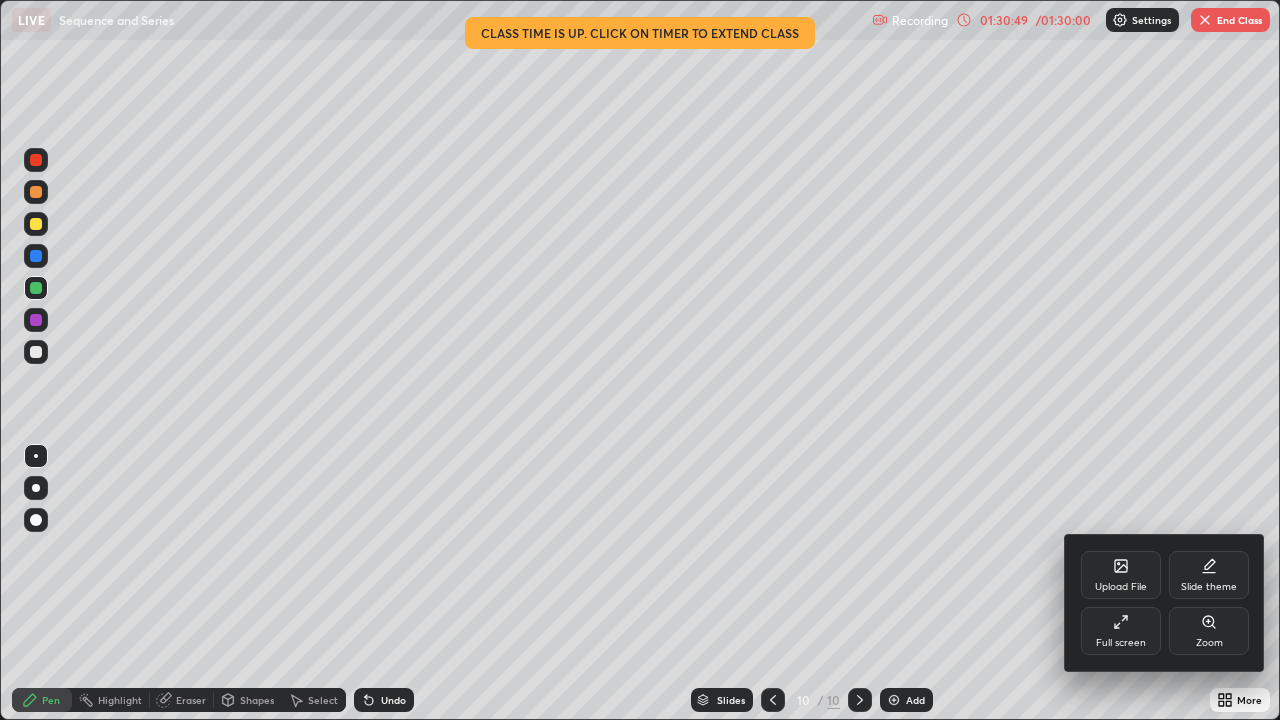 click on "Full screen" at bounding box center (1121, 643) 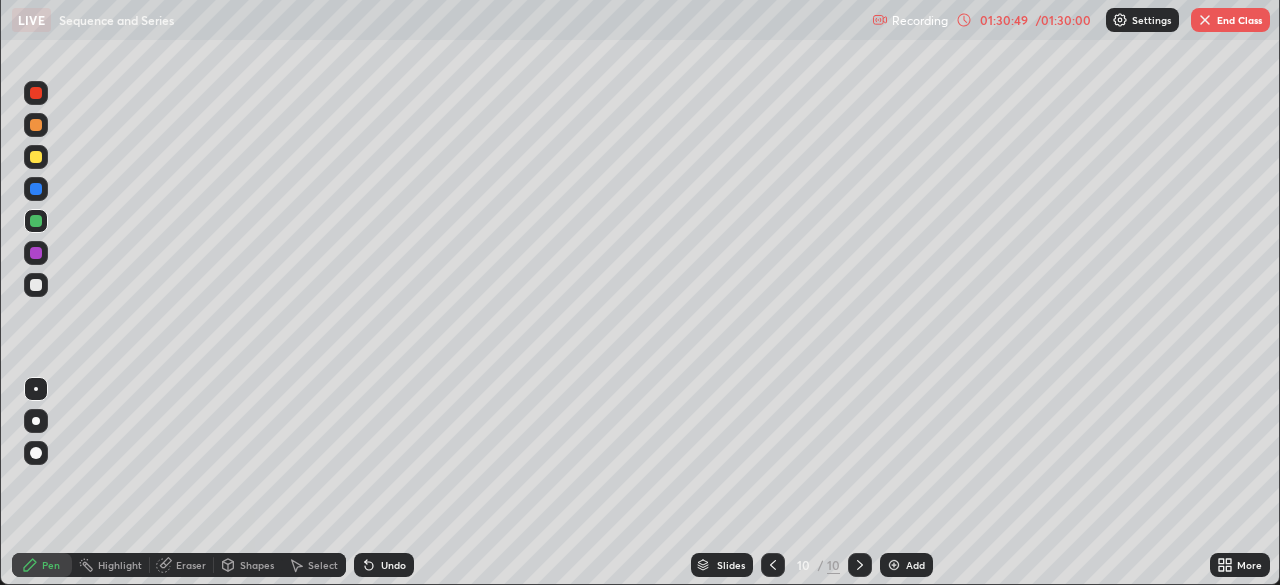scroll, scrollTop: 585, scrollLeft: 1280, axis: both 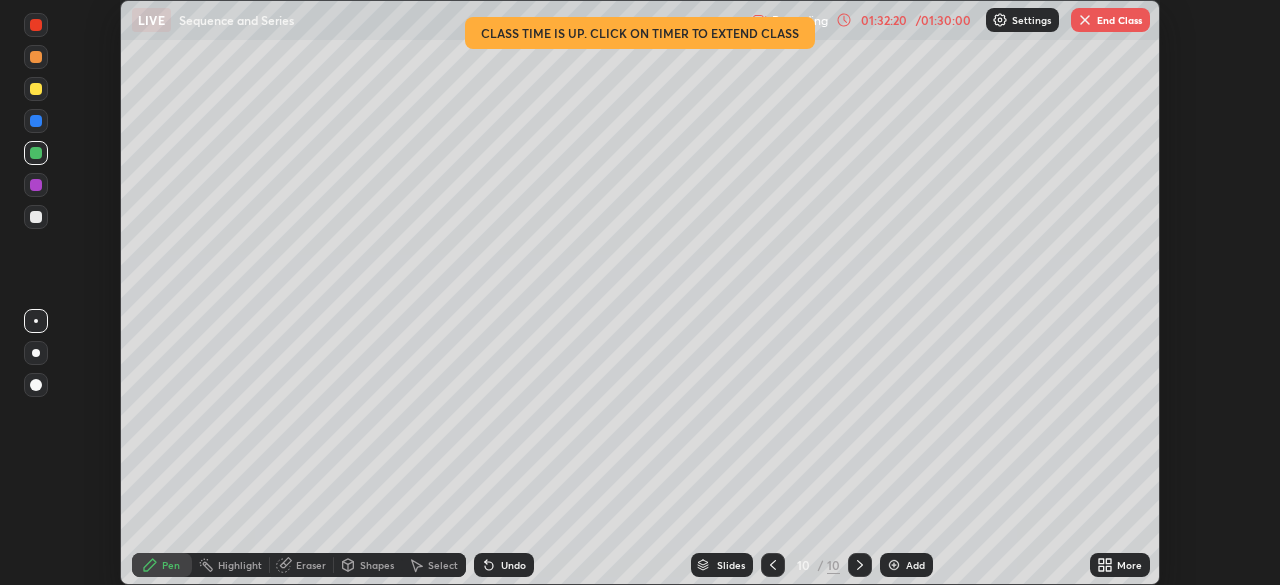 click on "End Class" at bounding box center [1110, 20] 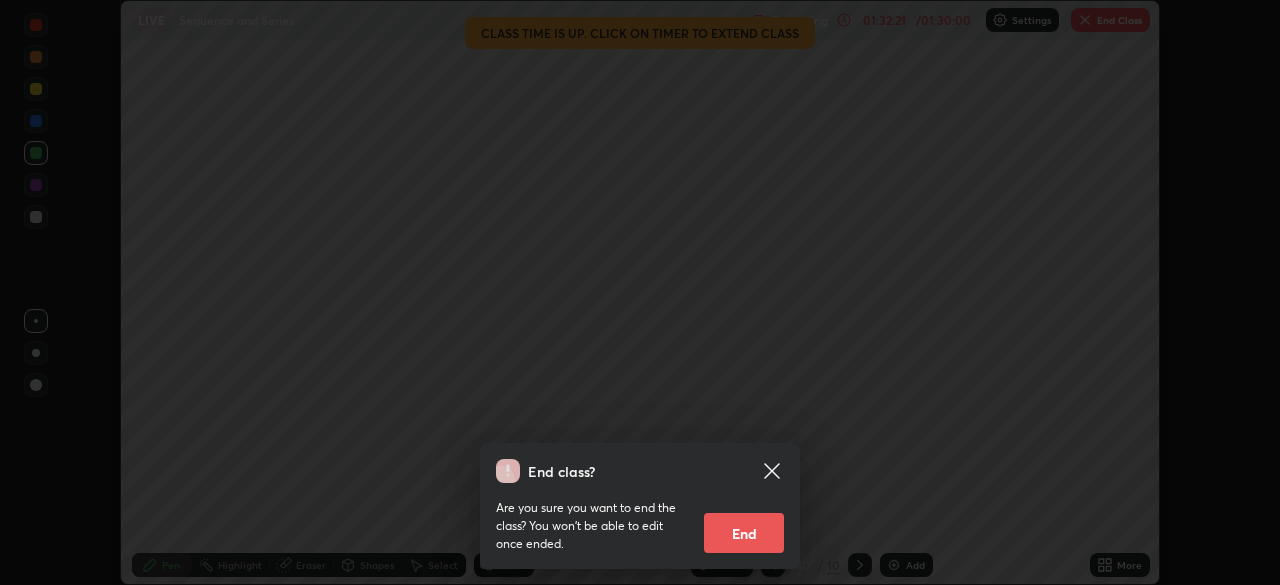 click on "End" at bounding box center [744, 533] 